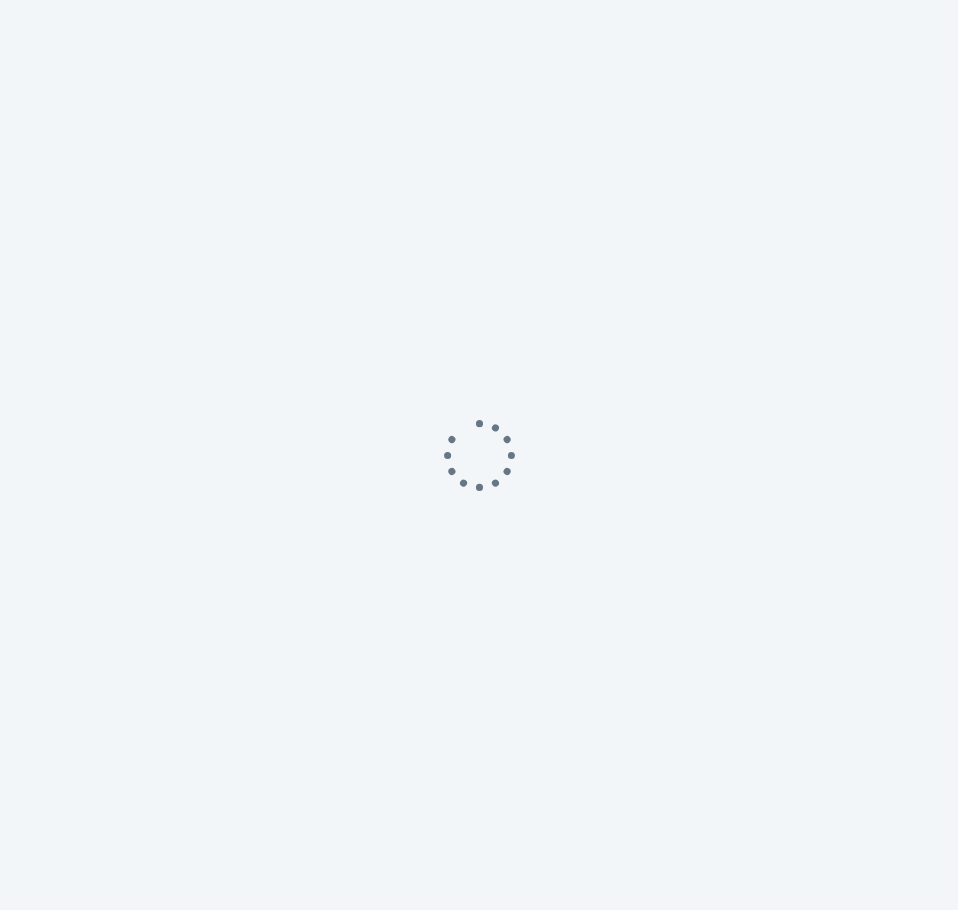 scroll, scrollTop: 0, scrollLeft: 0, axis: both 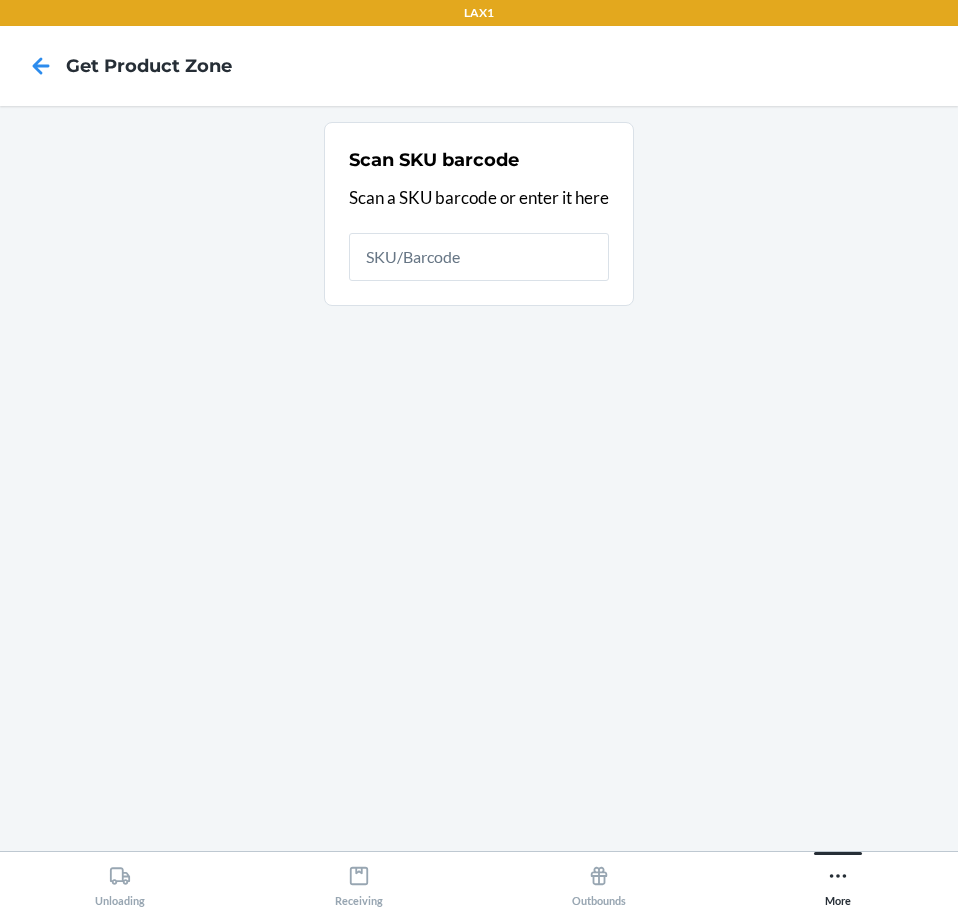 click on "Scan SKU barcode Scan a SKU barcode or enter it here" at bounding box center [479, 478] 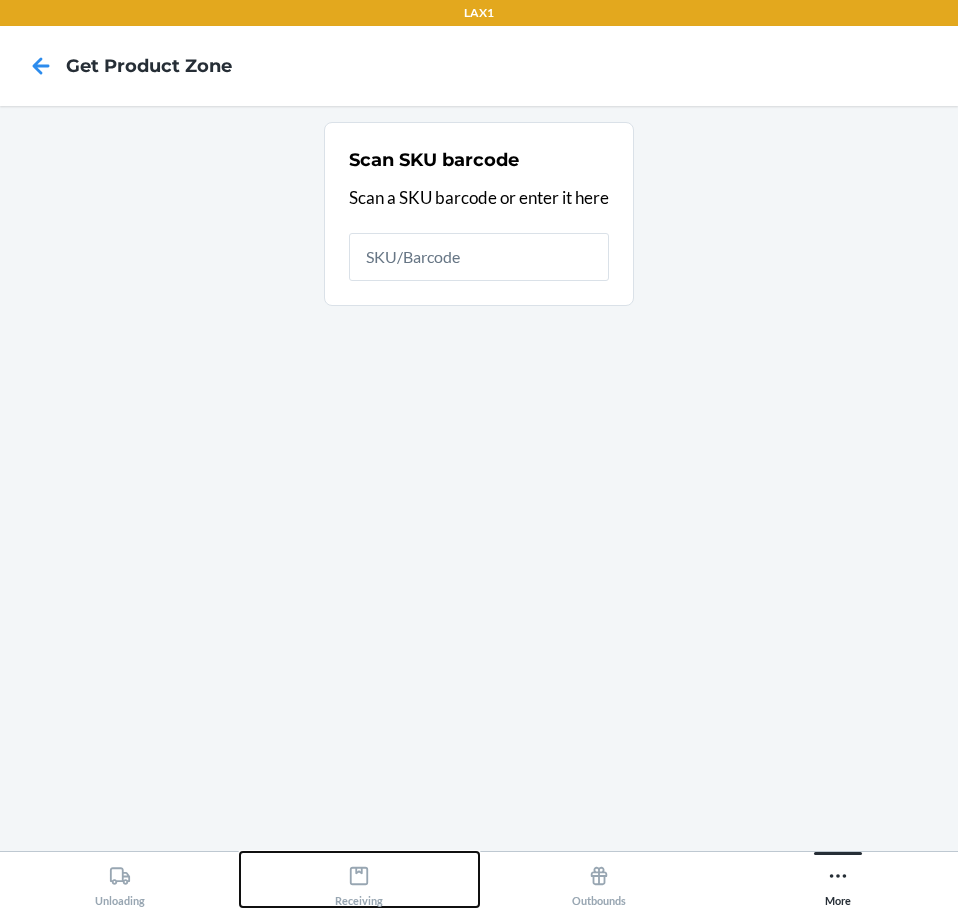 click on "Receiving" at bounding box center [360, 879] 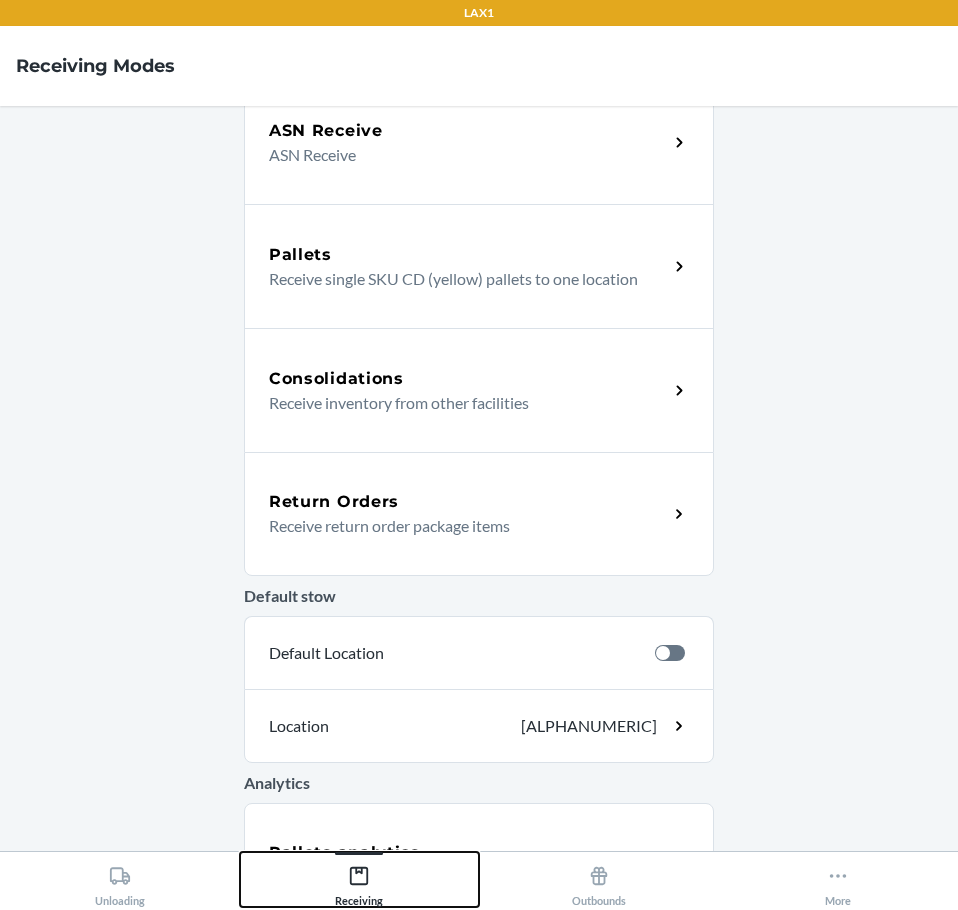 scroll, scrollTop: 300, scrollLeft: 0, axis: vertical 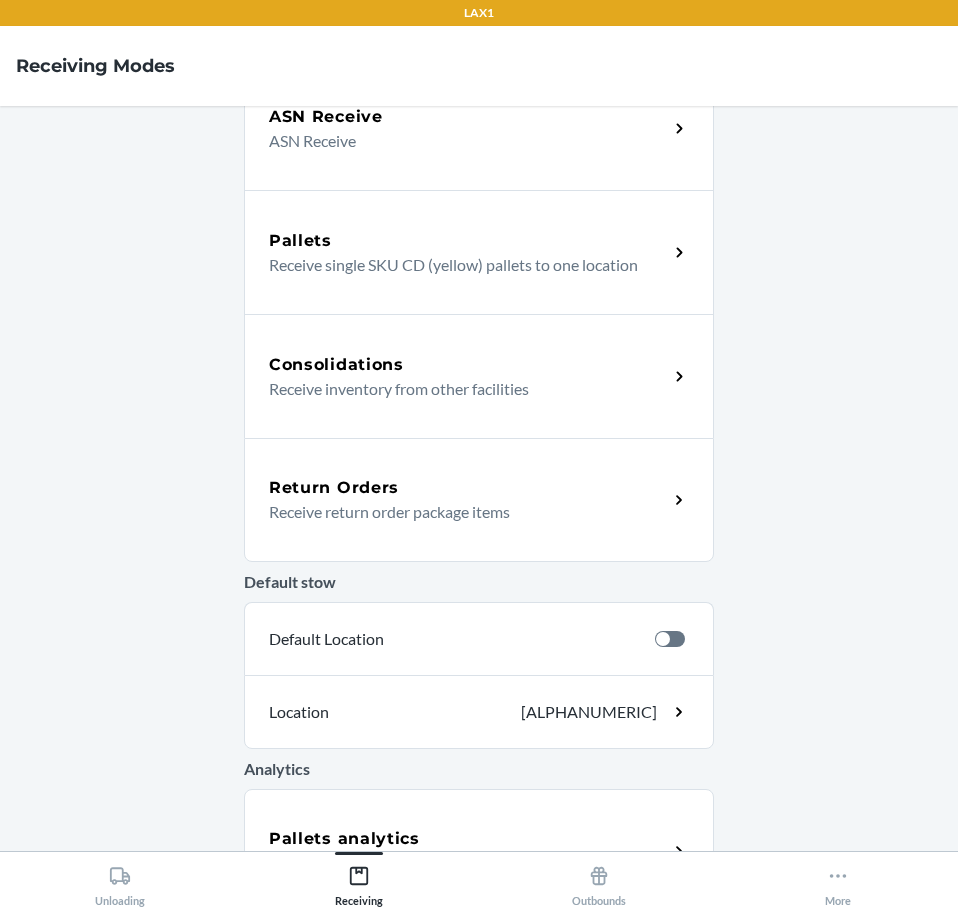 click on "Return Orders" at bounding box center [468, 488] 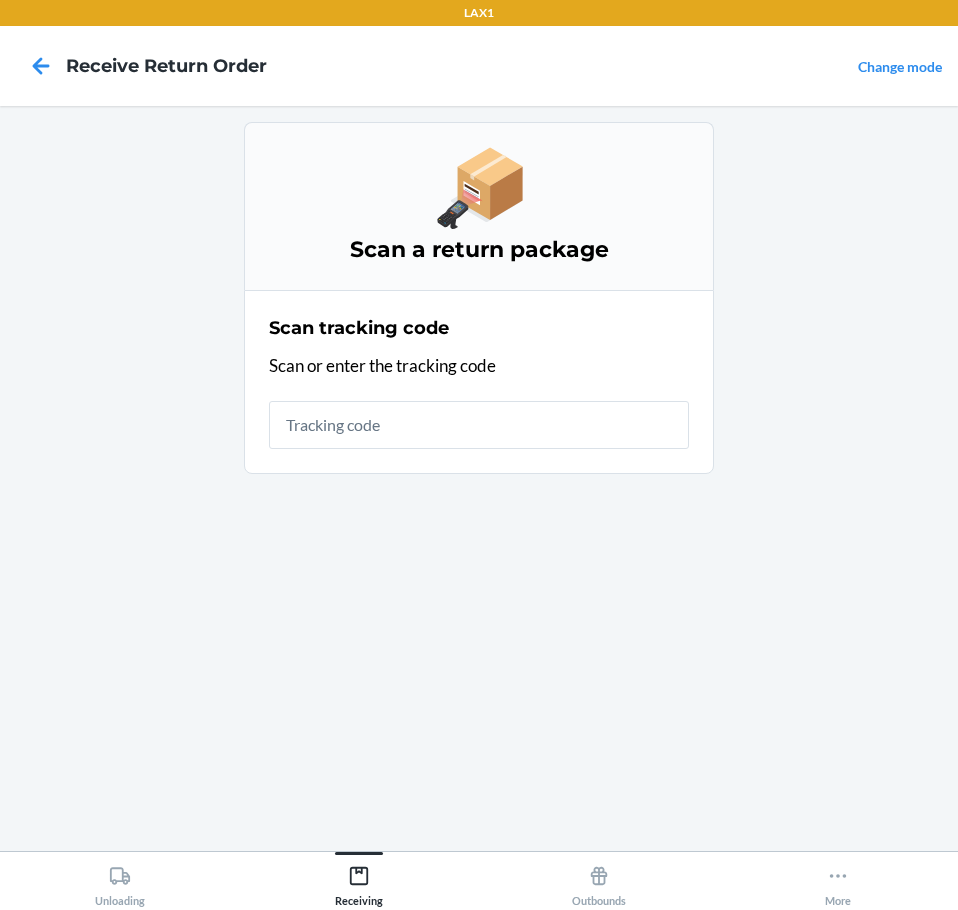 scroll, scrollTop: 0, scrollLeft: 0, axis: both 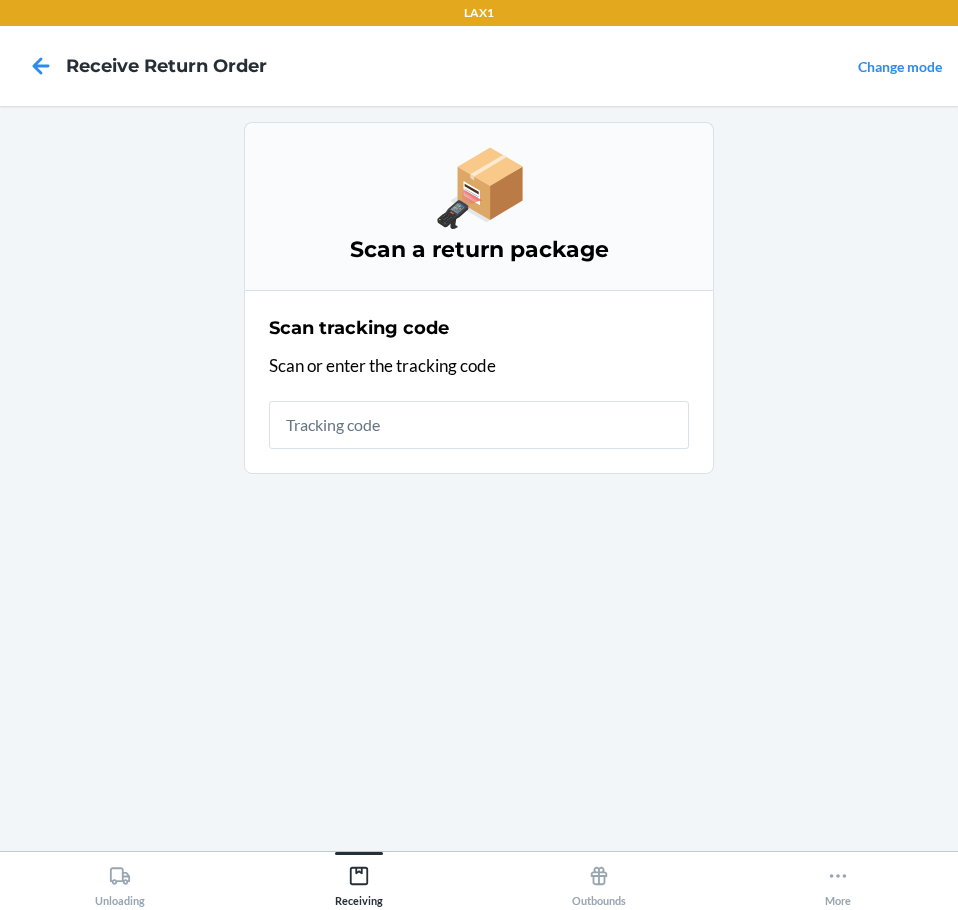 click on "Scan tracking code Scan or enter the tracking code" at bounding box center (479, 382) 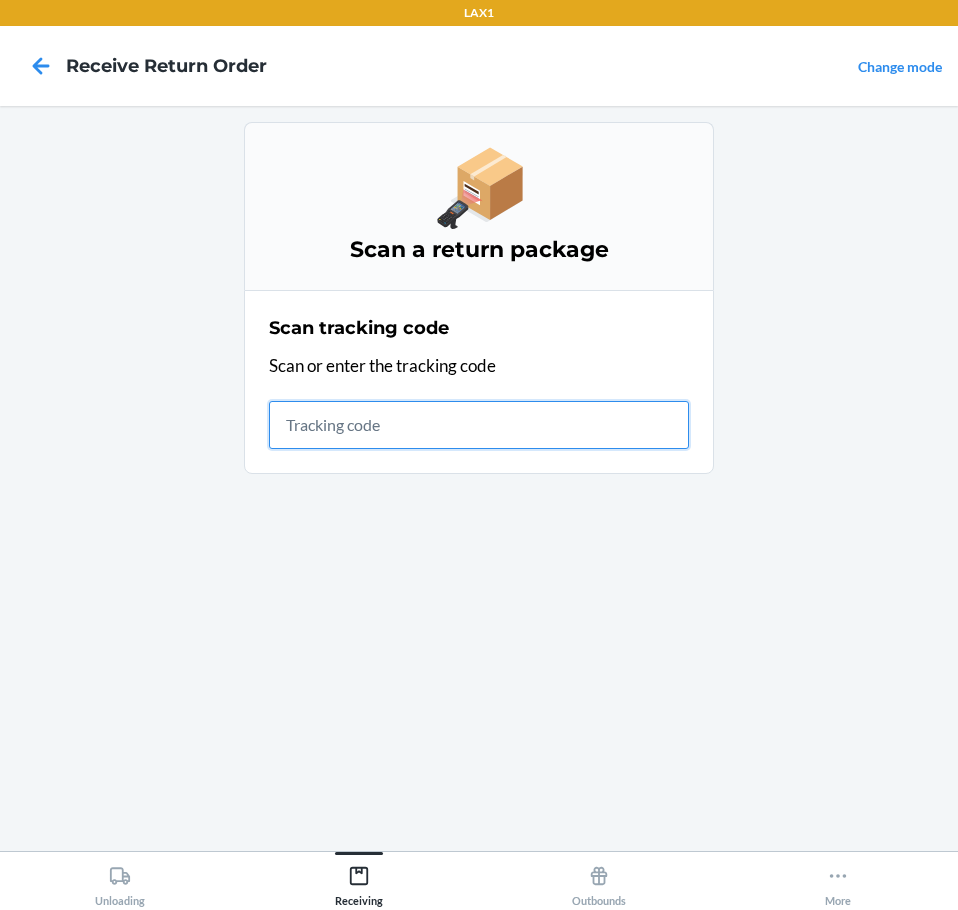 click at bounding box center (479, 425) 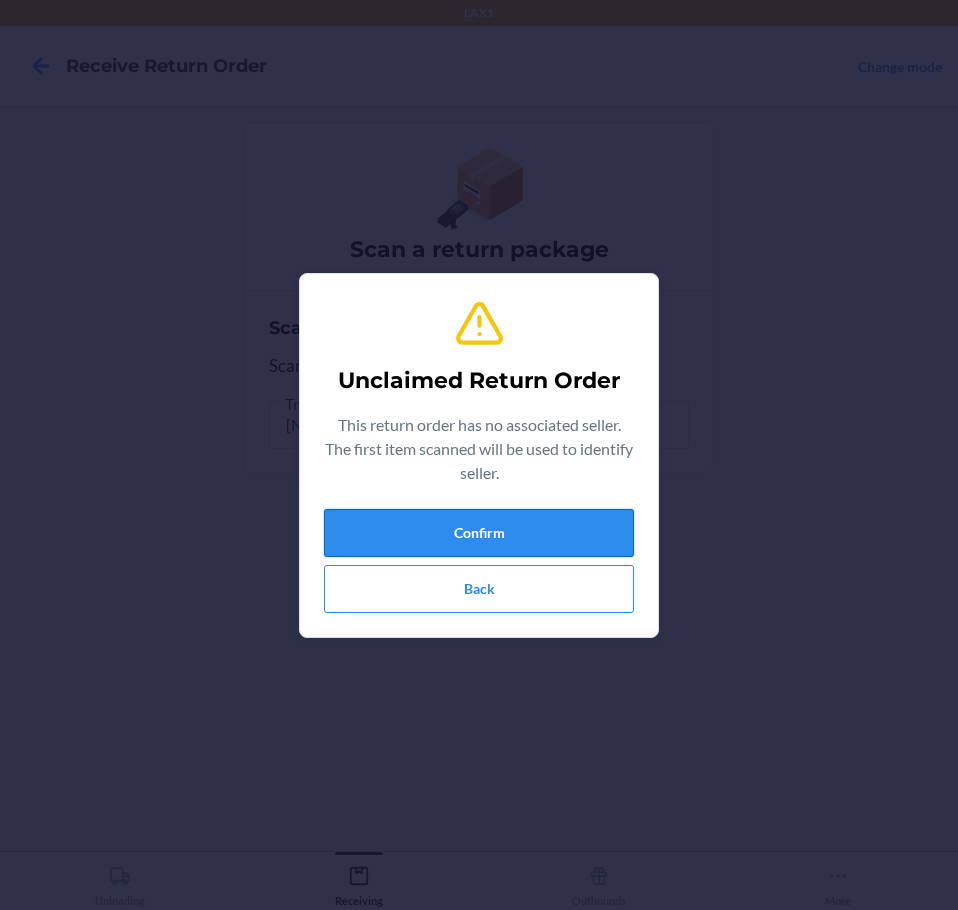 click on "Confirm" at bounding box center (479, 533) 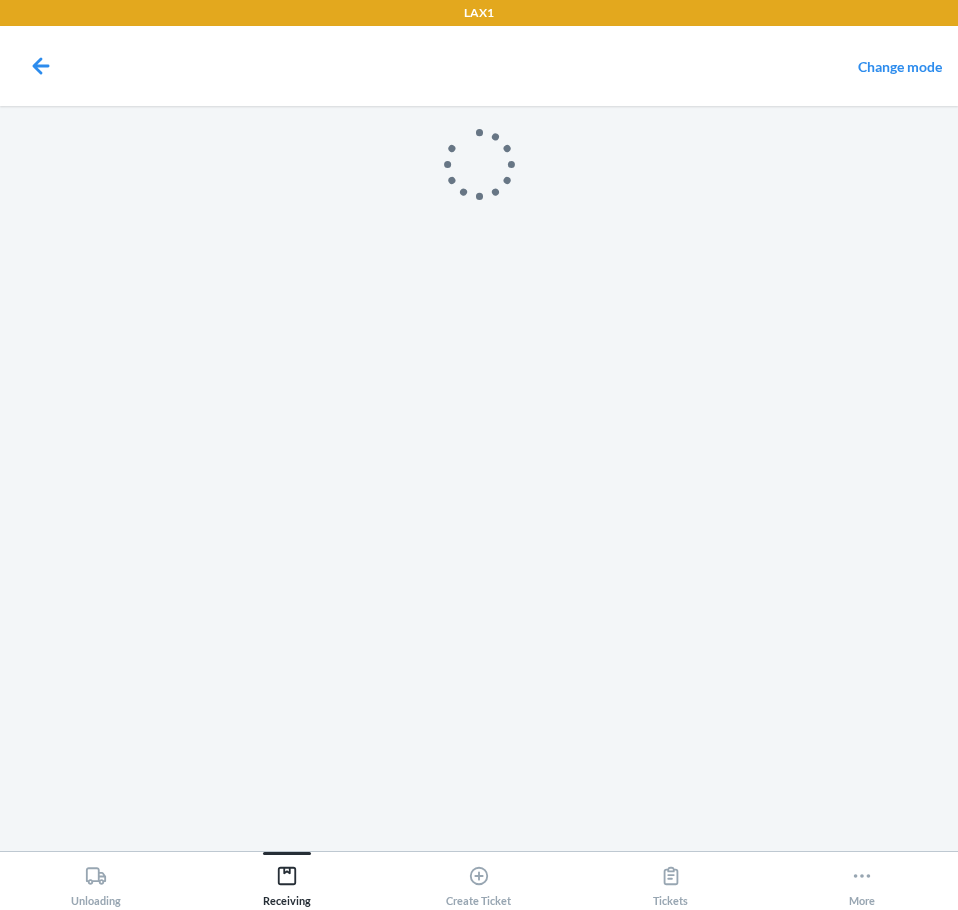 scroll, scrollTop: 0, scrollLeft: 0, axis: both 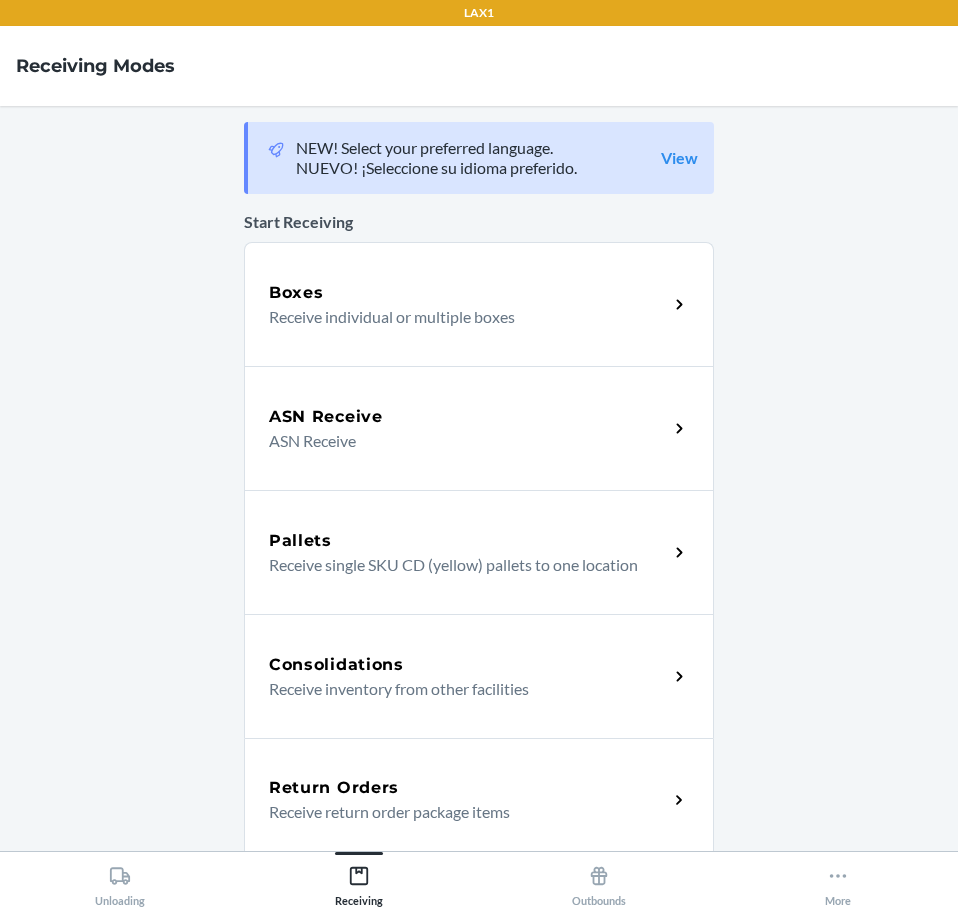 click on "Return Orders Receive return order package items" at bounding box center (479, 800) 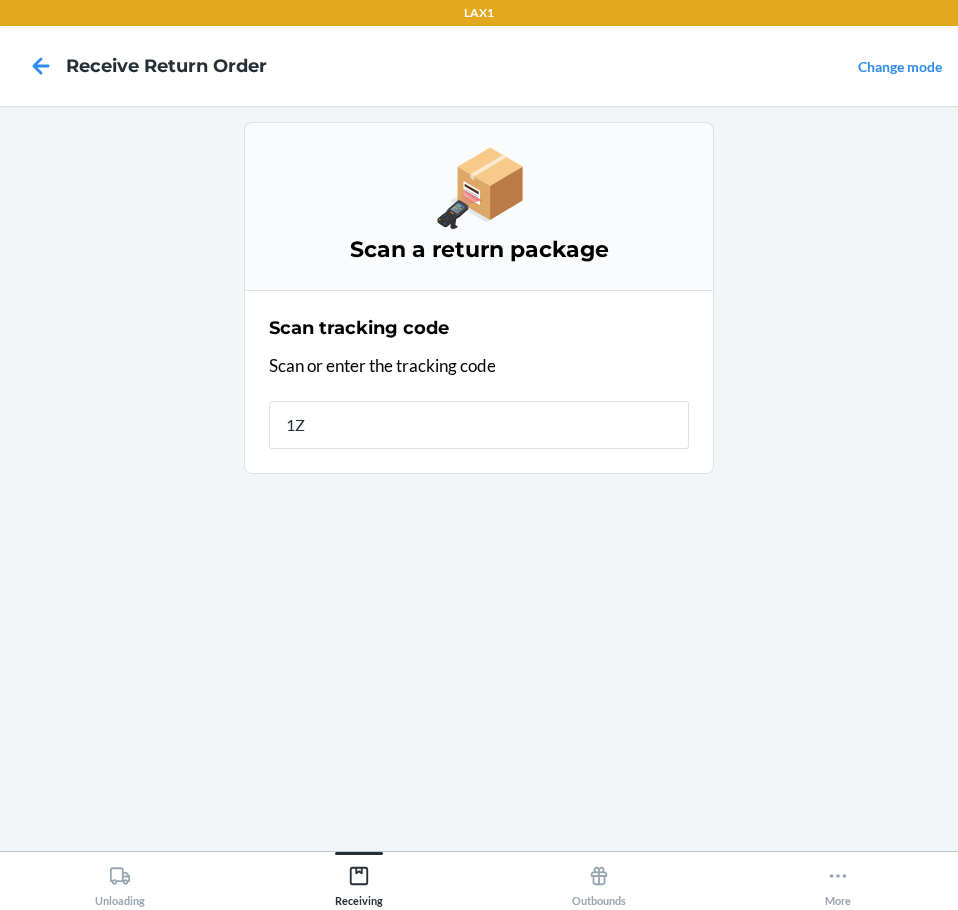 type on "1ZX" 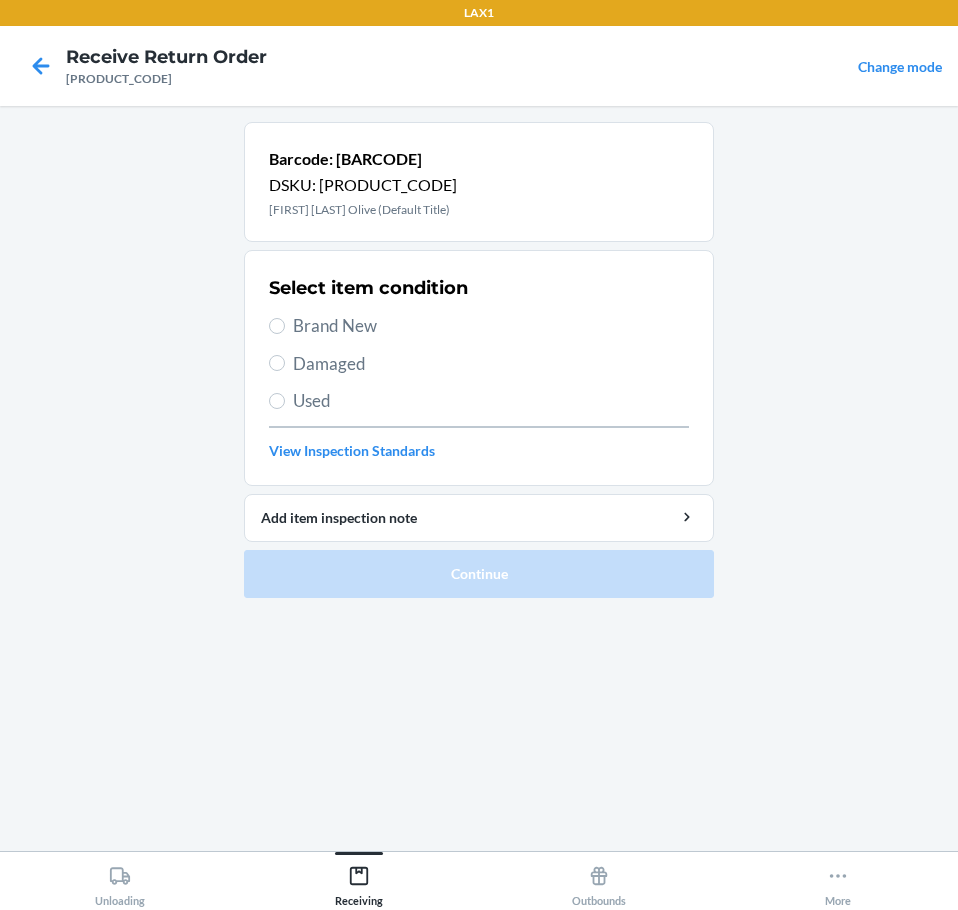 click on "Brand New" at bounding box center (491, 326) 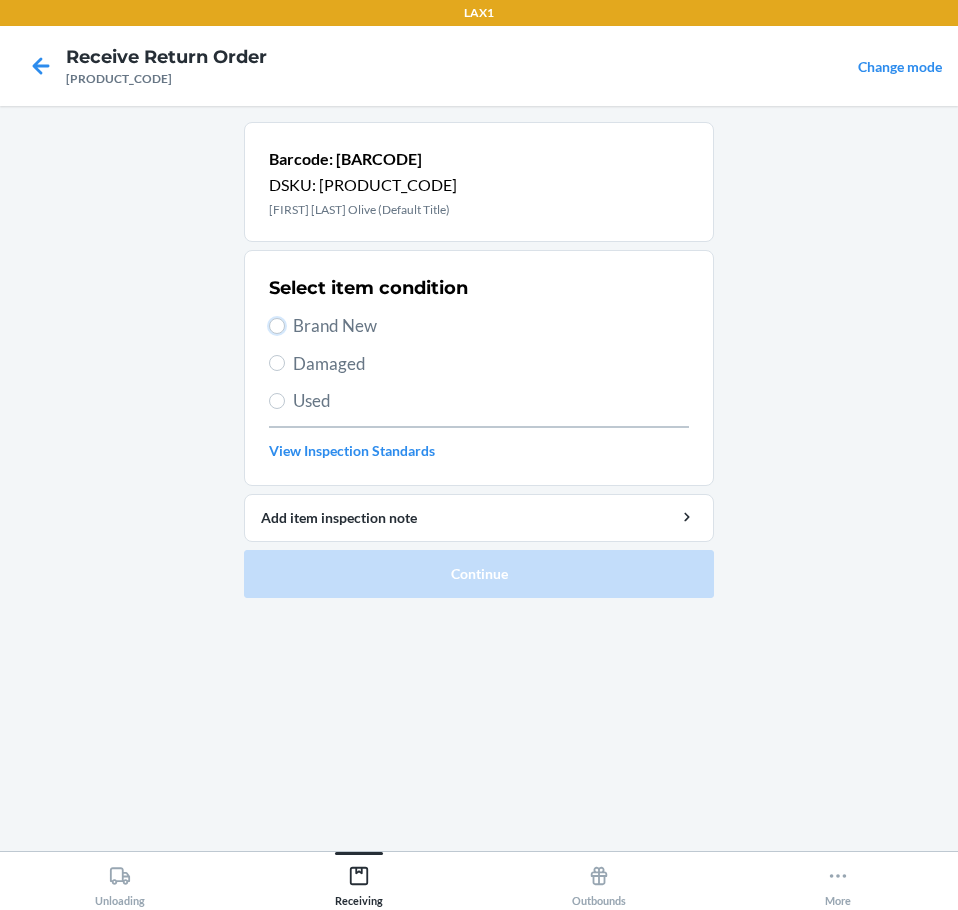 click on "Brand New" at bounding box center (277, 326) 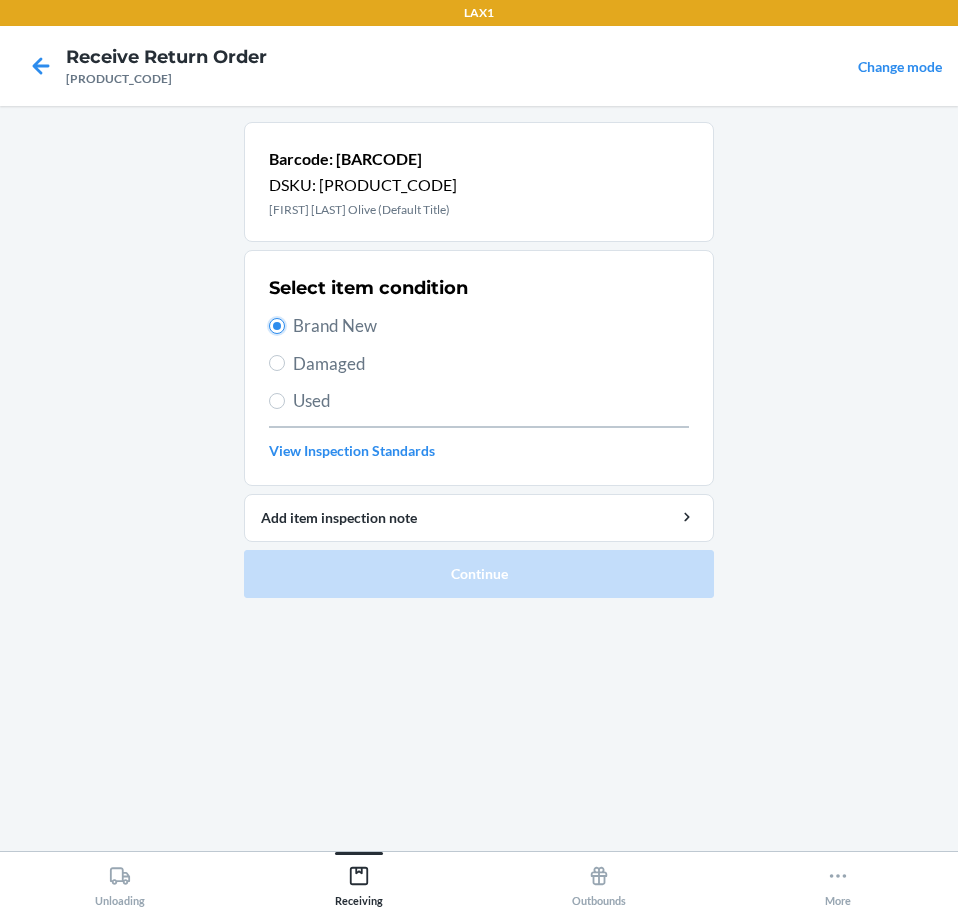 radio on "true" 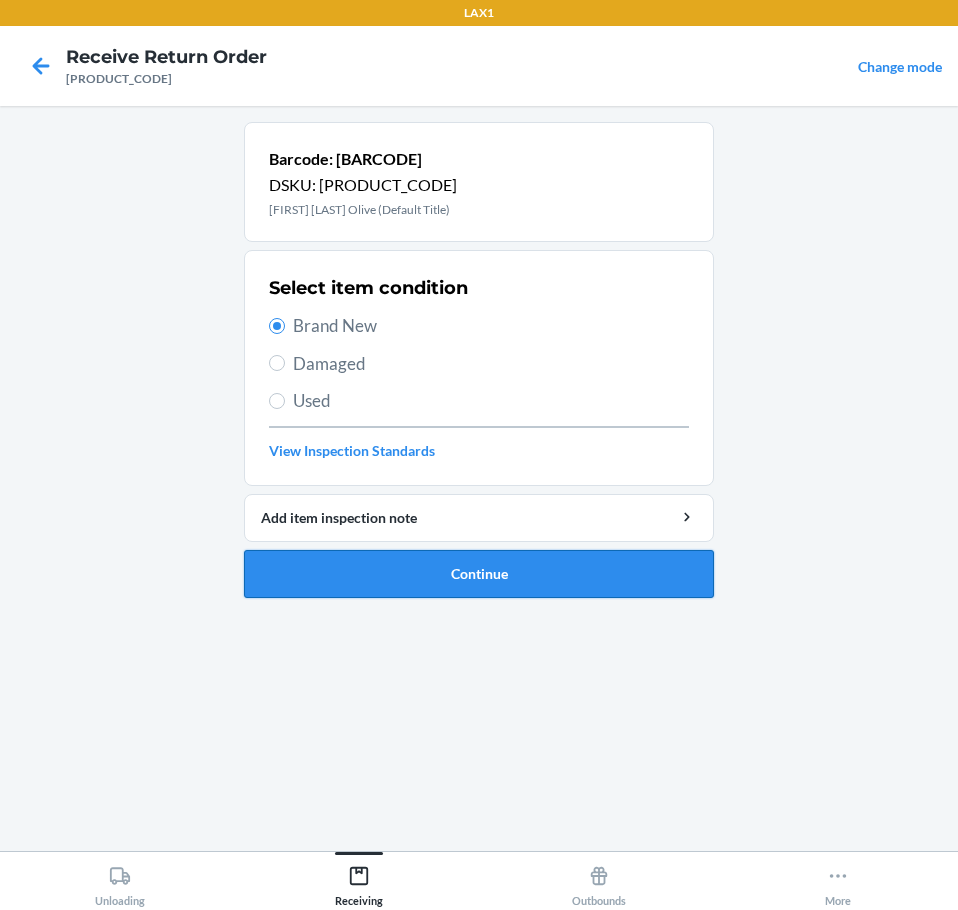 click on "Continue" at bounding box center [479, 574] 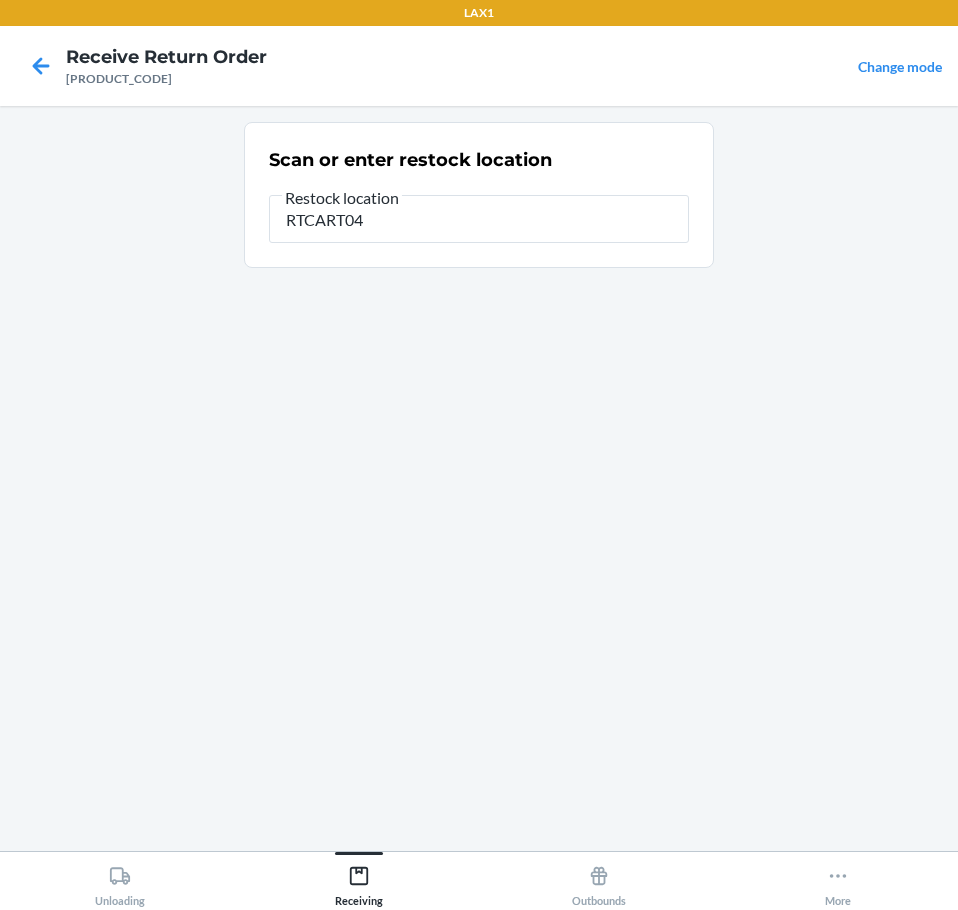 type on "[PRODUCT_CODE]" 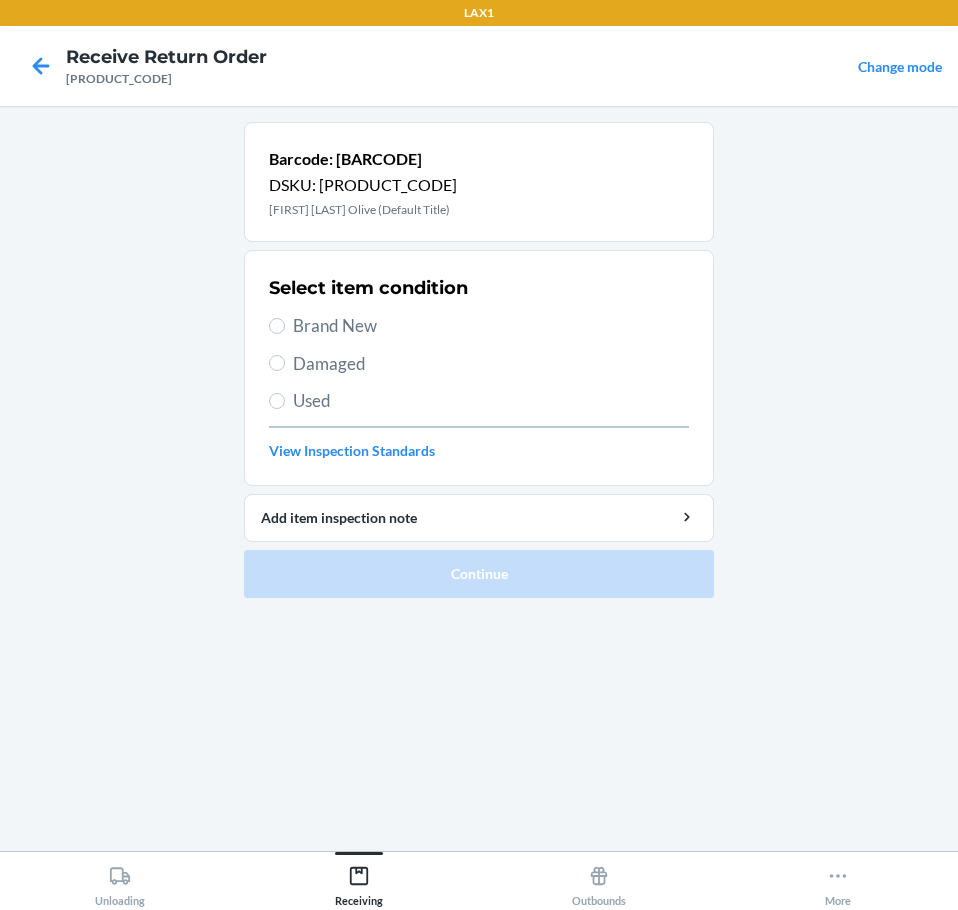 click on "Select item condition Brand New Damaged Used View Inspection Standards" at bounding box center [479, 368] 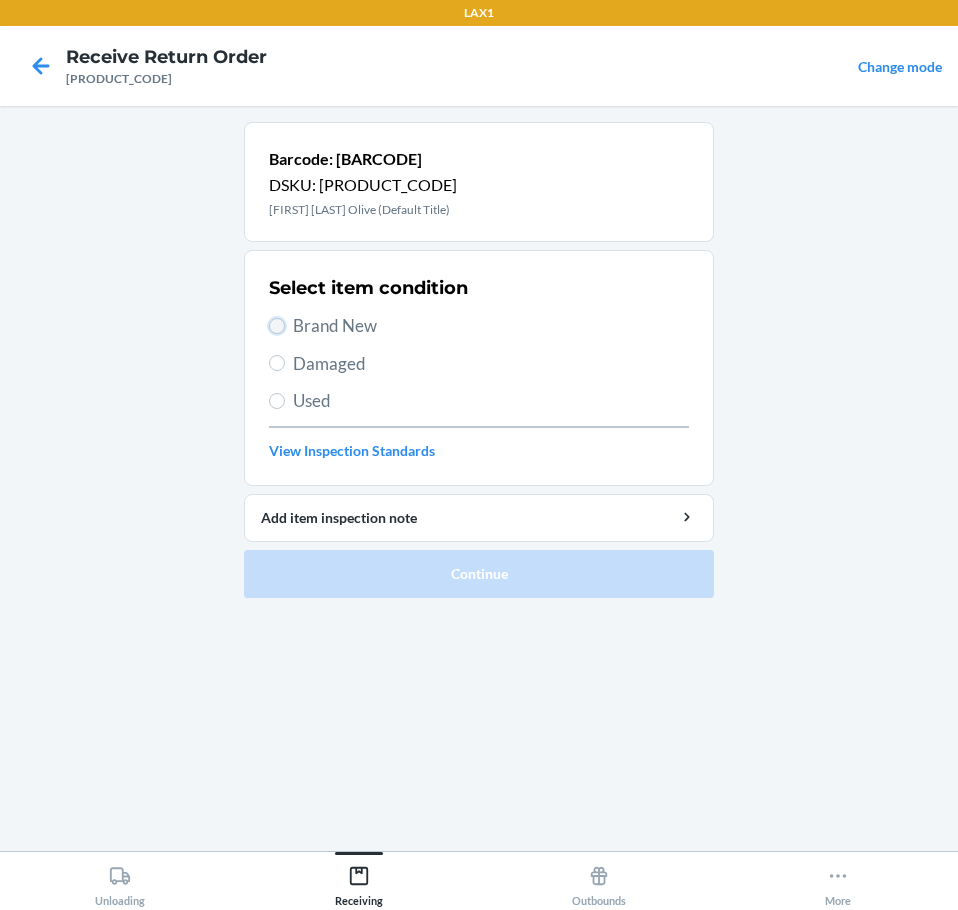click on "Brand New" at bounding box center (277, 326) 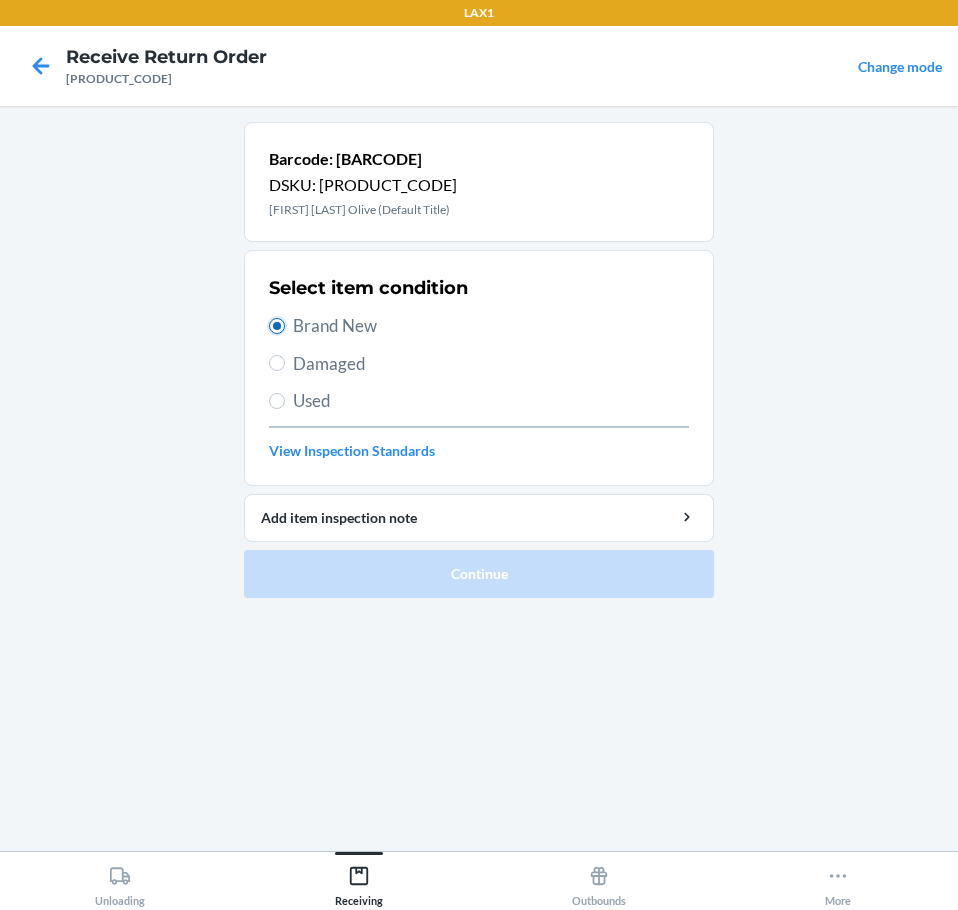 radio on "true" 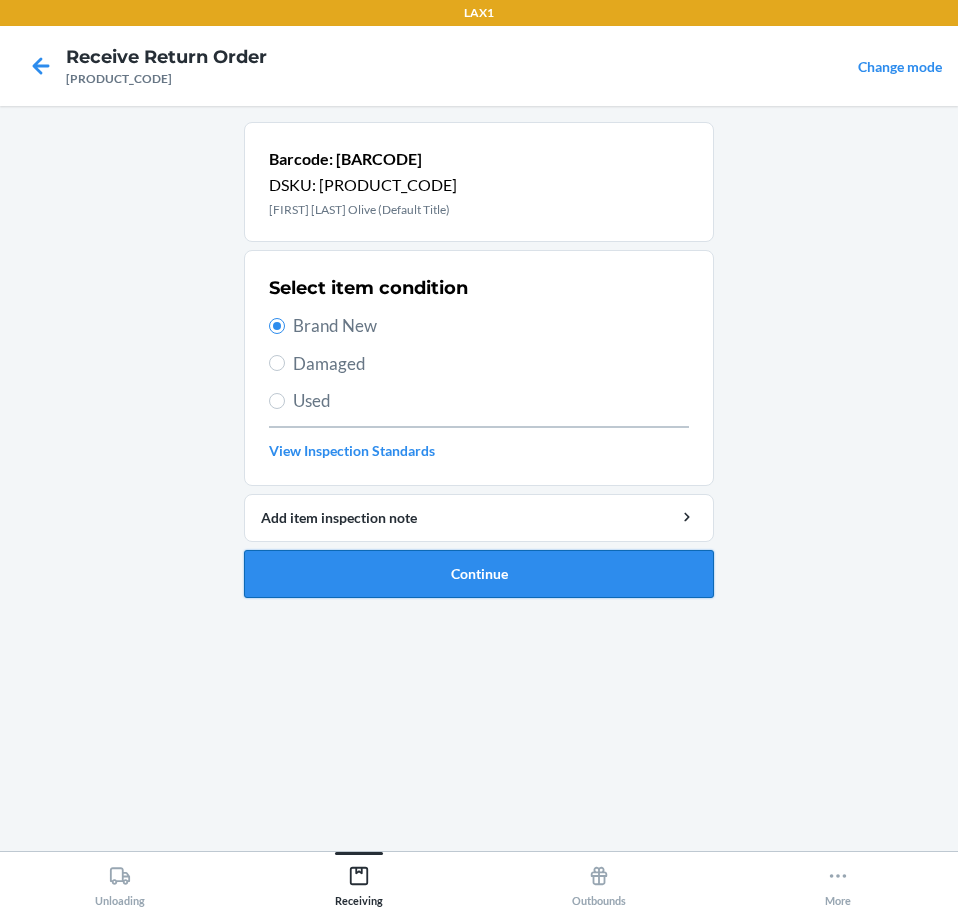 drag, startPoint x: 402, startPoint y: 546, endPoint x: 404, endPoint y: 561, distance: 15.132746 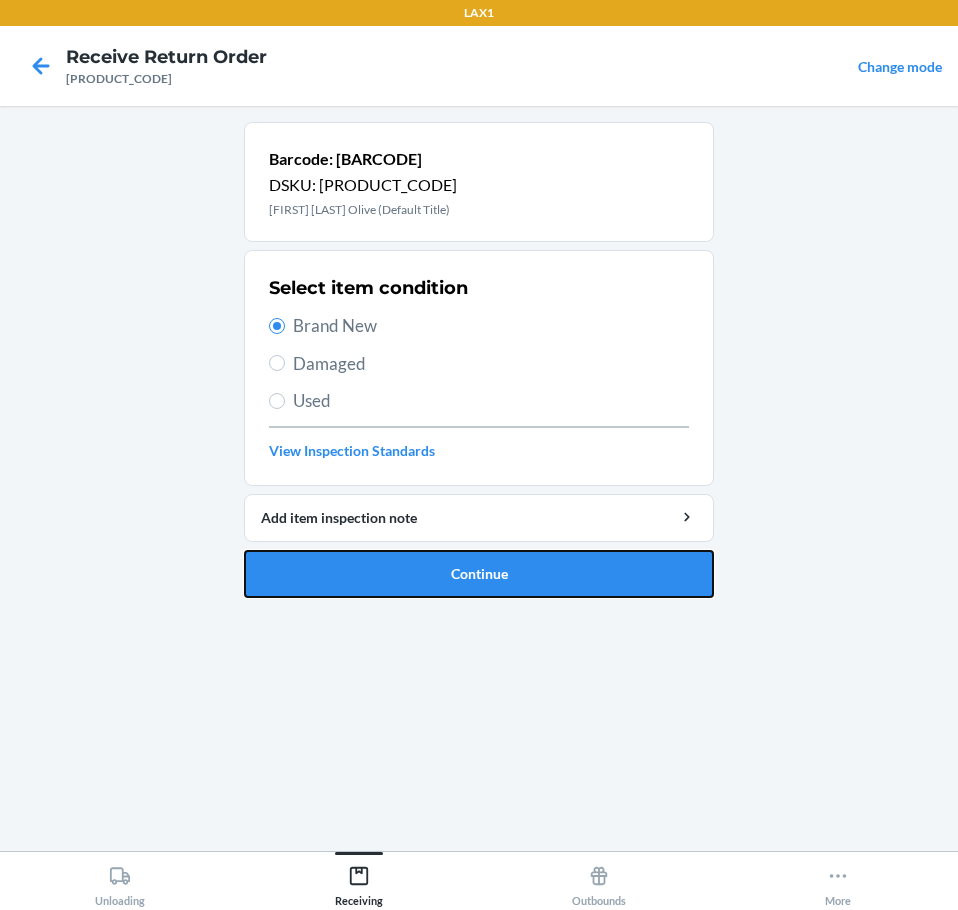 click on "Continue" at bounding box center [479, 574] 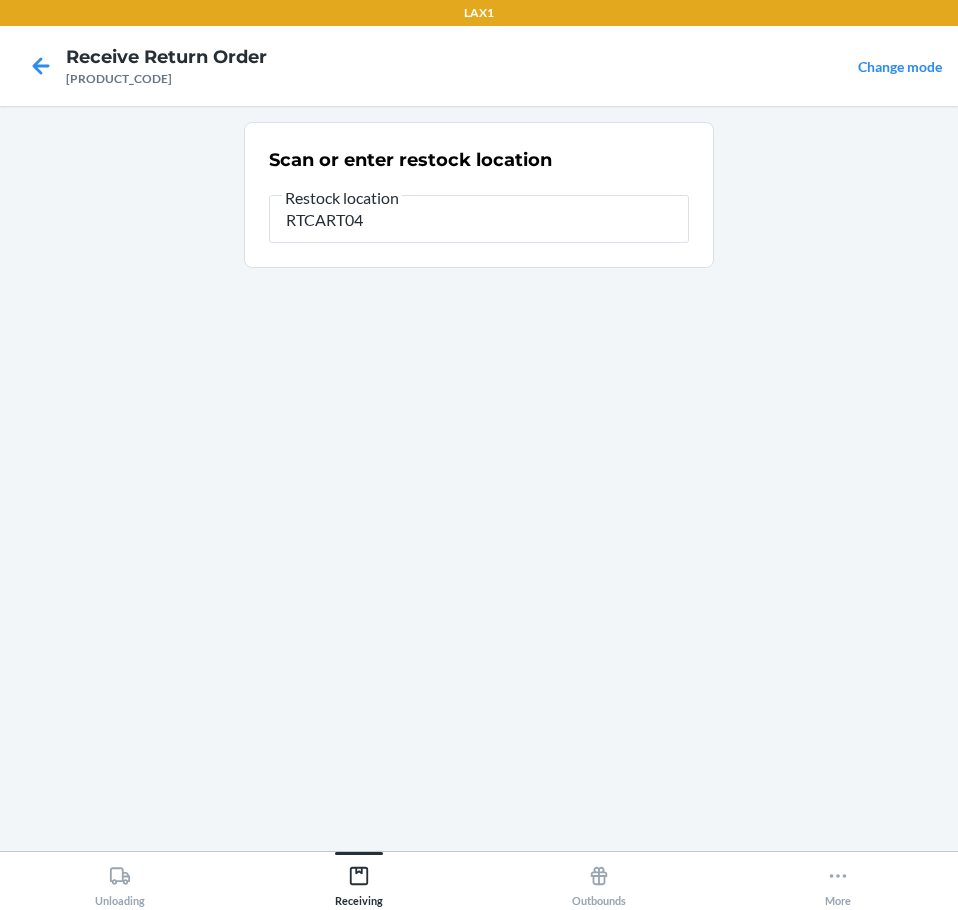 type on "RTCART040" 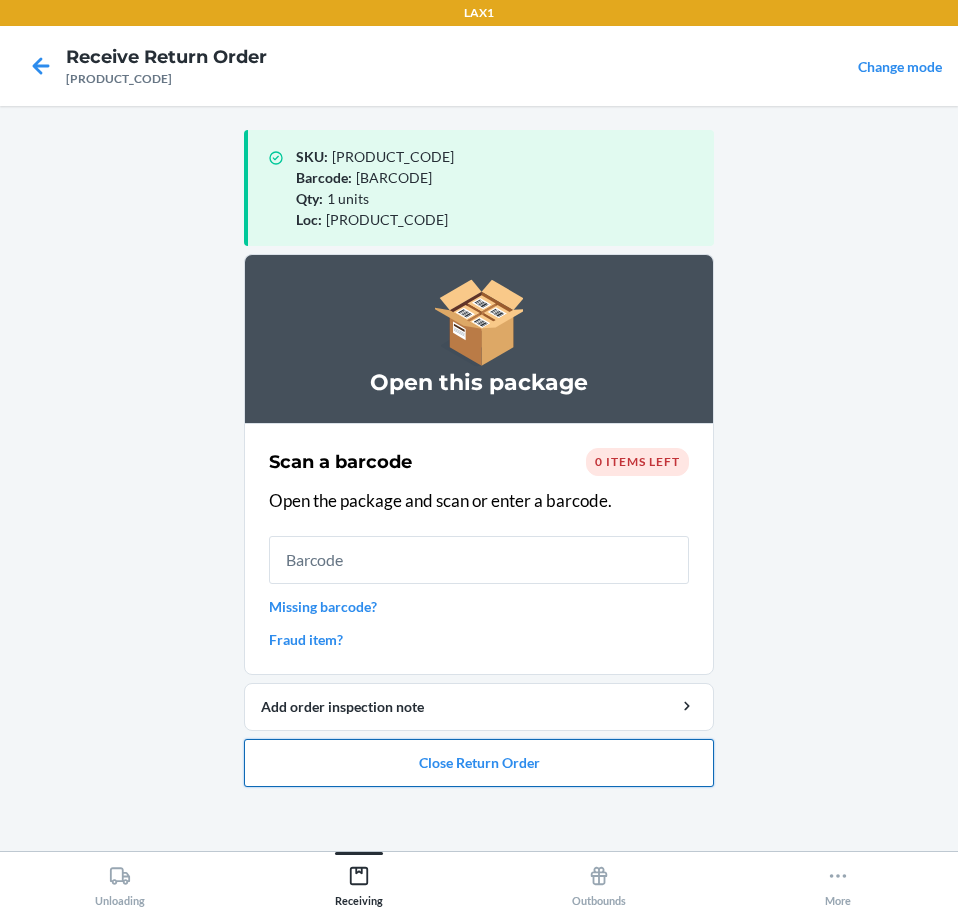 click on "Close Return Order" at bounding box center (479, 763) 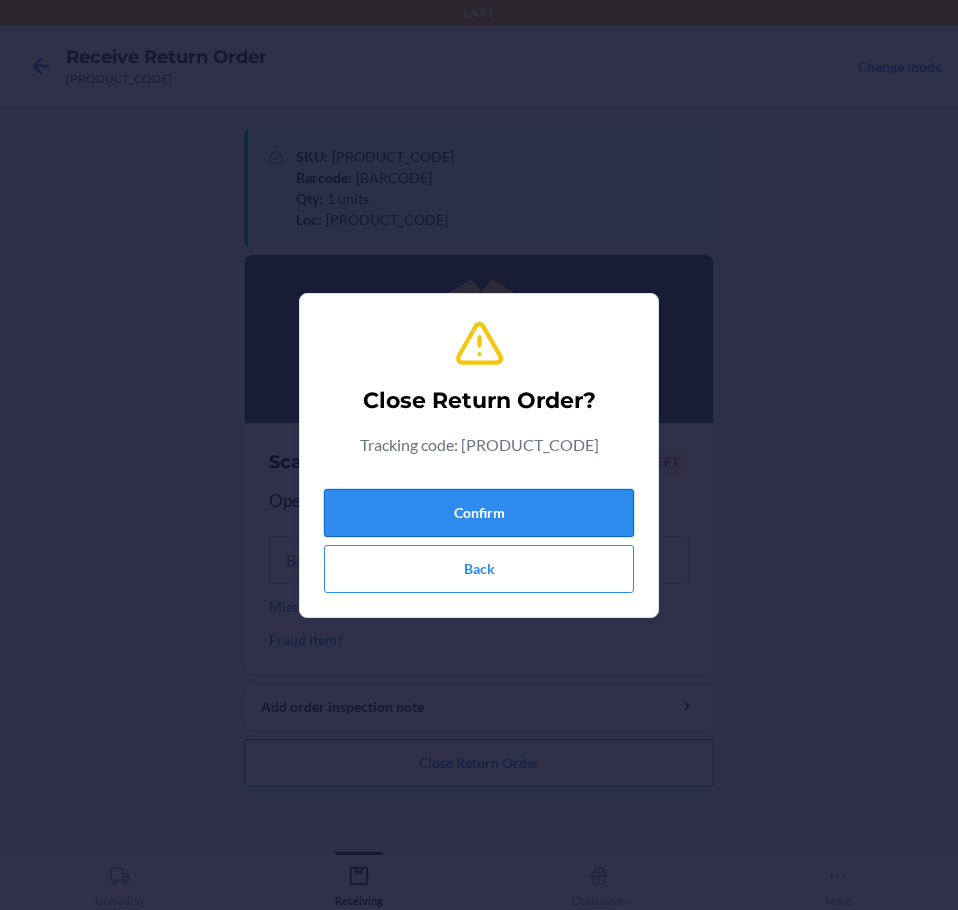 click on "Confirm" at bounding box center [479, 513] 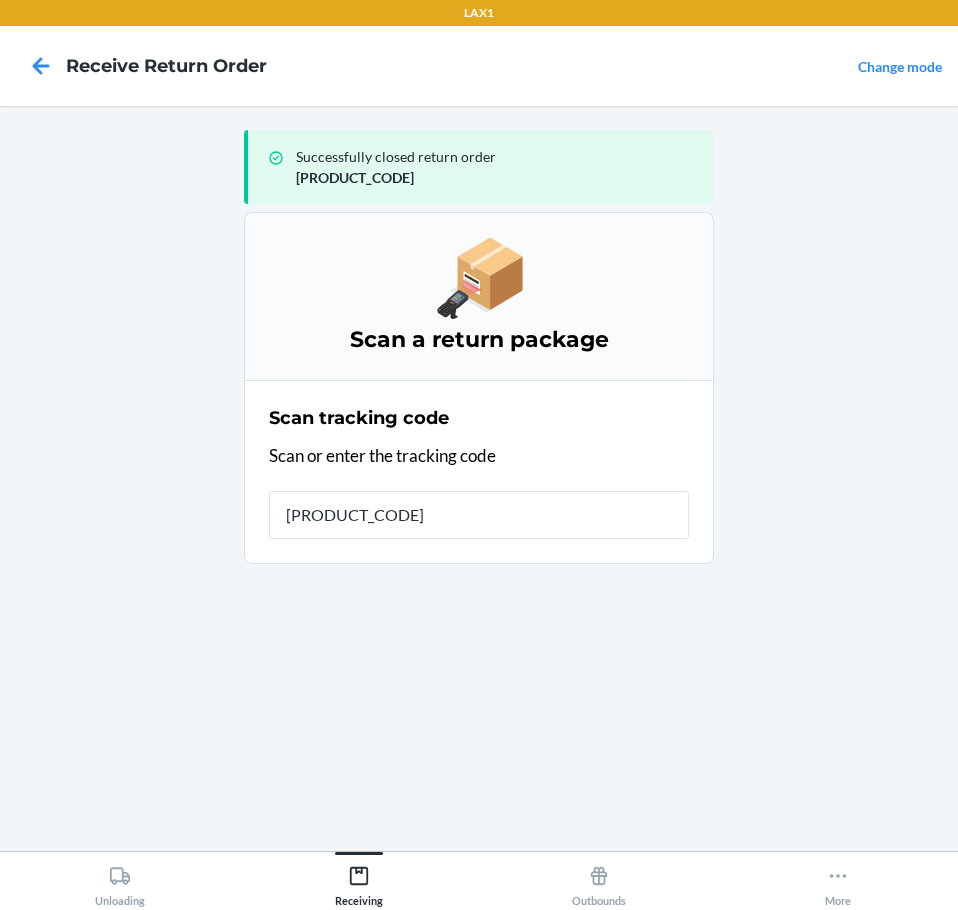 type on "1ZX8R1710362310" 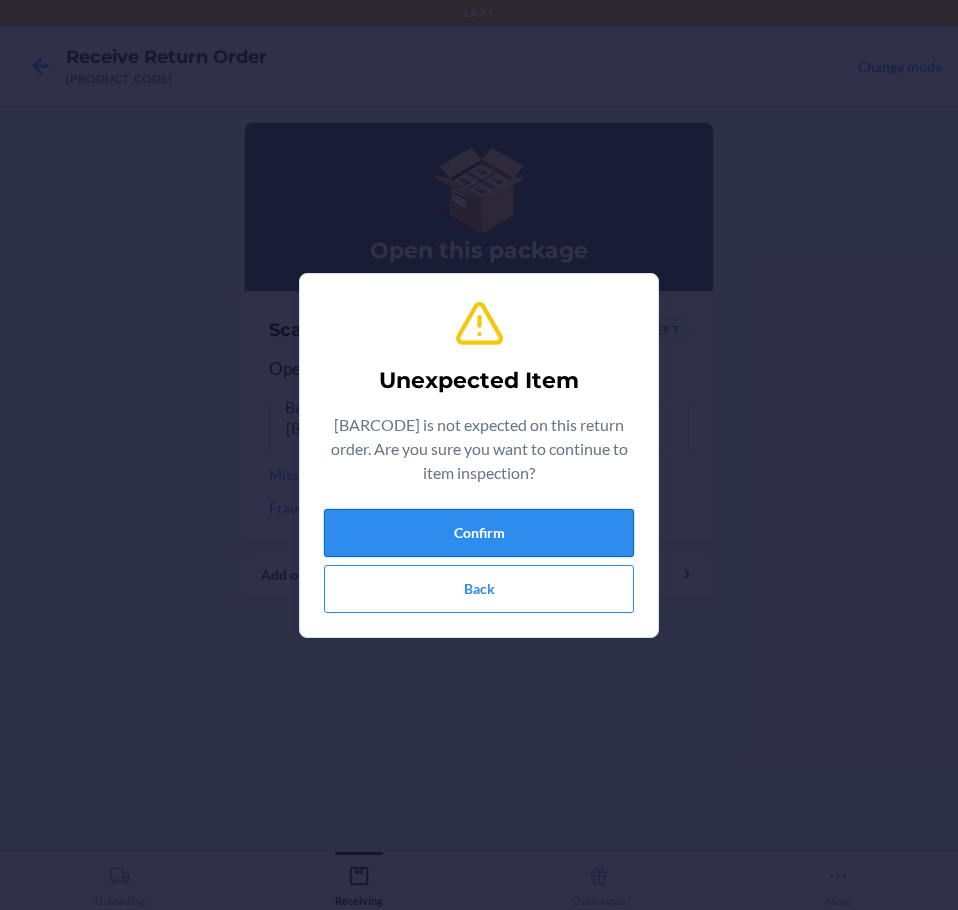 click on "Confirm" at bounding box center (479, 533) 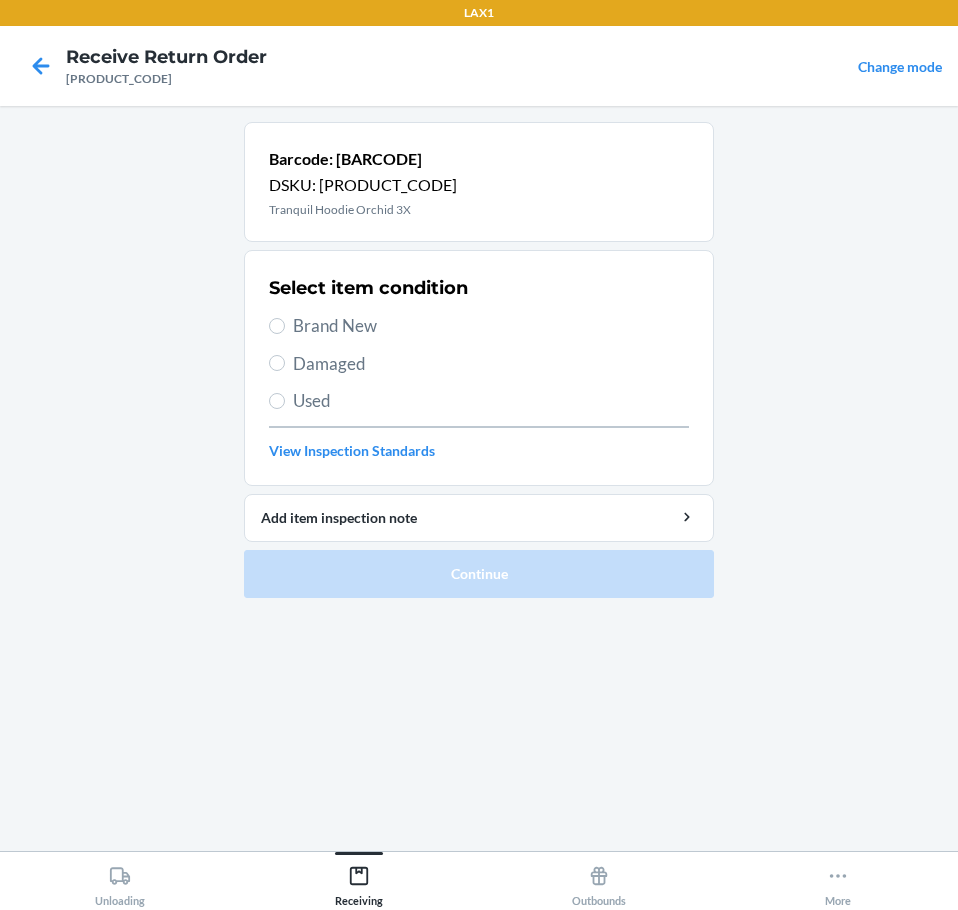 click on "Select item condition Brand New Damaged Used View Inspection Standards" at bounding box center [479, 368] 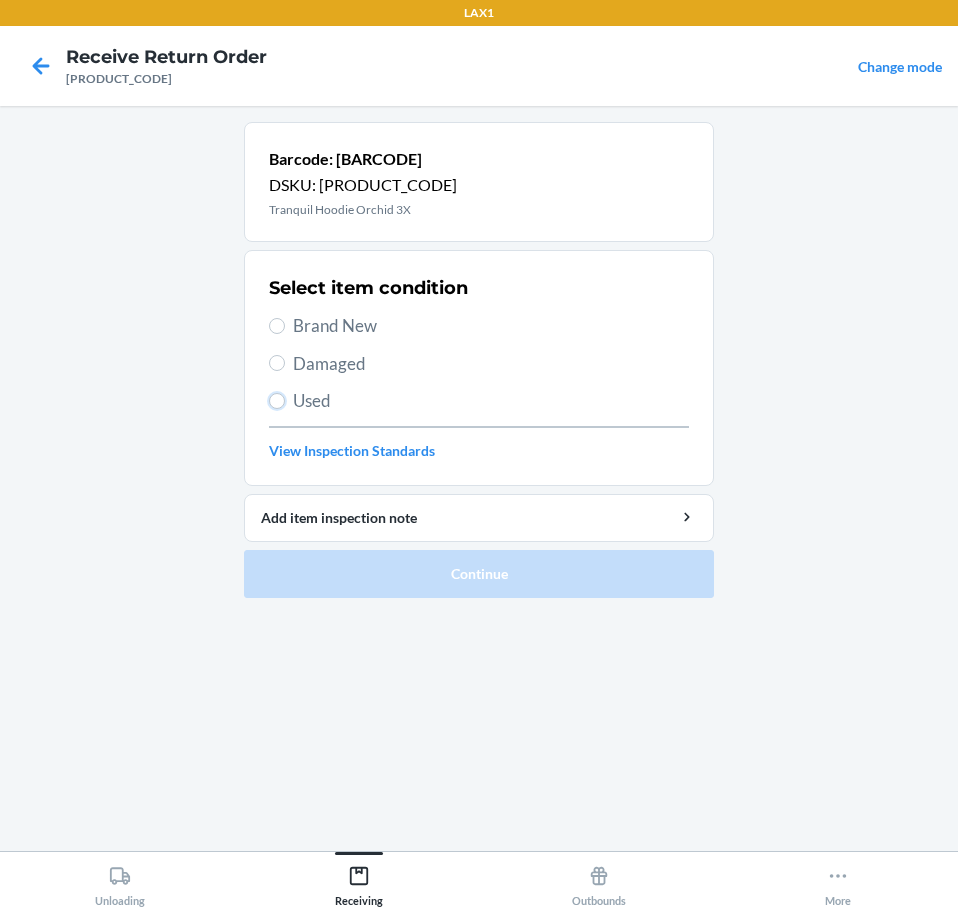 click on "Used" at bounding box center (277, 401) 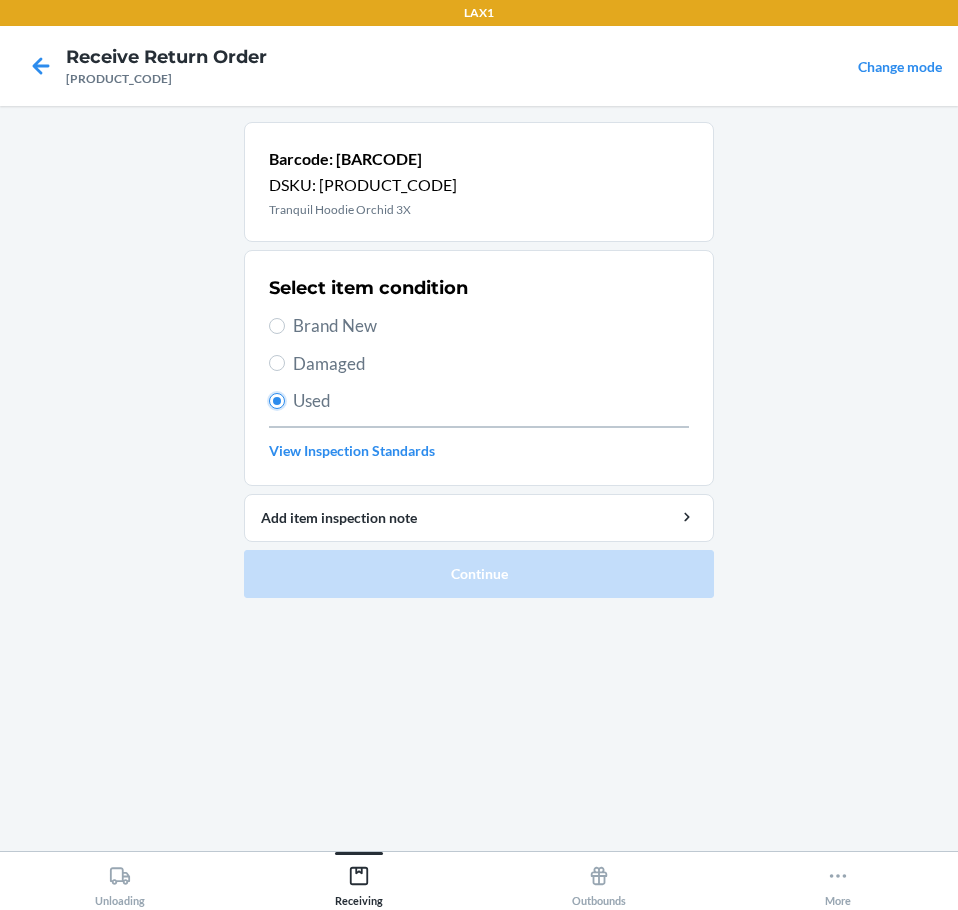 radio on "true" 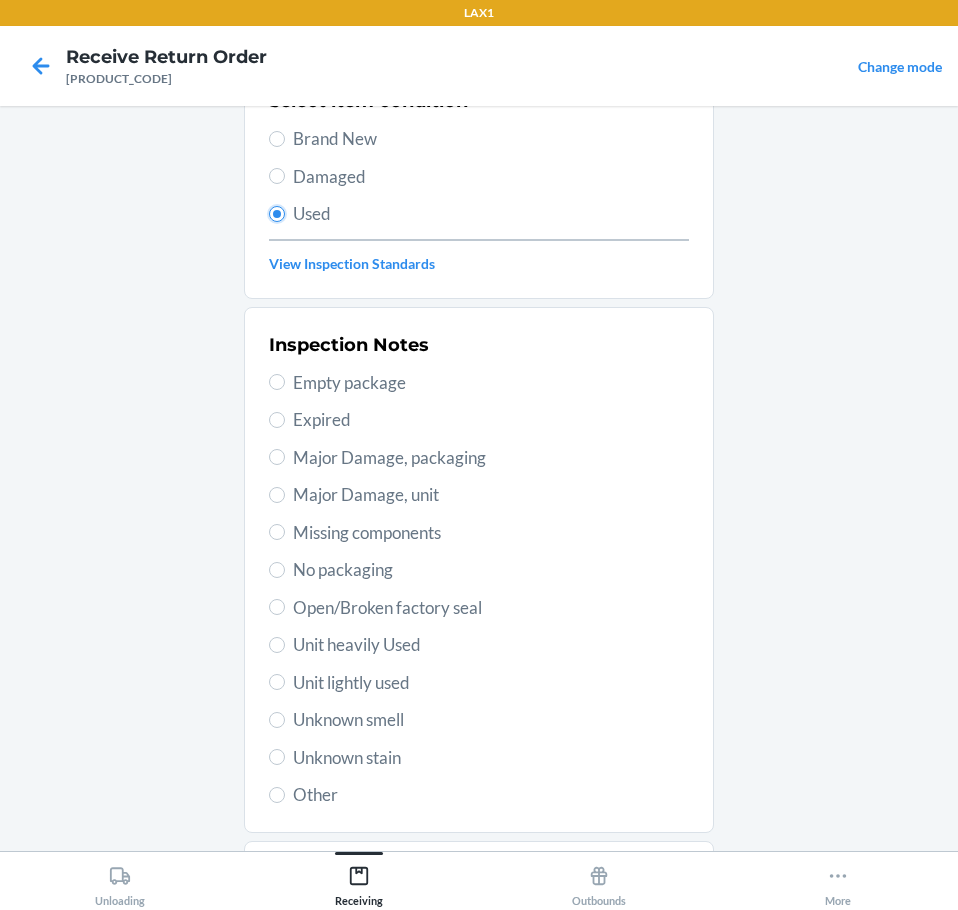scroll, scrollTop: 200, scrollLeft: 0, axis: vertical 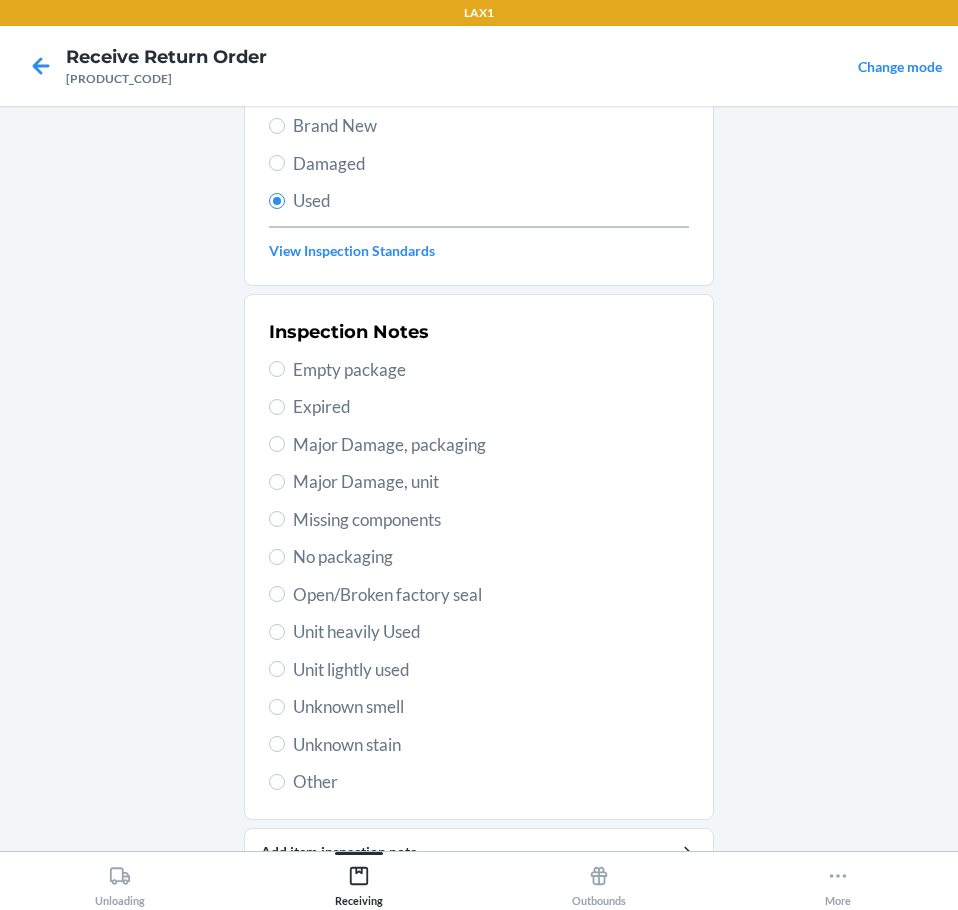 click on "Unit heavily Used" at bounding box center (491, 632) 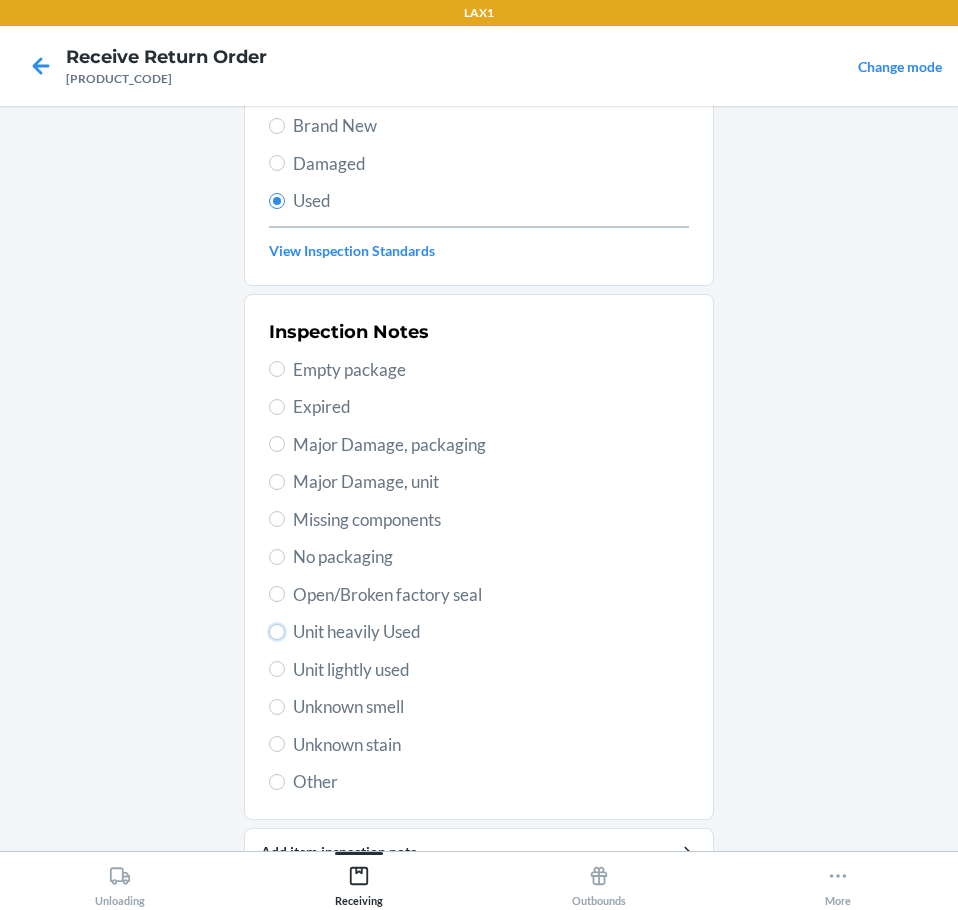 click on "Unit heavily Used" at bounding box center [277, 632] 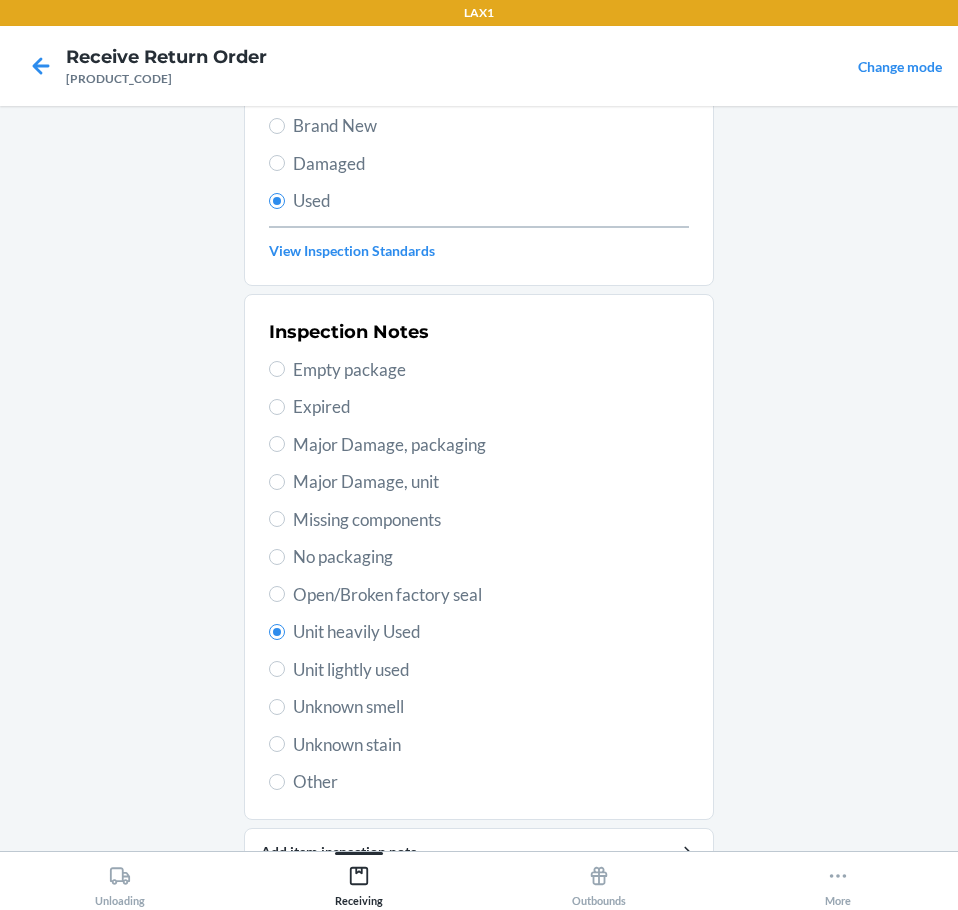 click on "Inspection Notes Empty package Expired Major Damage, packaging Major Damage, unit Missing components No packaging Open/Broken factory seal Unit heavily Used Unit lightly used Unknown smell Unknown stain Other" at bounding box center (479, 557) 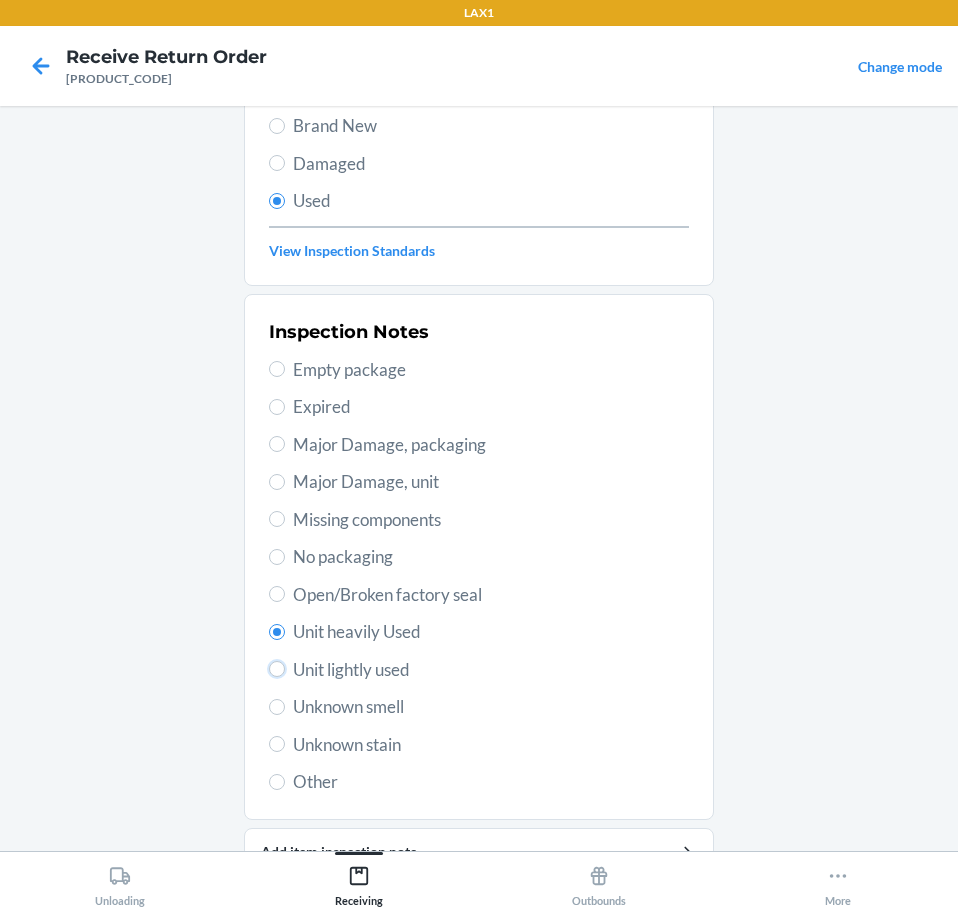 click on "Unit lightly used" at bounding box center [277, 669] 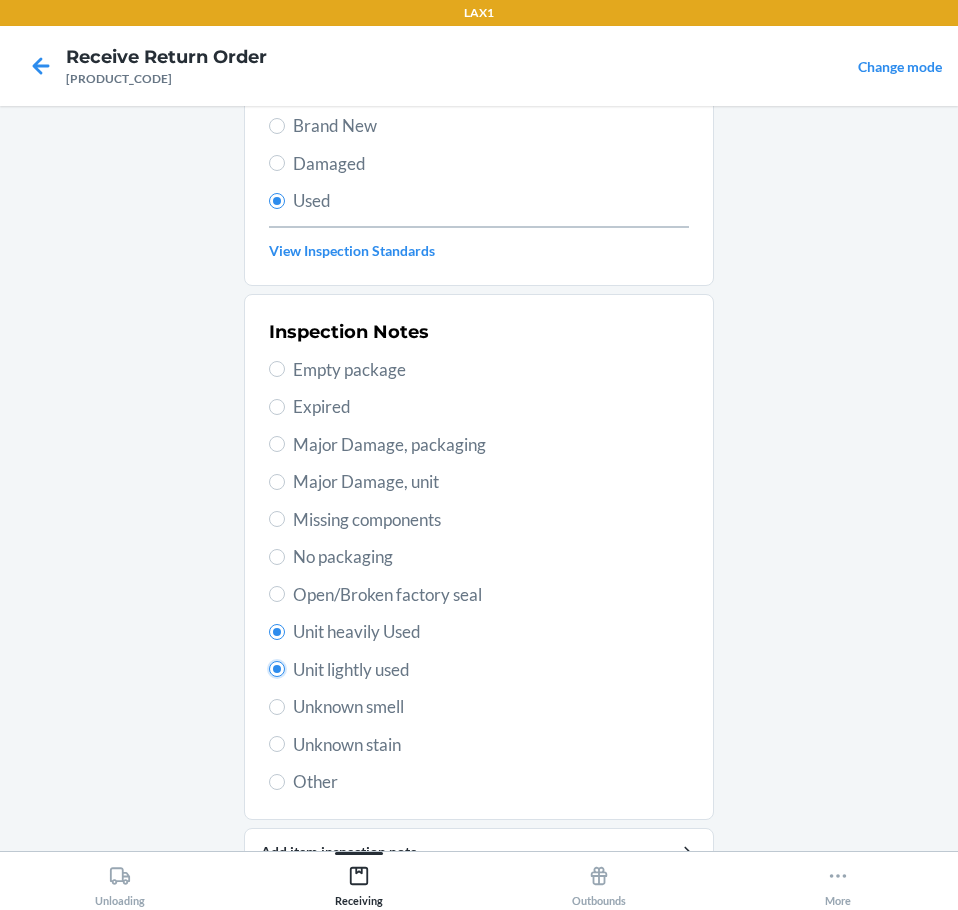 radio on "true" 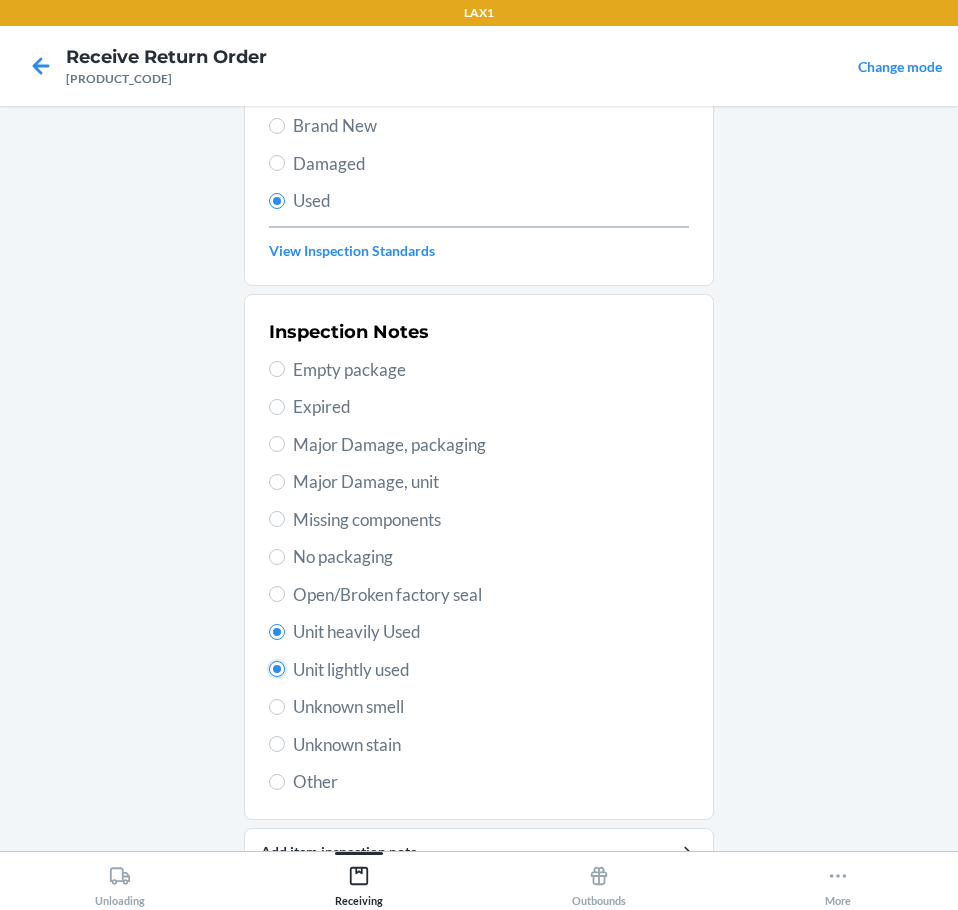 radio on "false" 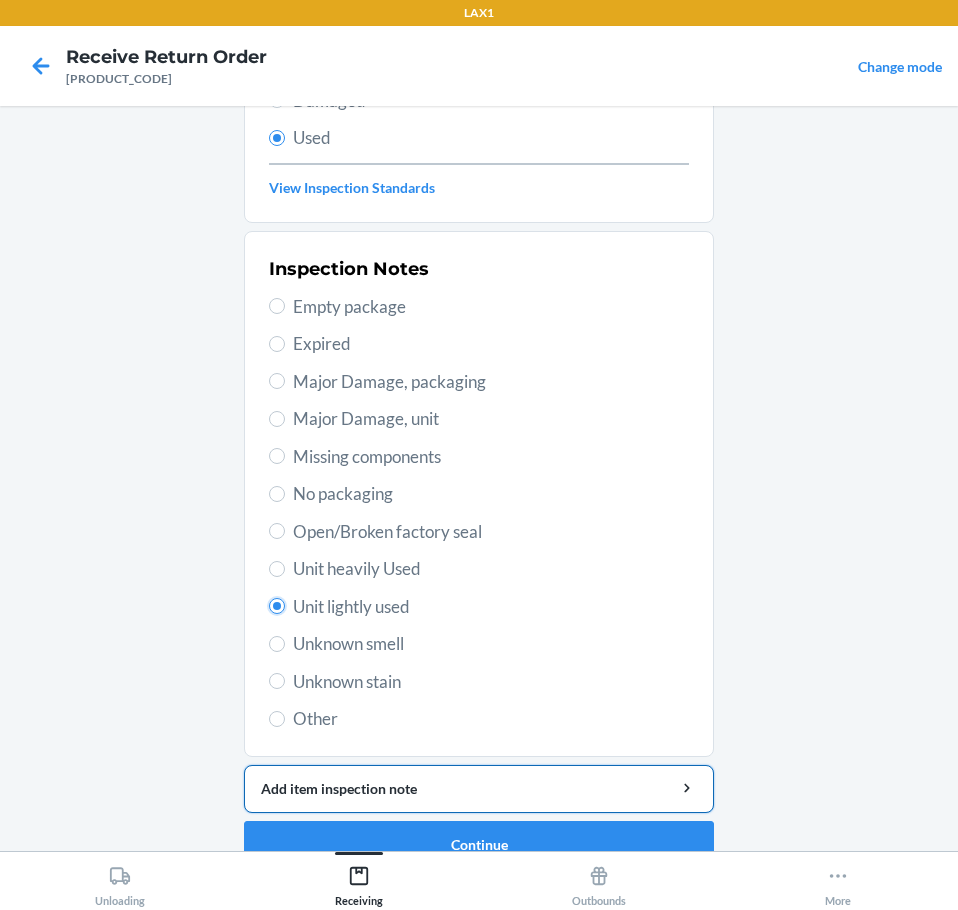 scroll, scrollTop: 297, scrollLeft: 0, axis: vertical 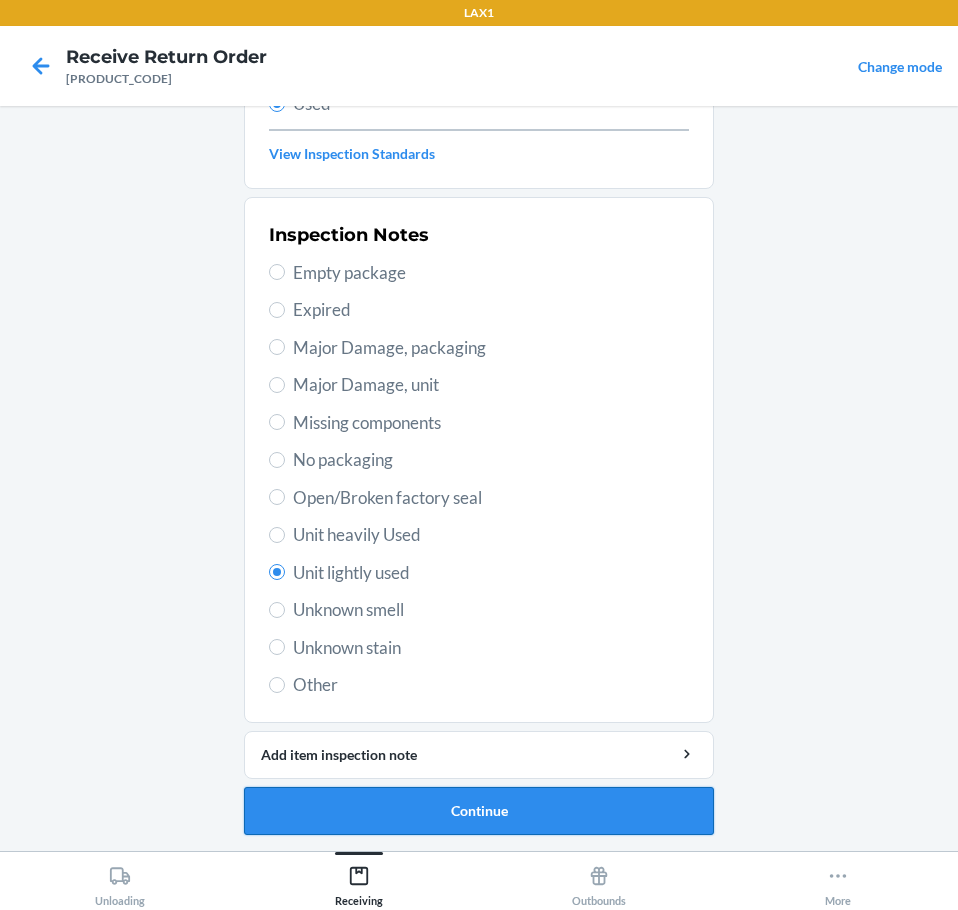 click on "Continue" at bounding box center [479, 811] 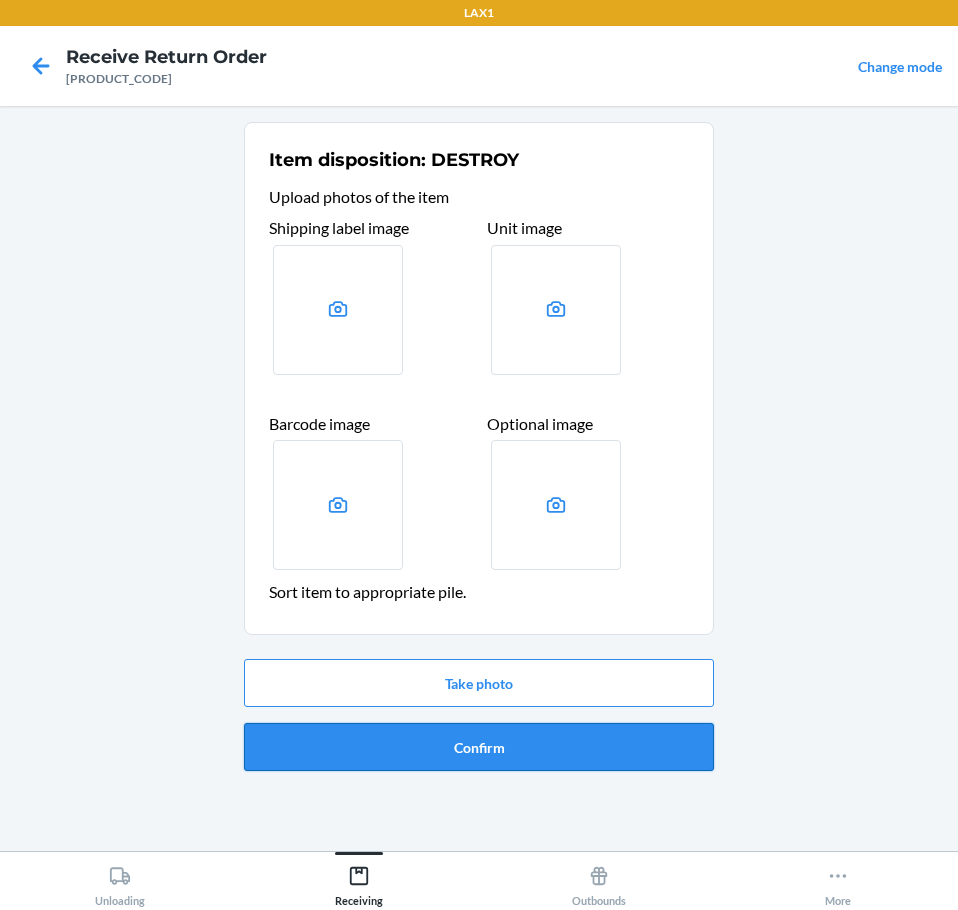 click on "Confirm" at bounding box center (479, 747) 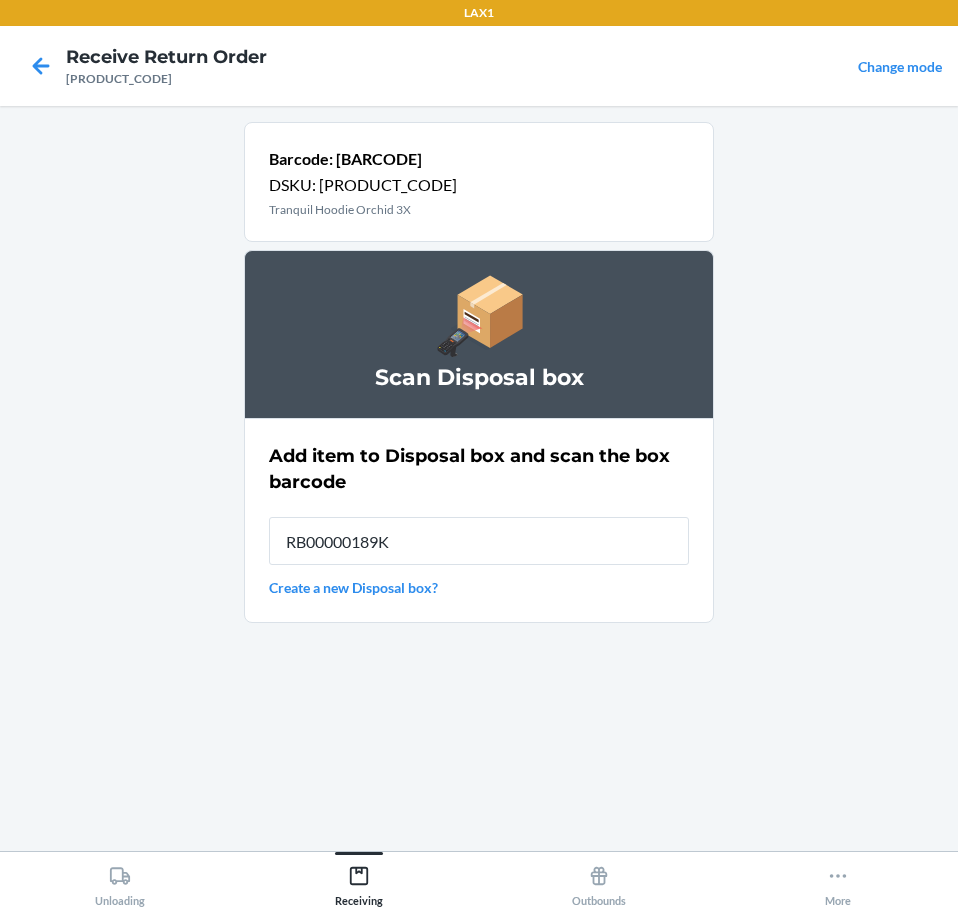 type on "RB00000189K" 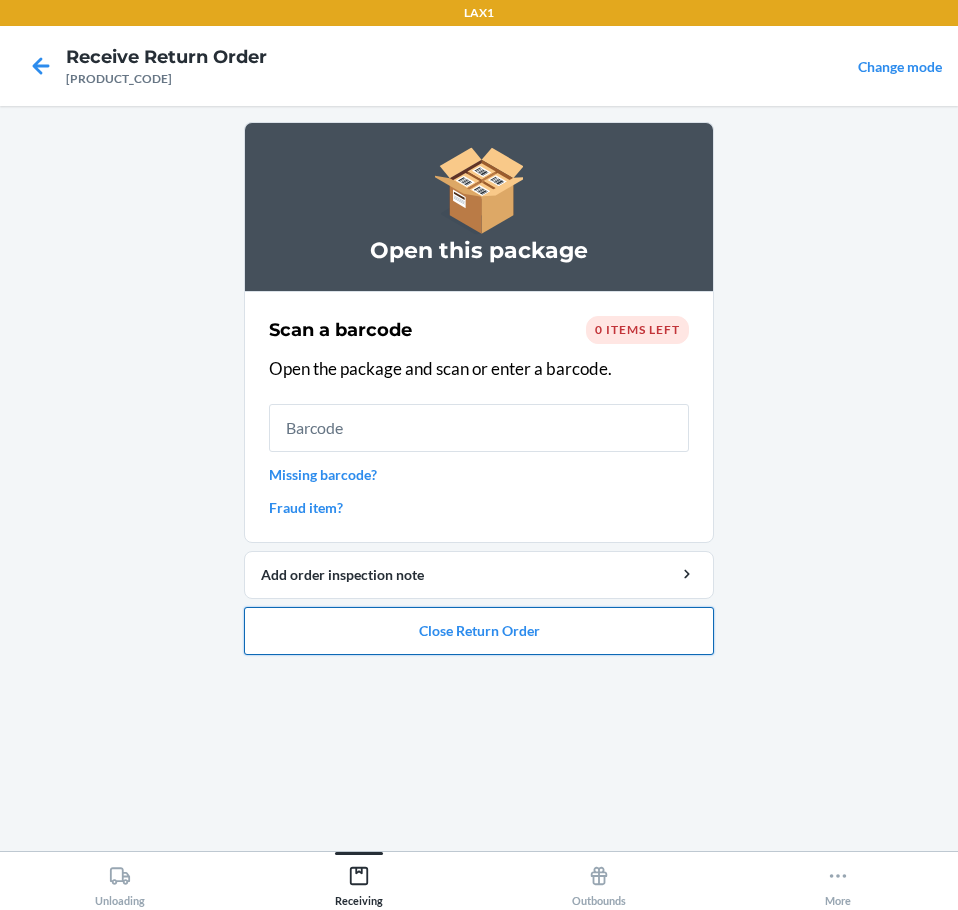 click on "Close Return Order" at bounding box center (479, 631) 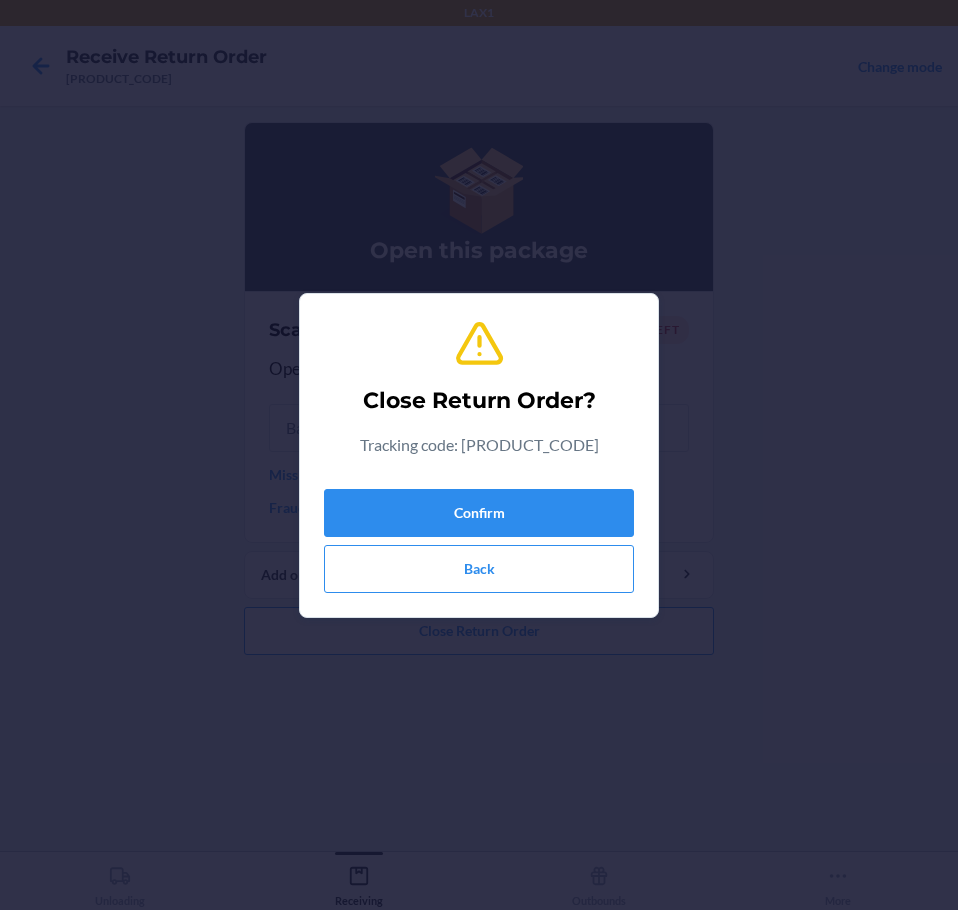 click on "Confirm Back" at bounding box center [479, 537] 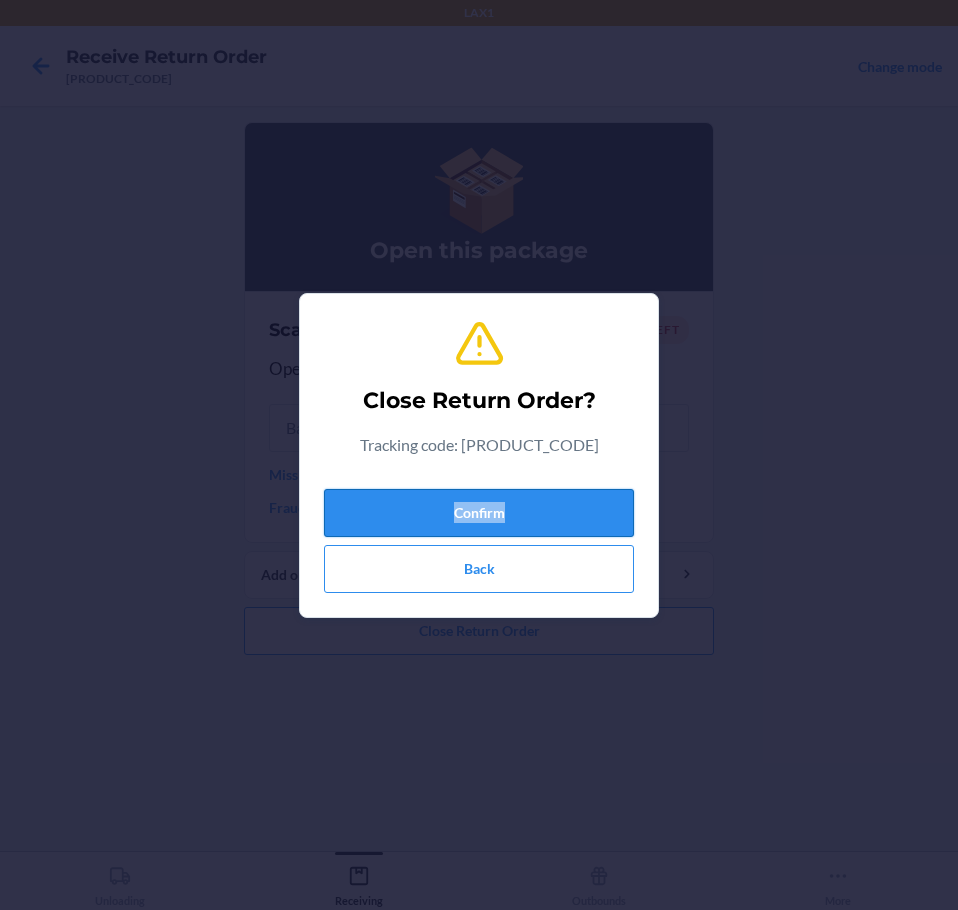 click on "Confirm Back" at bounding box center (479, 537) 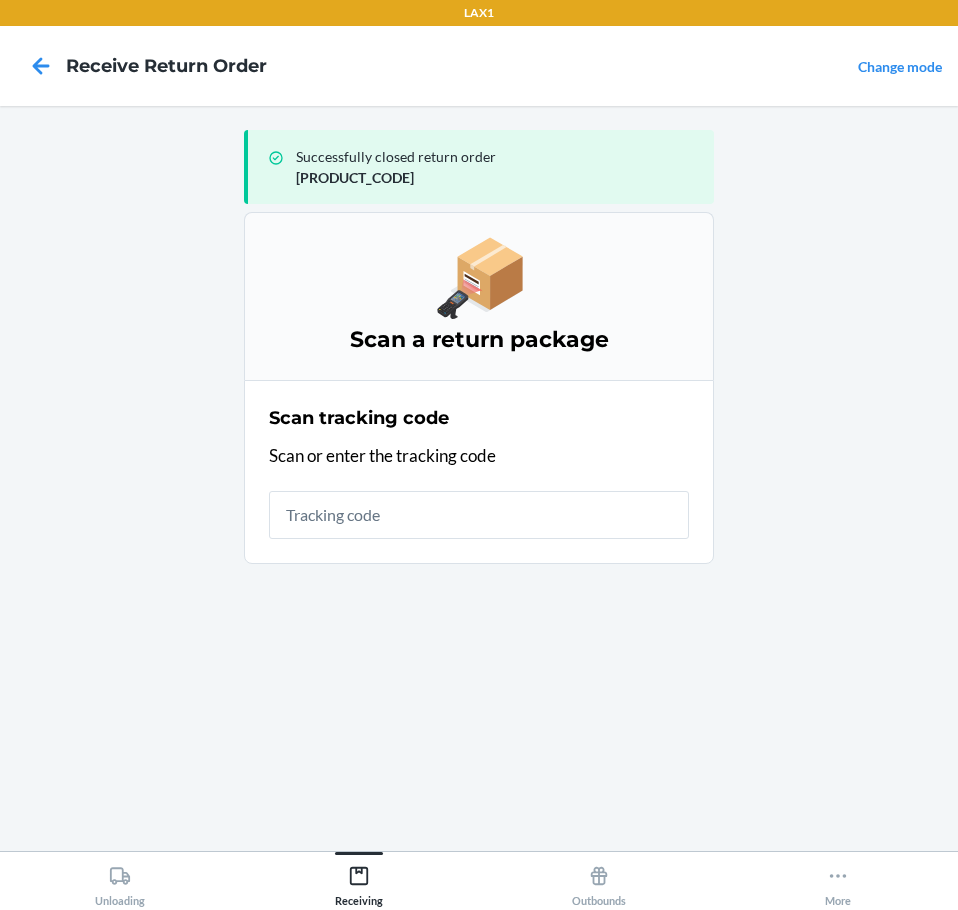 drag, startPoint x: 523, startPoint y: 472, endPoint x: -4, endPoint y: 825, distance: 634.3012 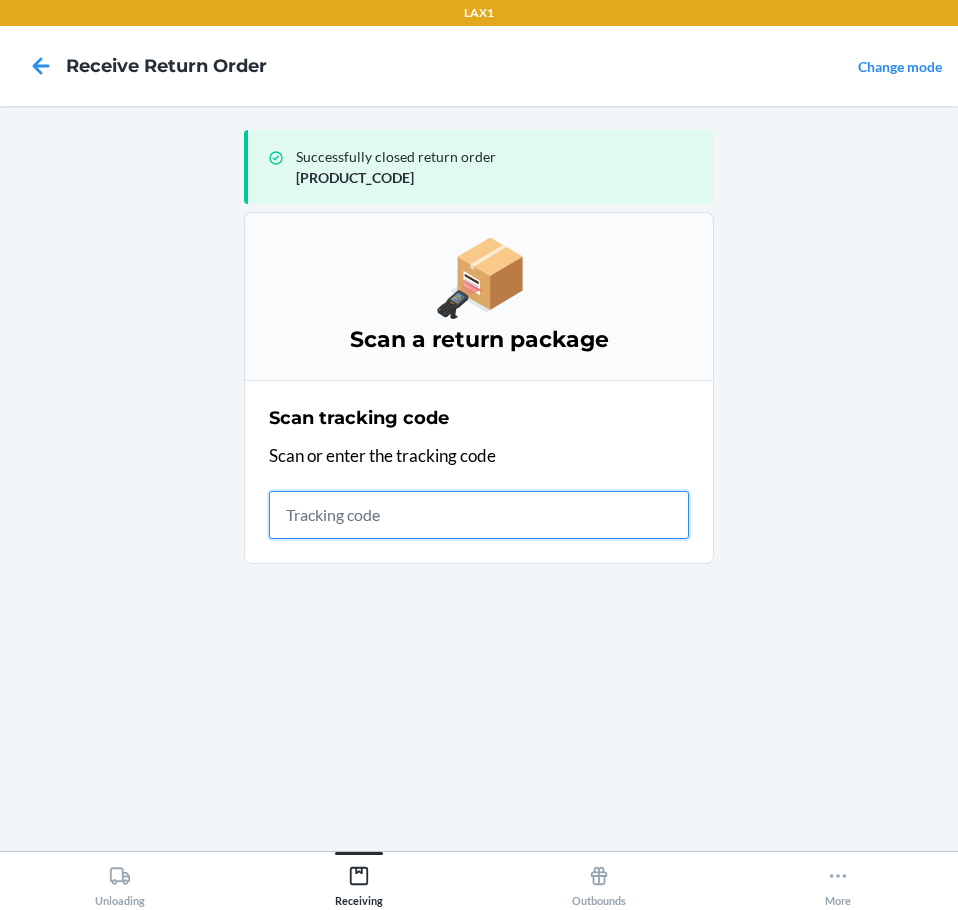 click at bounding box center [479, 515] 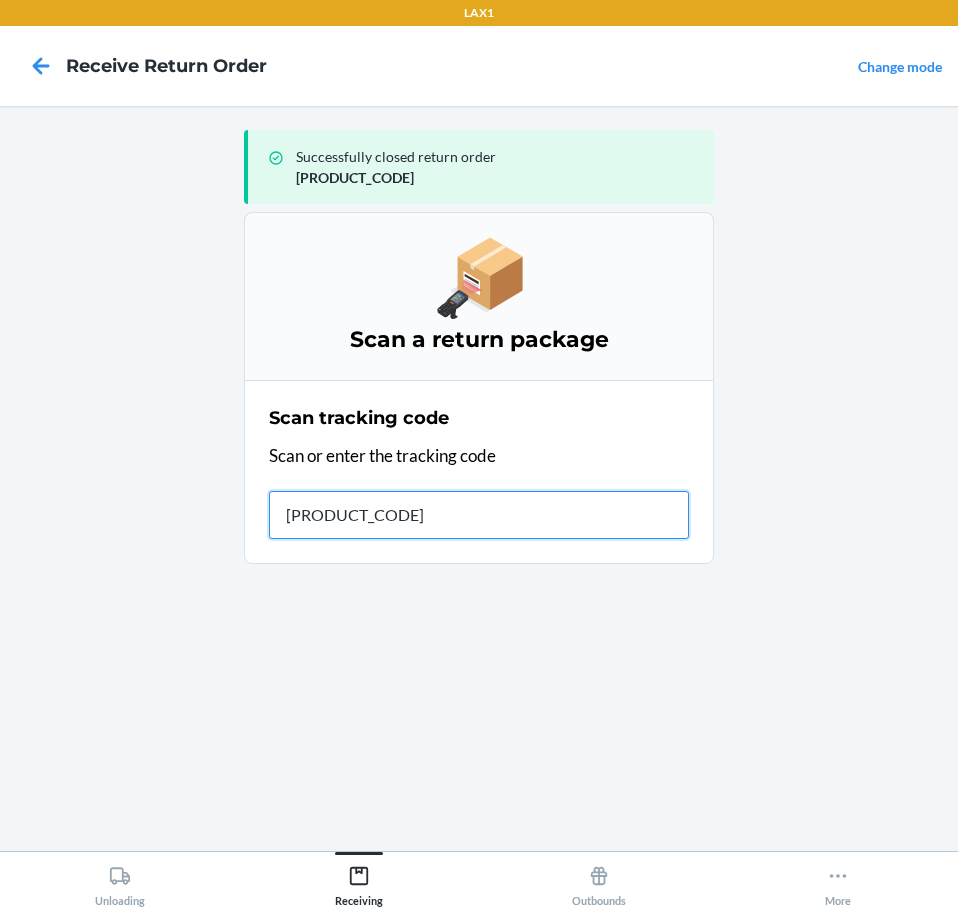 type on "42092346943463610602329" 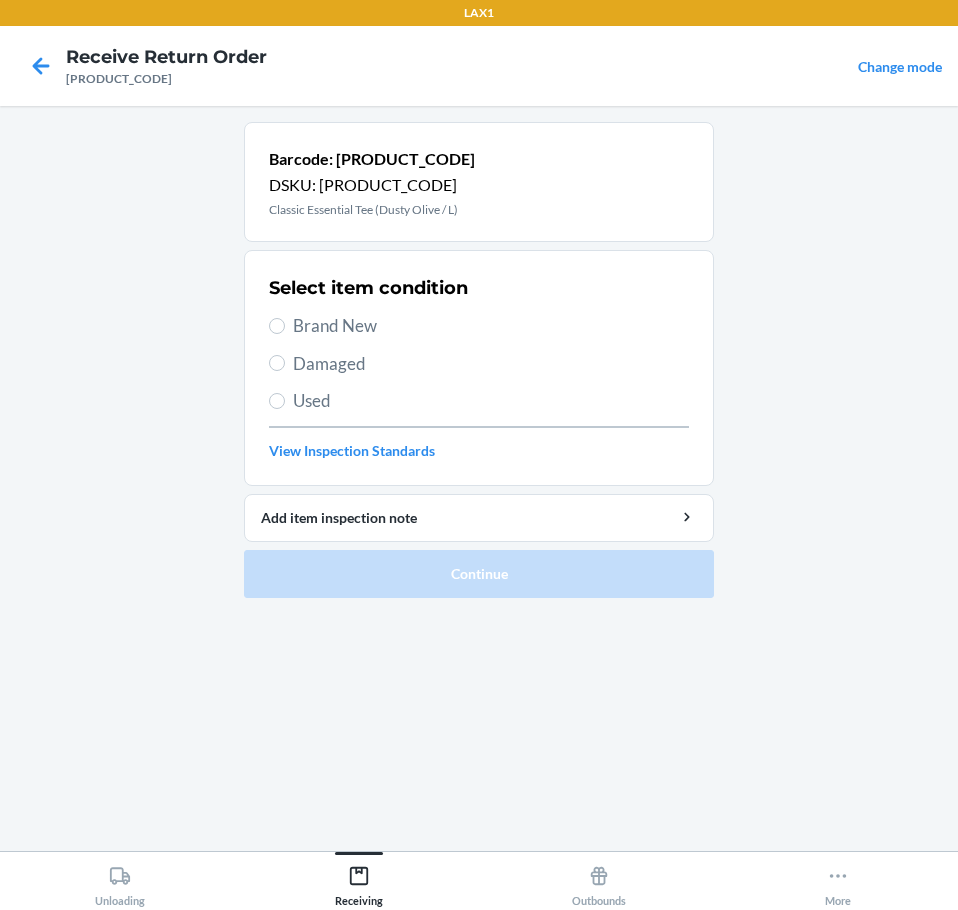click on "Select item condition Brand New Damaged Used View Inspection Standards" at bounding box center [479, 368] 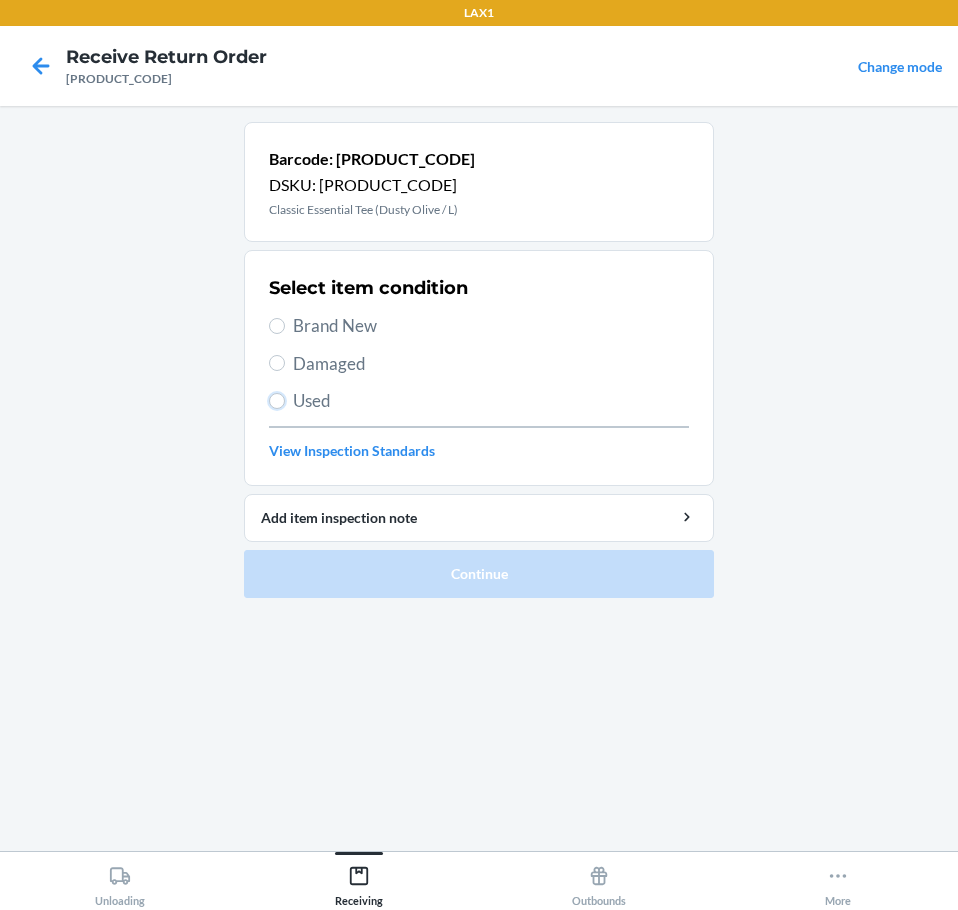 click on "Used" at bounding box center [277, 401] 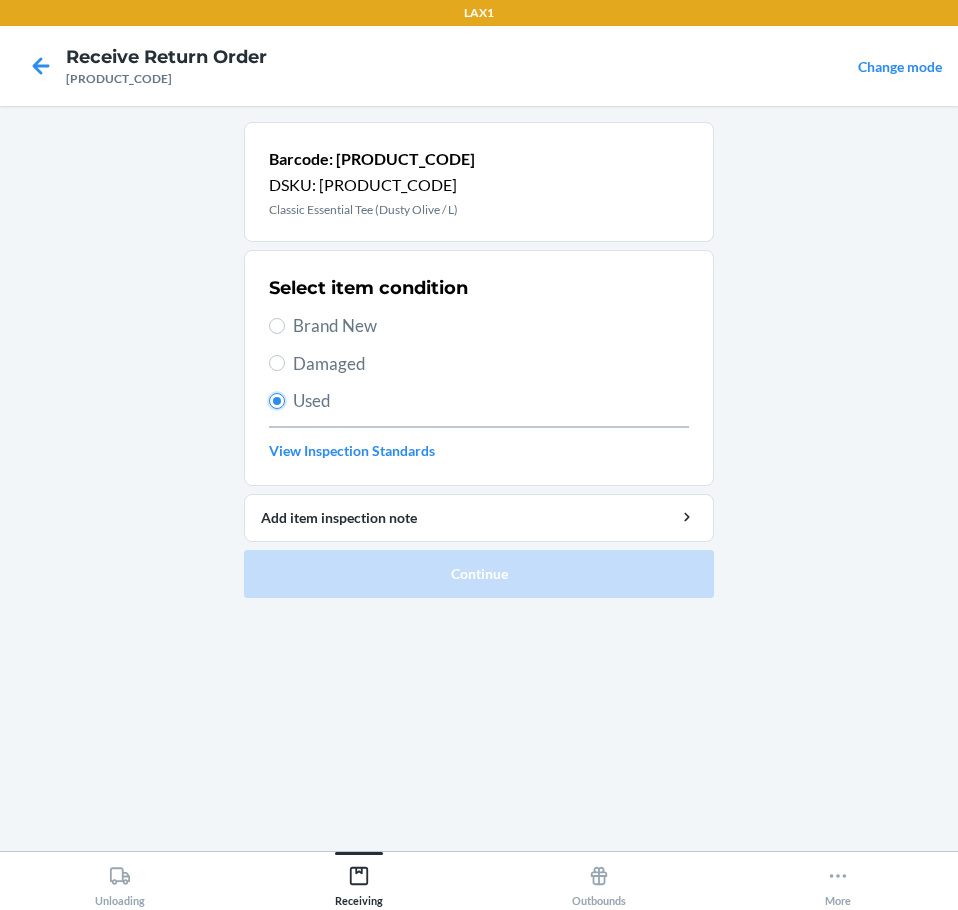 radio on "true" 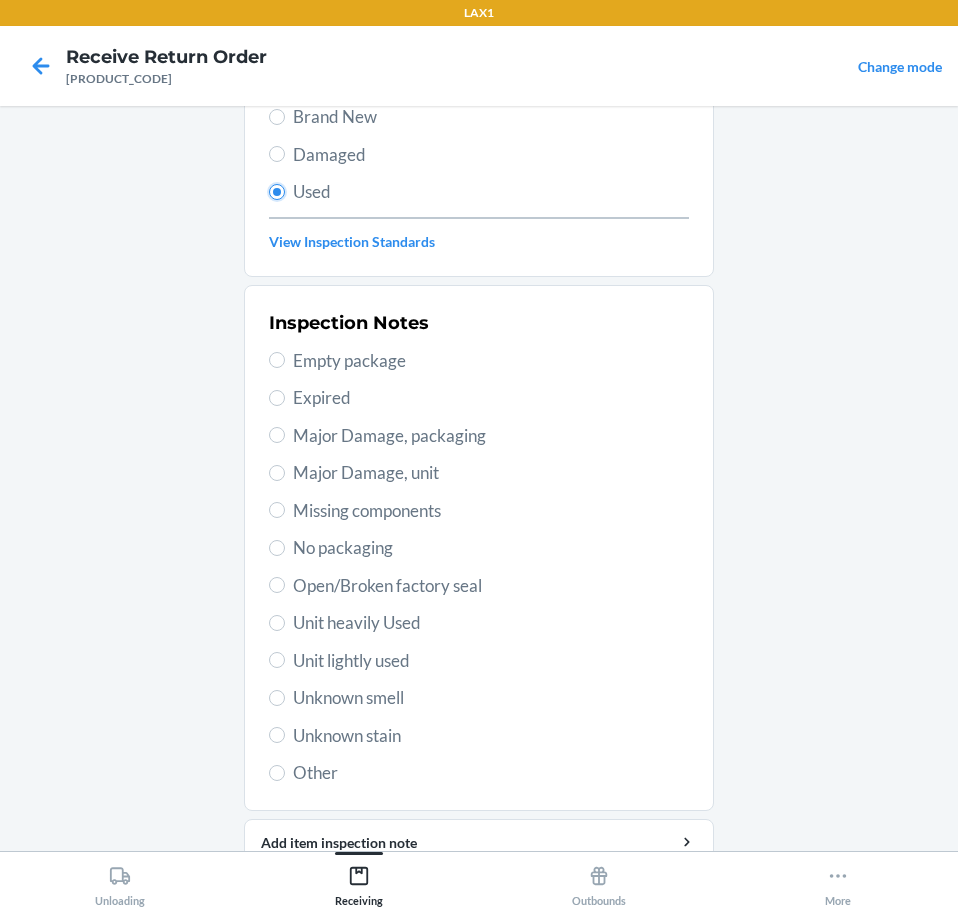 scroll, scrollTop: 297, scrollLeft: 0, axis: vertical 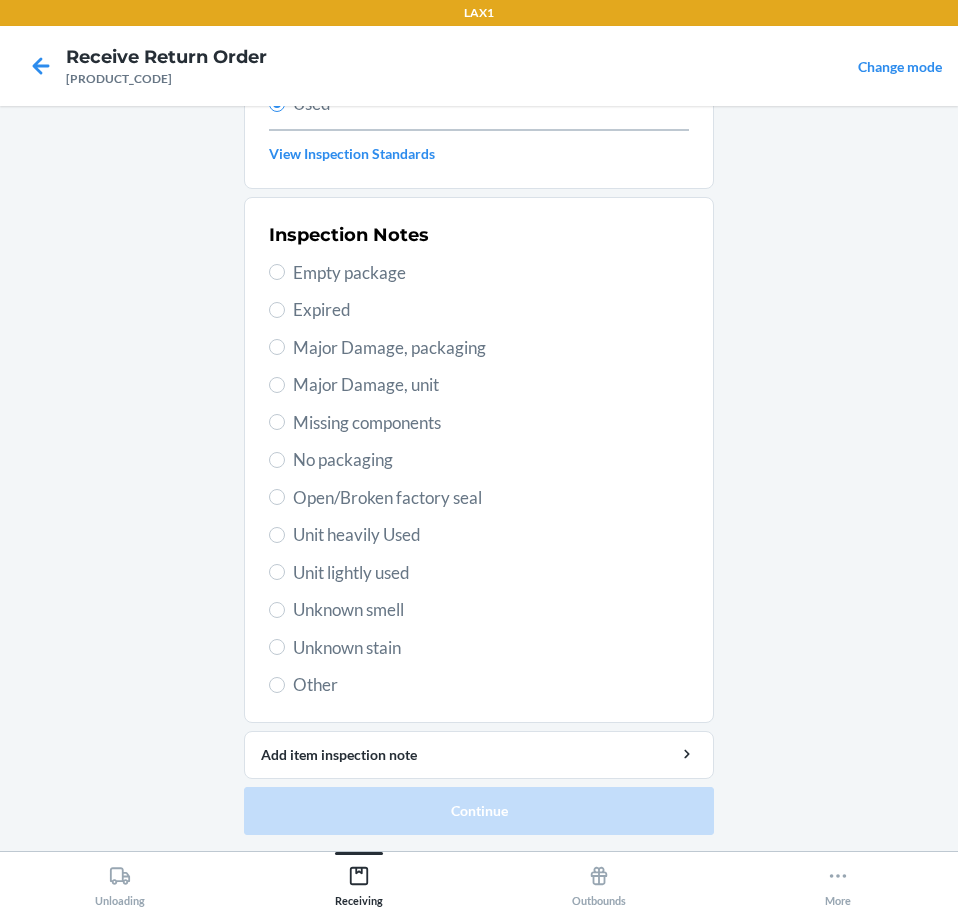 click on "Unit lightly used" at bounding box center (491, 573) 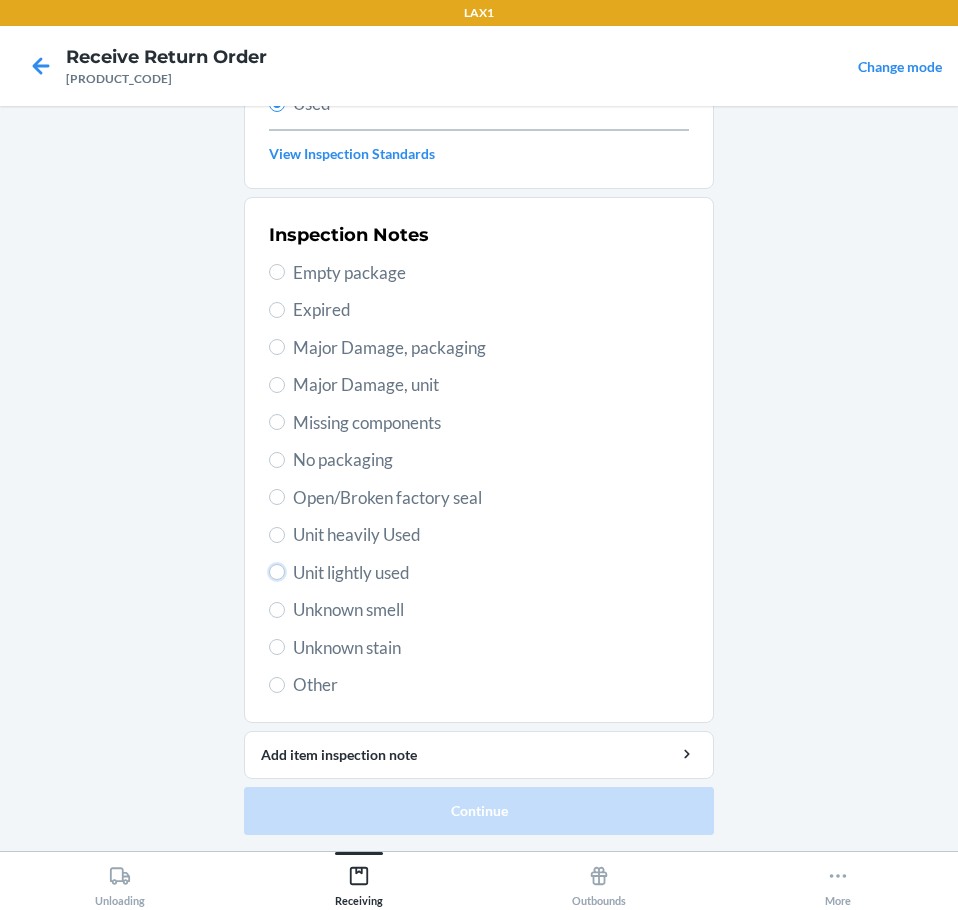 click on "Unit lightly used" at bounding box center (277, 572) 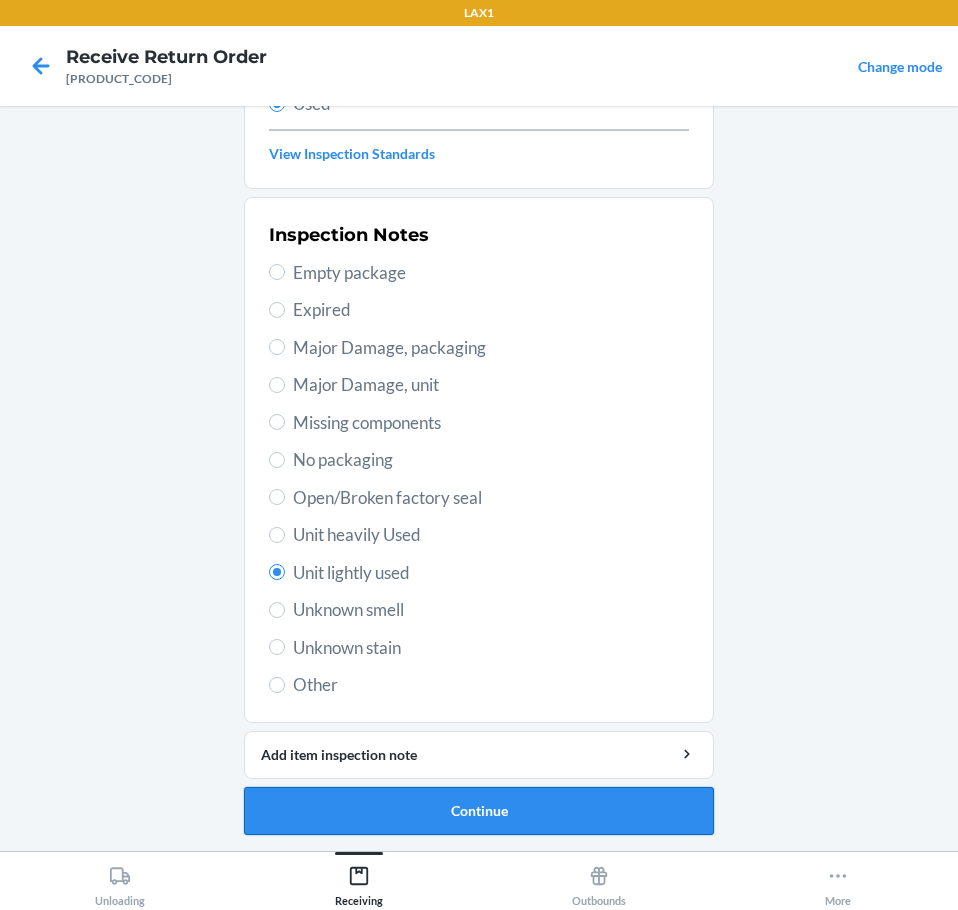 click on "Continue" at bounding box center (479, 811) 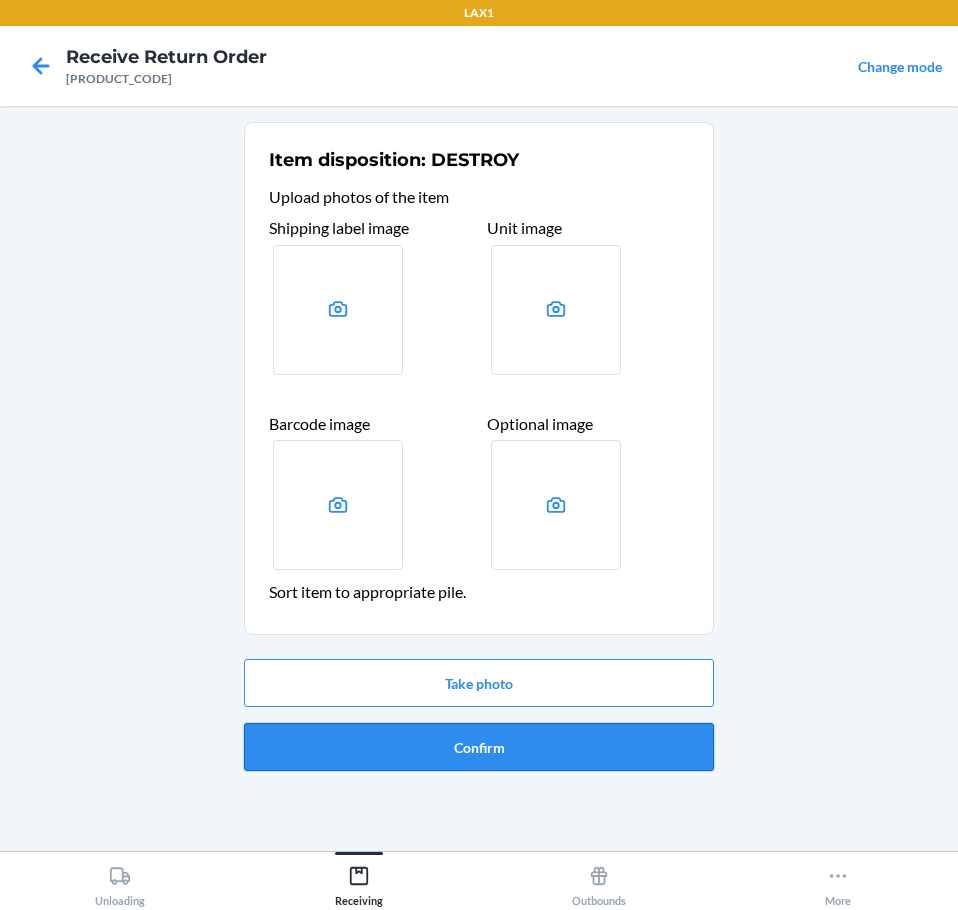 click on "Confirm" at bounding box center [479, 747] 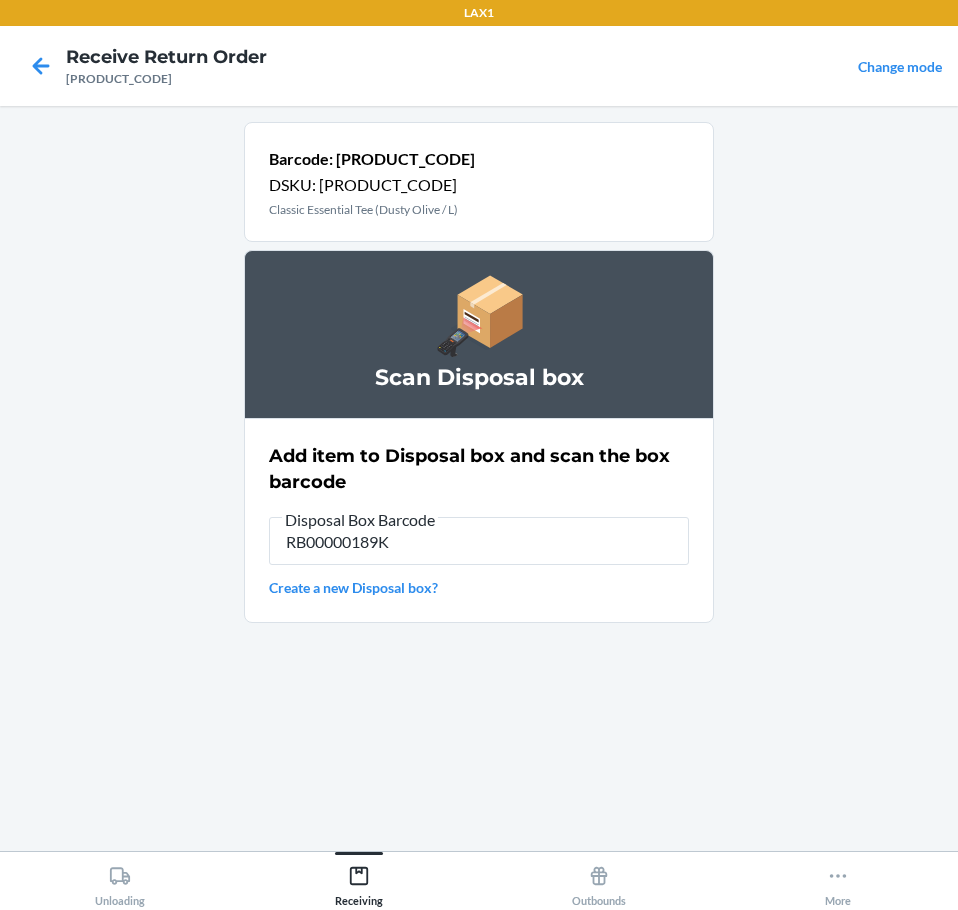 type on "RB00000189K" 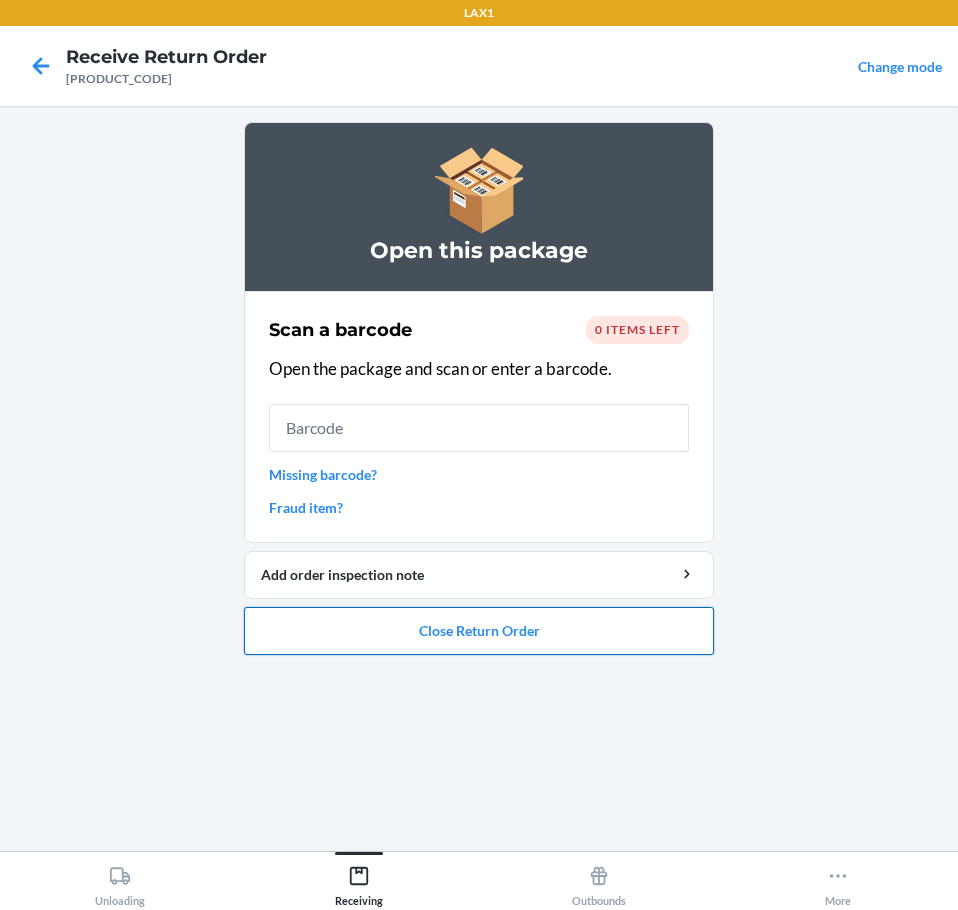 drag, startPoint x: 427, startPoint y: 709, endPoint x: 442, endPoint y: 653, distance: 57.974133 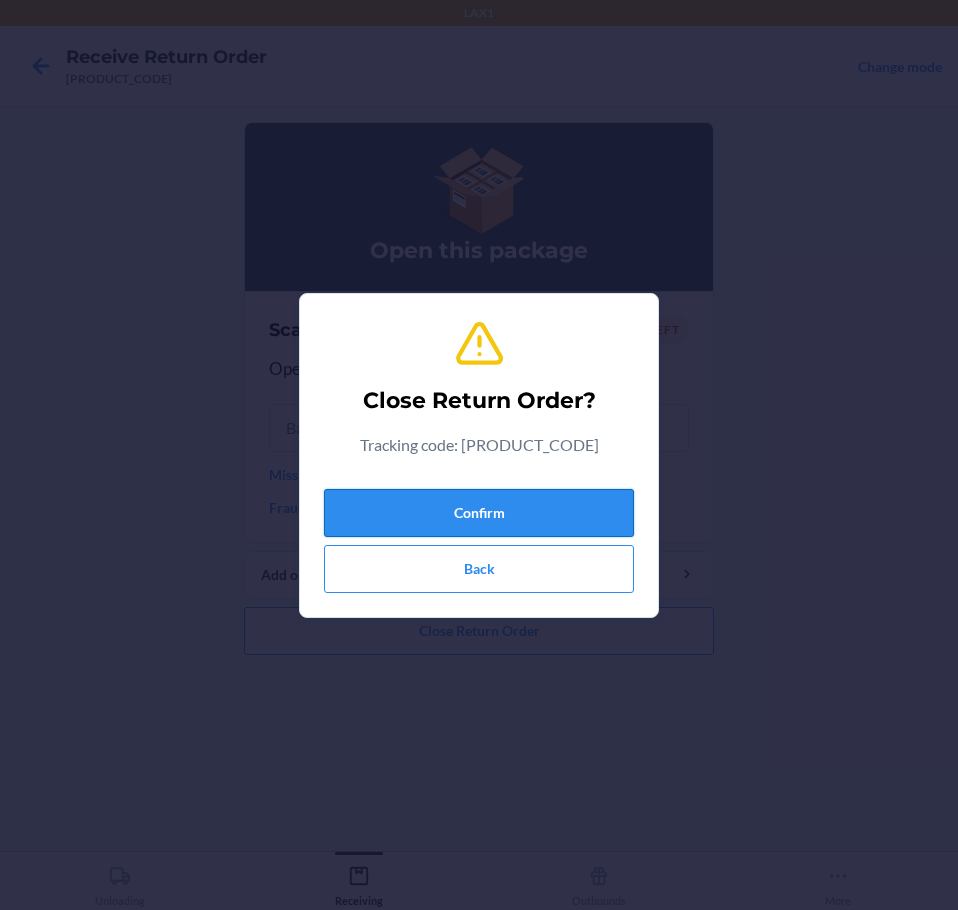 click on "Confirm" at bounding box center [479, 513] 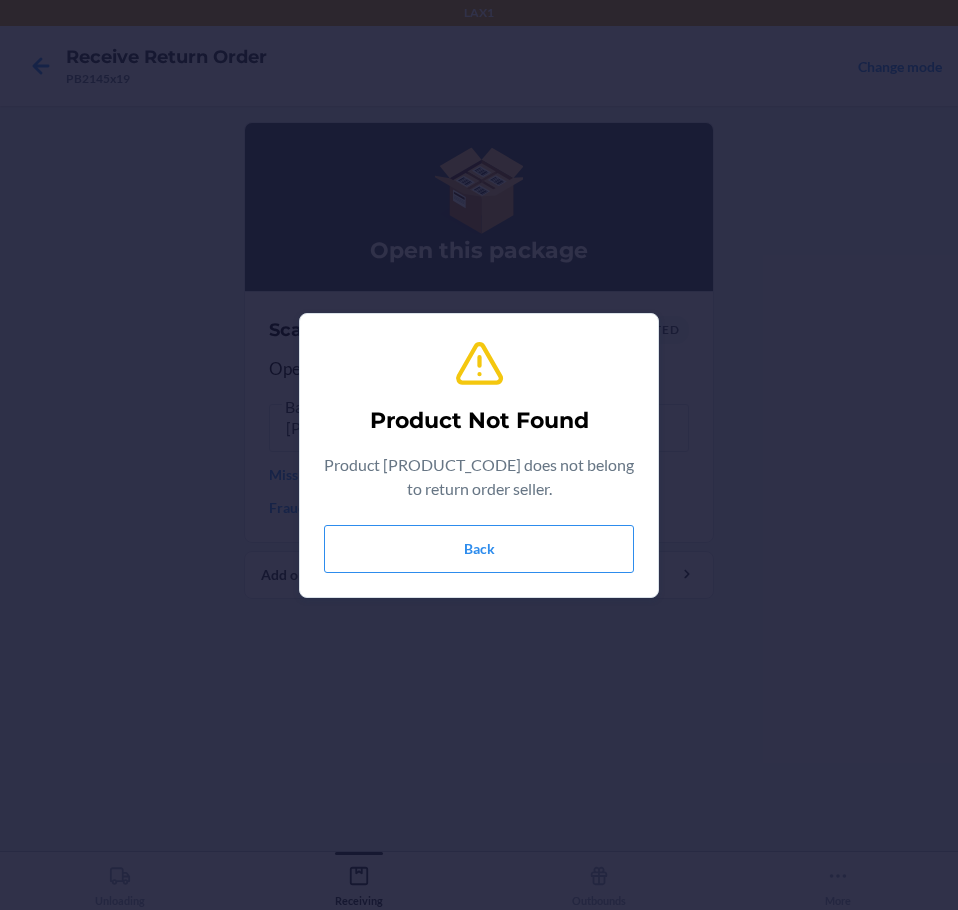 click on "Product Not Found Product X0023BYISP does not belong to return order seller. Back" at bounding box center (479, 455) 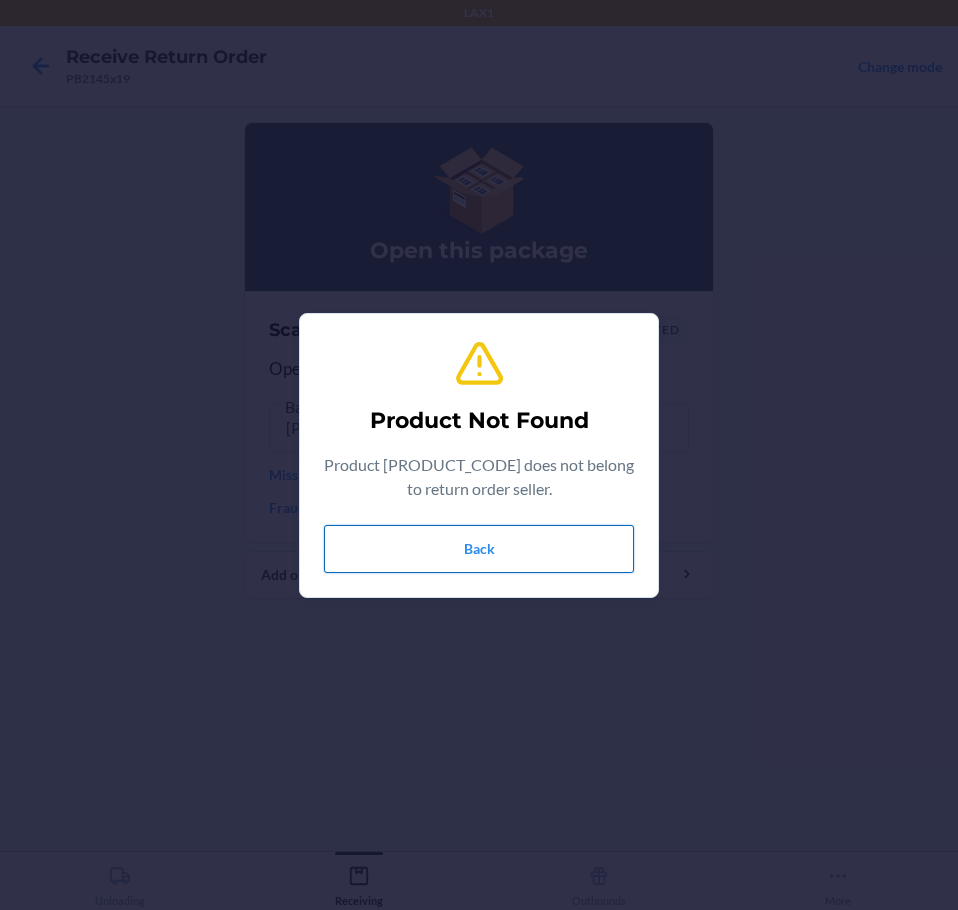 click on "Back" at bounding box center (479, 549) 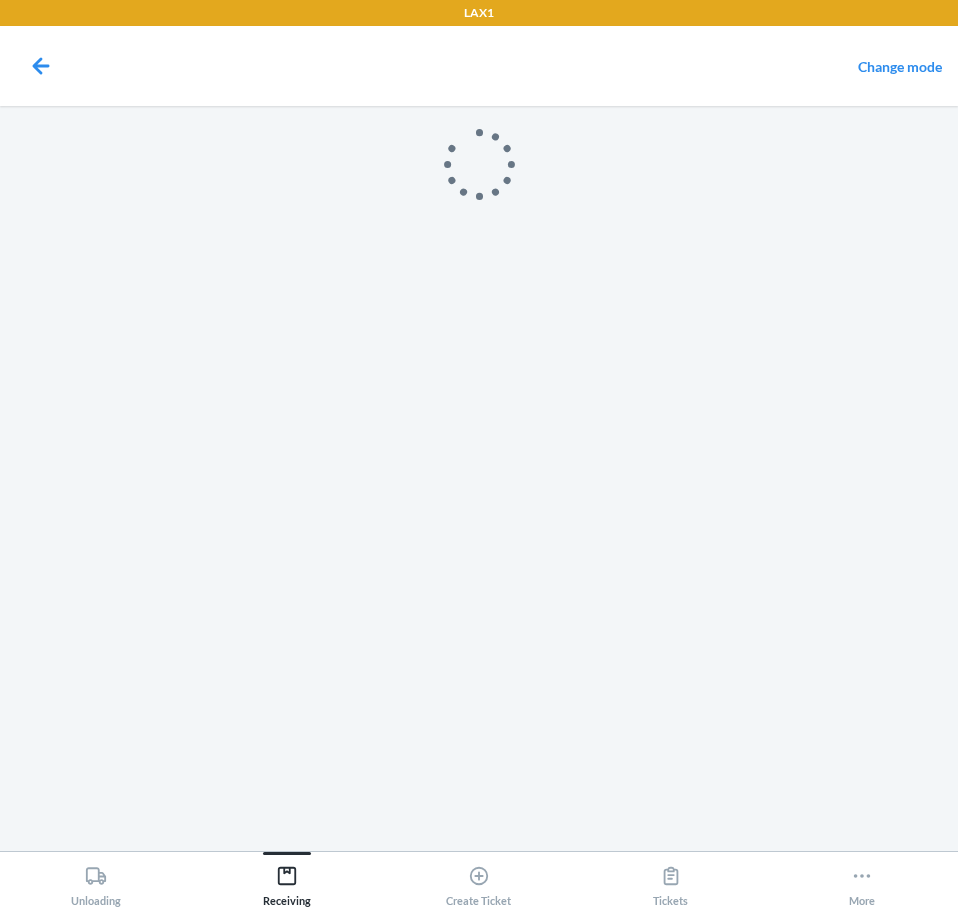scroll, scrollTop: 0, scrollLeft: 0, axis: both 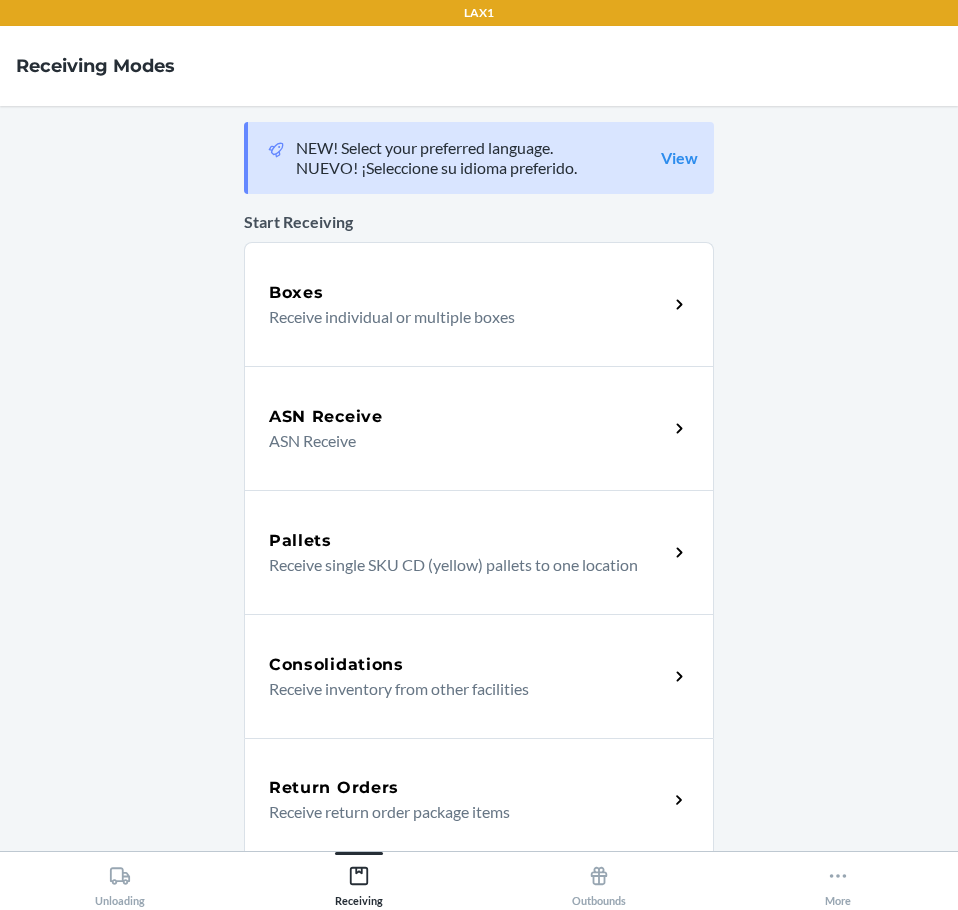 click on "Return Orders Receive return order package items" at bounding box center (479, 800) 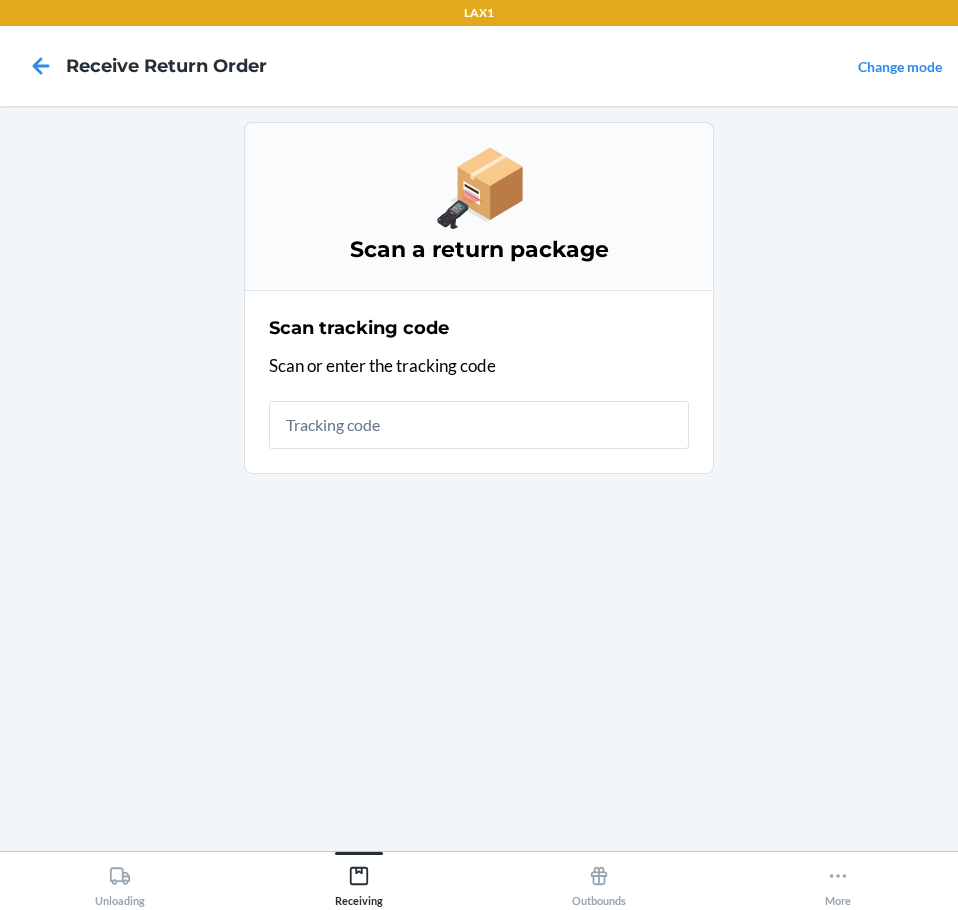 click at bounding box center [479, 425] 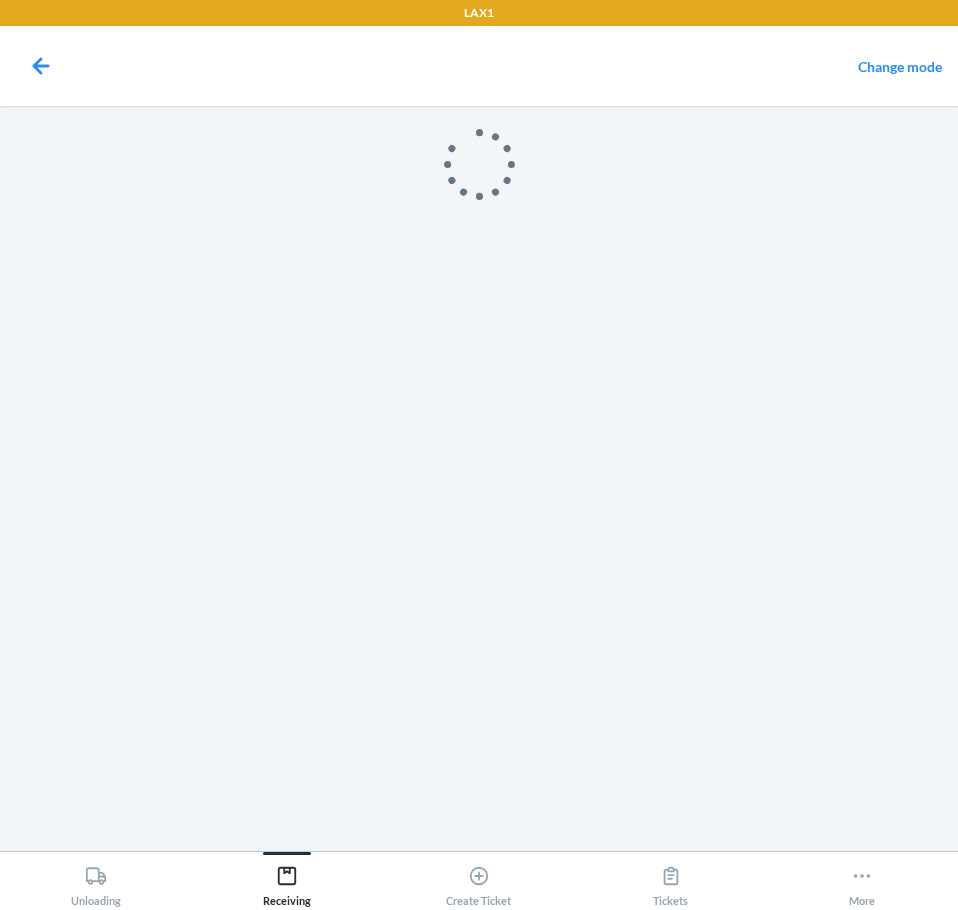 scroll, scrollTop: 0, scrollLeft: 0, axis: both 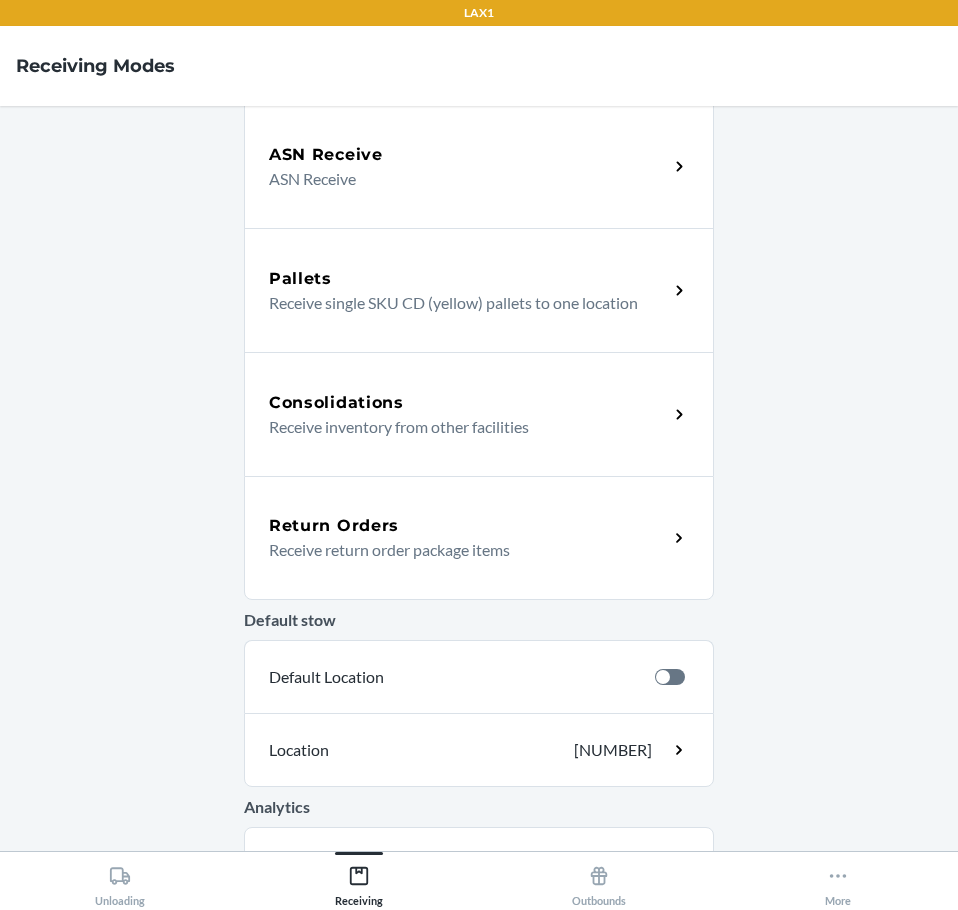 click on "Return Orders Receive return order package items" at bounding box center [479, 538] 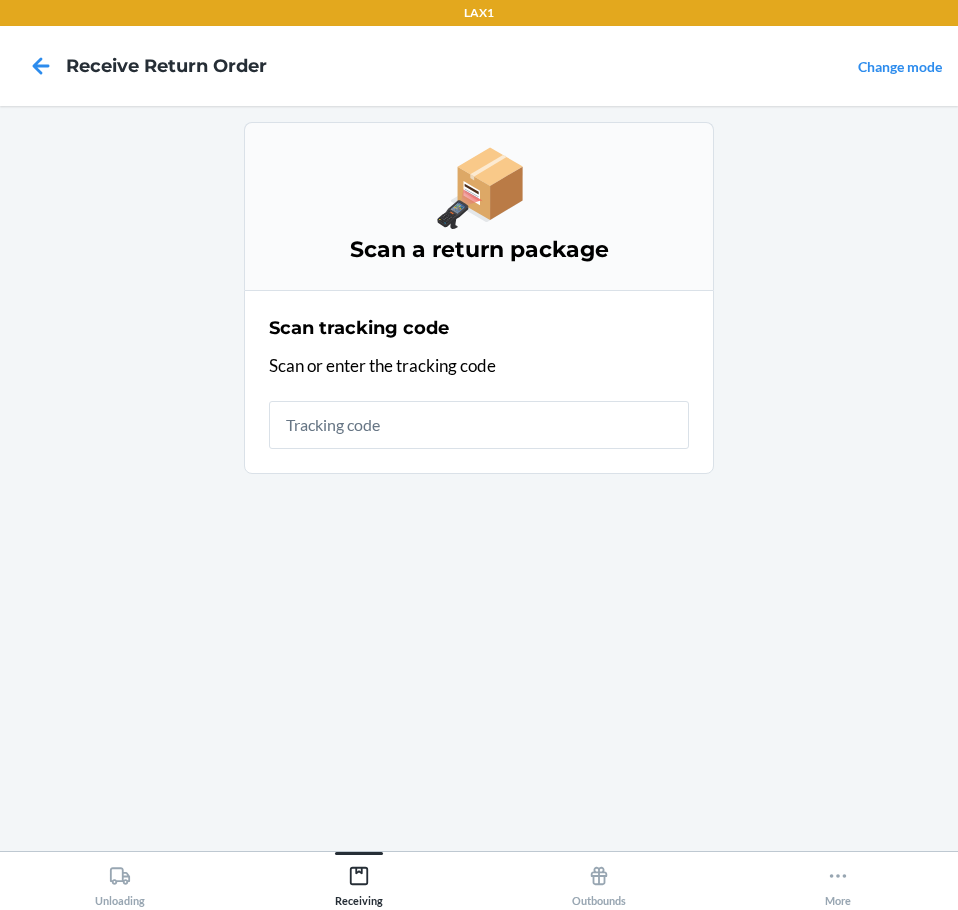 scroll, scrollTop: 0, scrollLeft: 0, axis: both 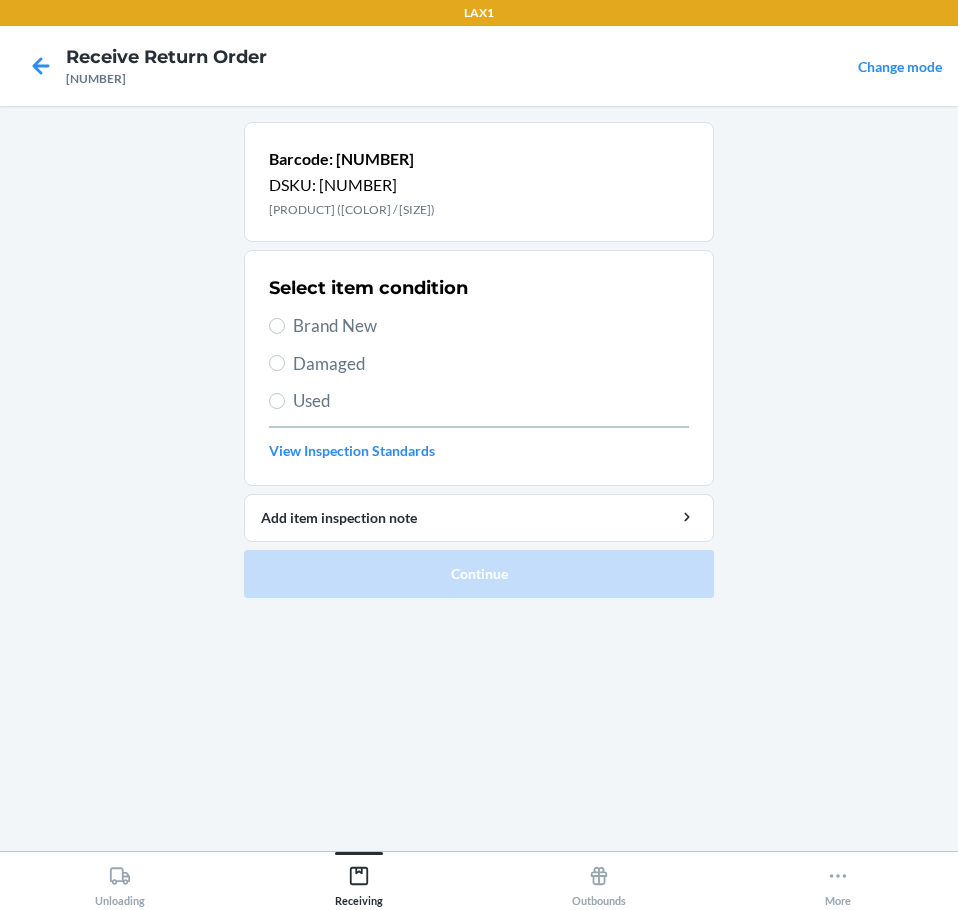 click on "Used" at bounding box center [491, 401] 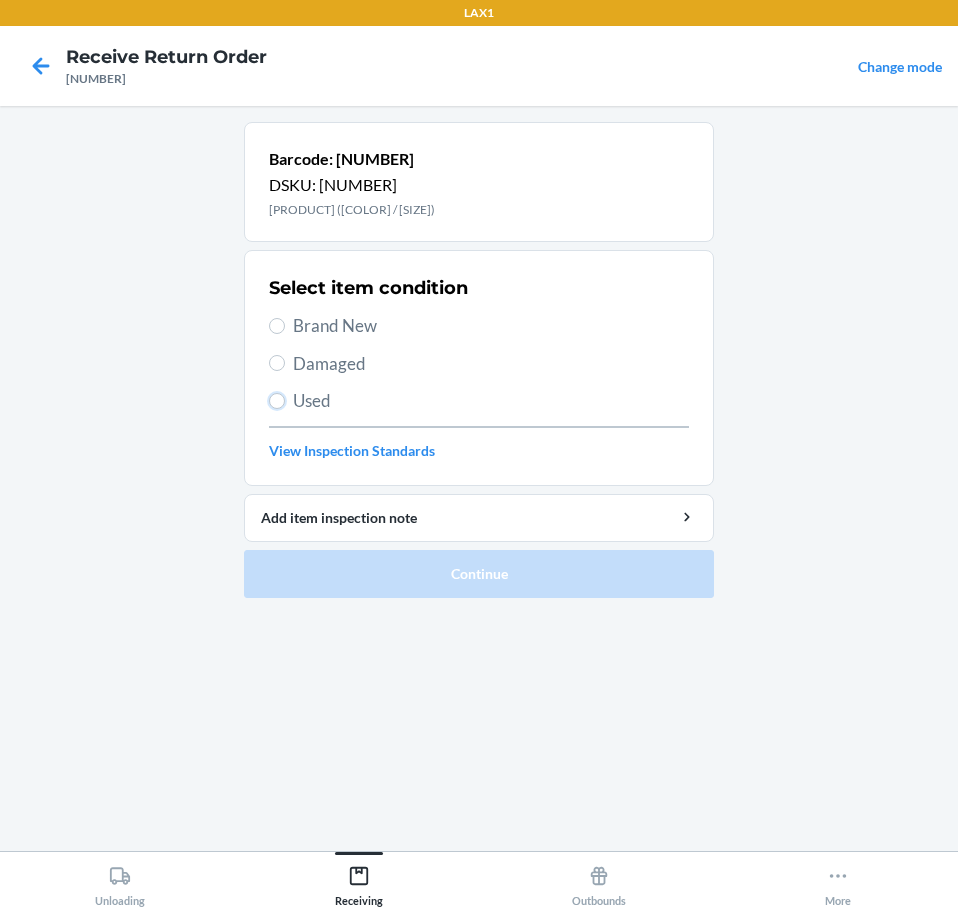 click on "Used" at bounding box center [277, 401] 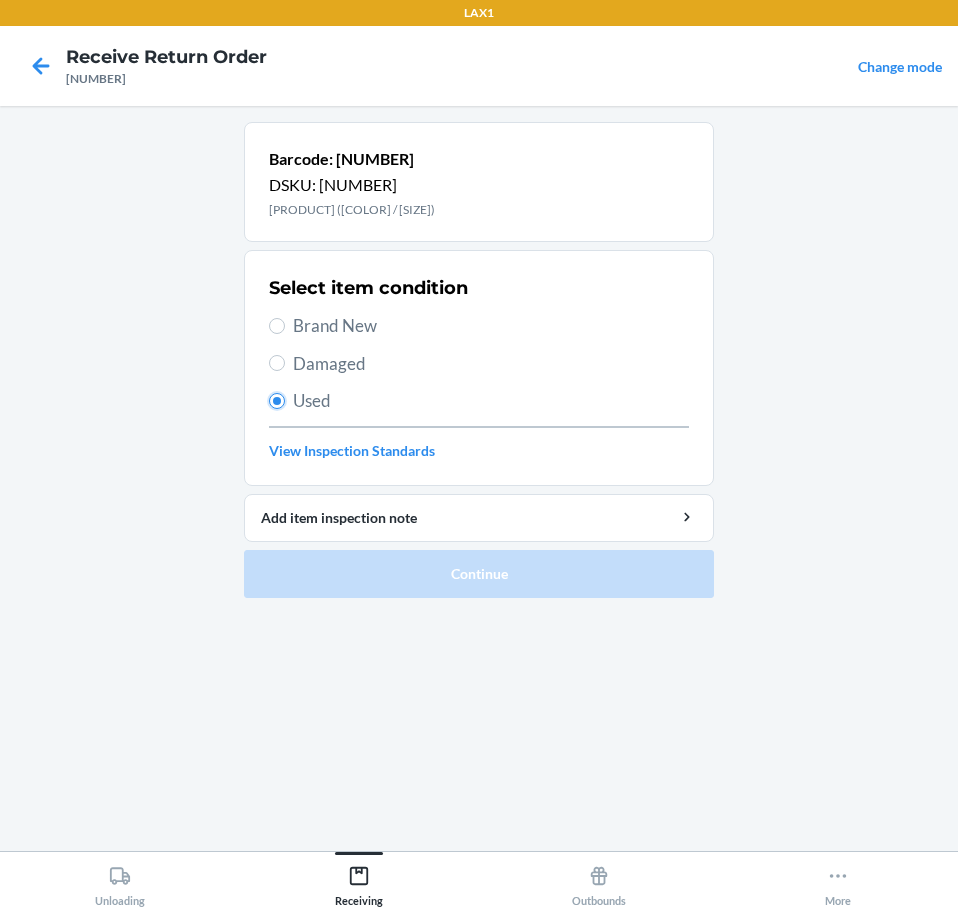 radio on "true" 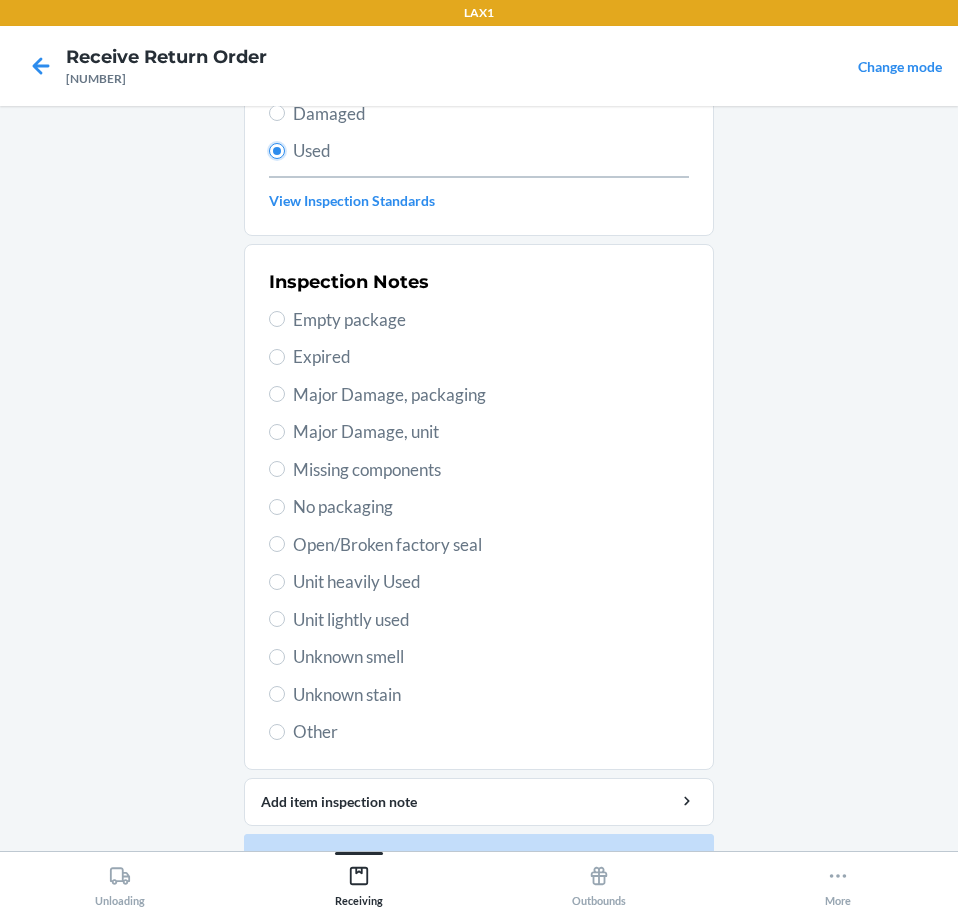 scroll, scrollTop: 297, scrollLeft: 0, axis: vertical 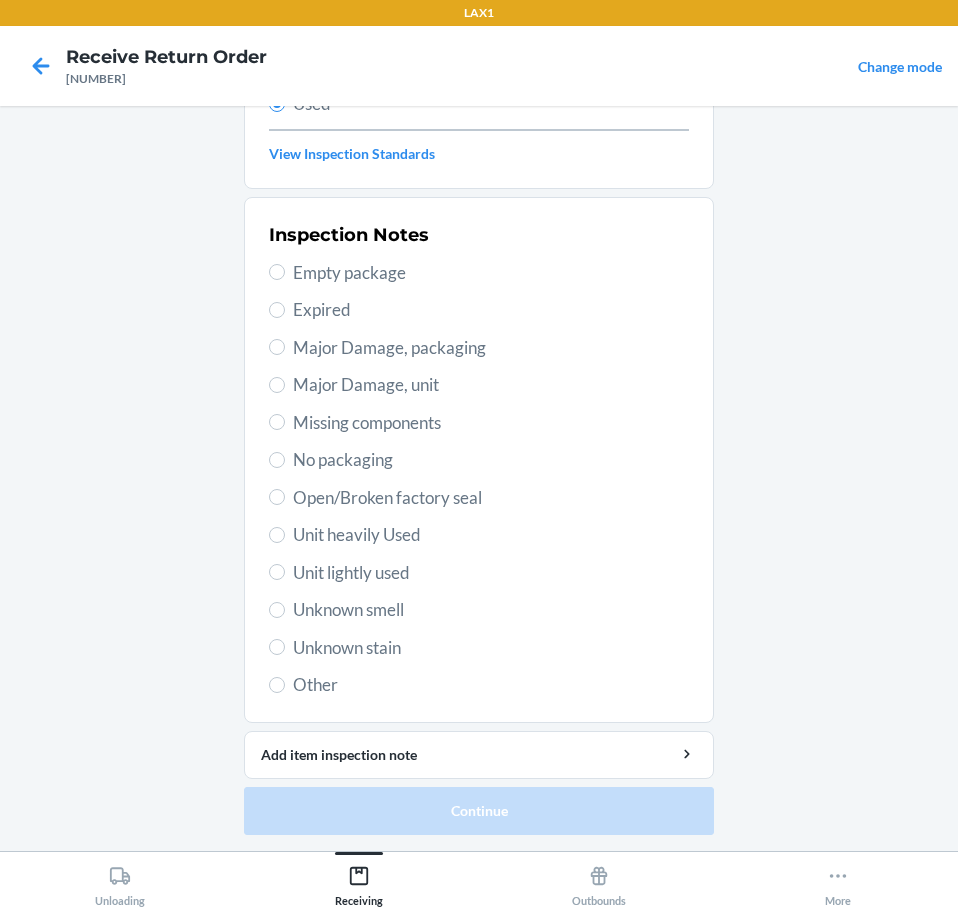 click on "Unit lightly used" at bounding box center [491, 573] 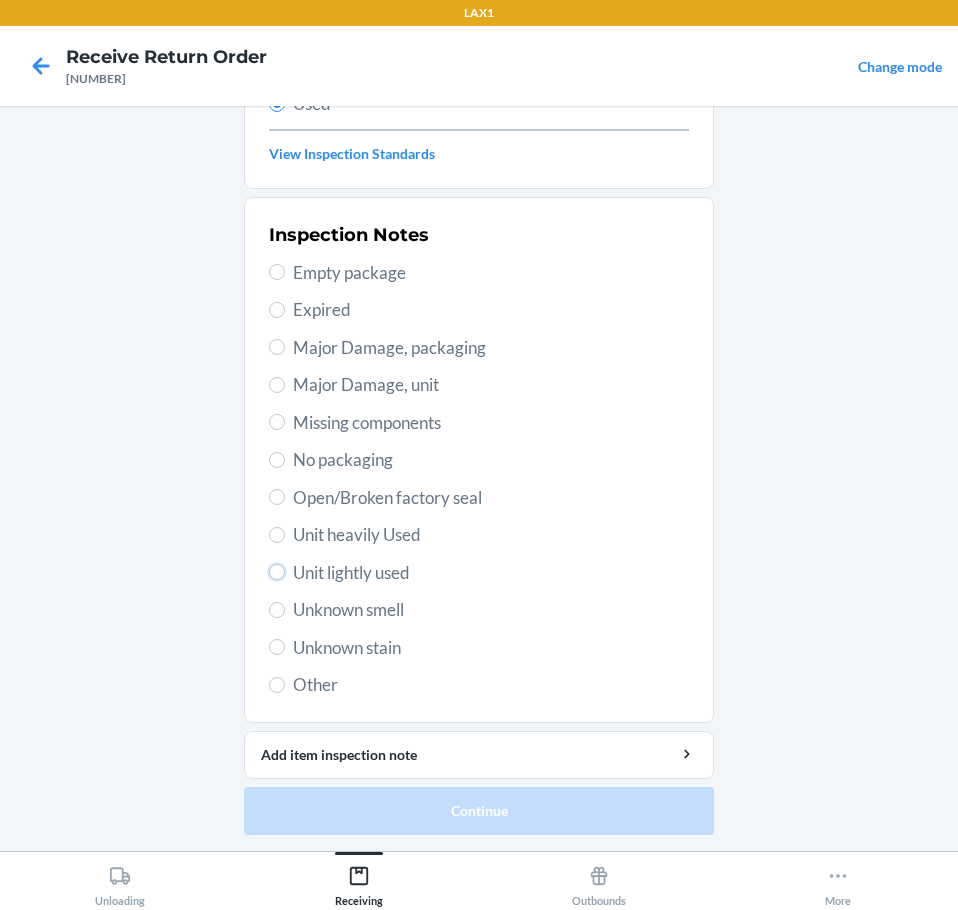 click on "Unit lightly used" at bounding box center (277, 572) 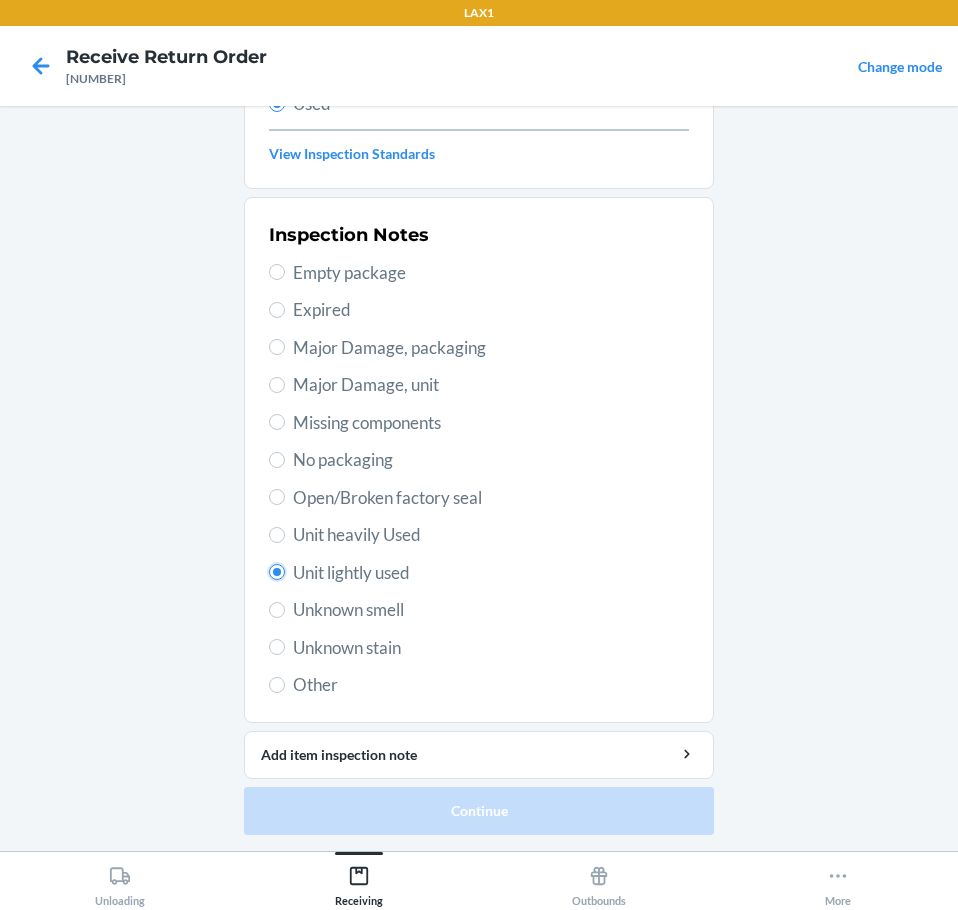 radio on "true" 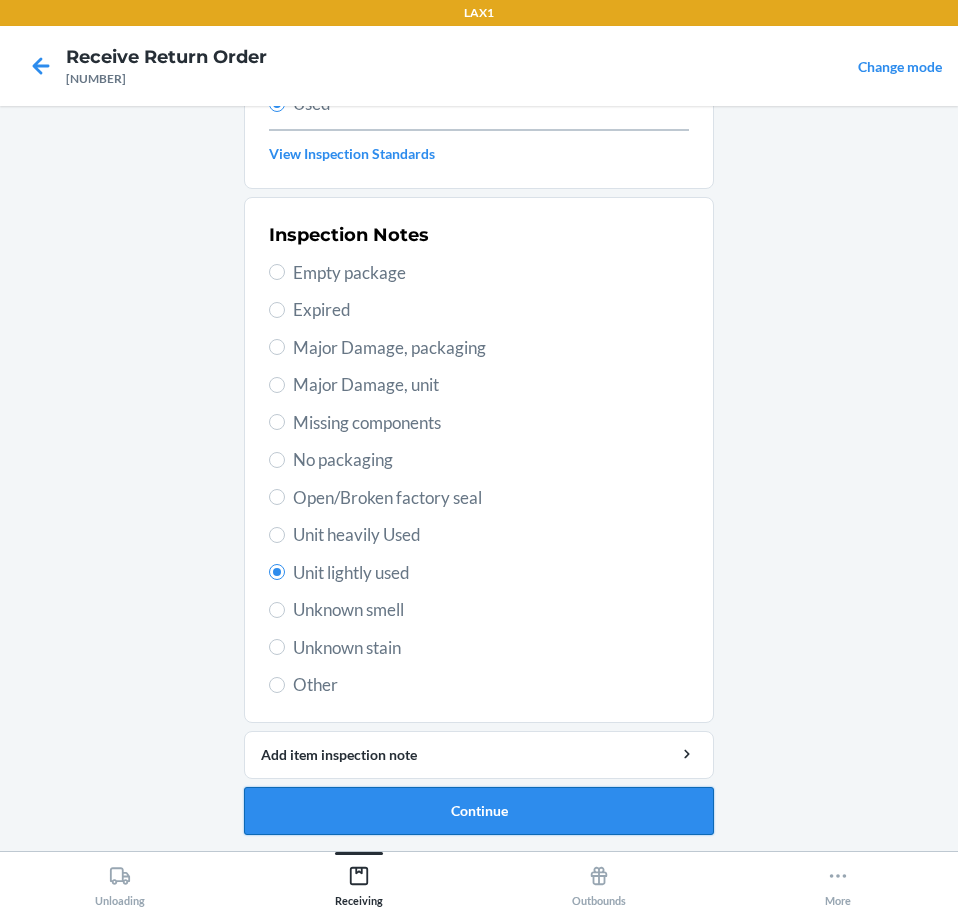 click on "Continue" at bounding box center [479, 811] 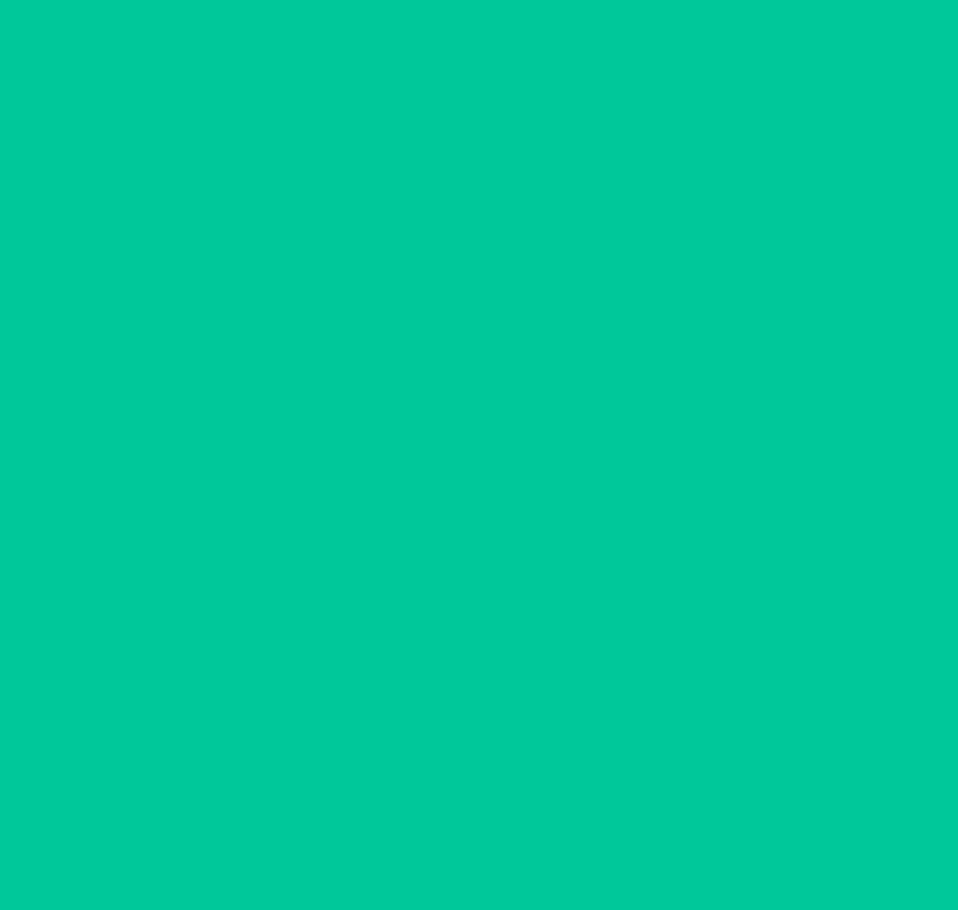 scroll, scrollTop: 0, scrollLeft: 0, axis: both 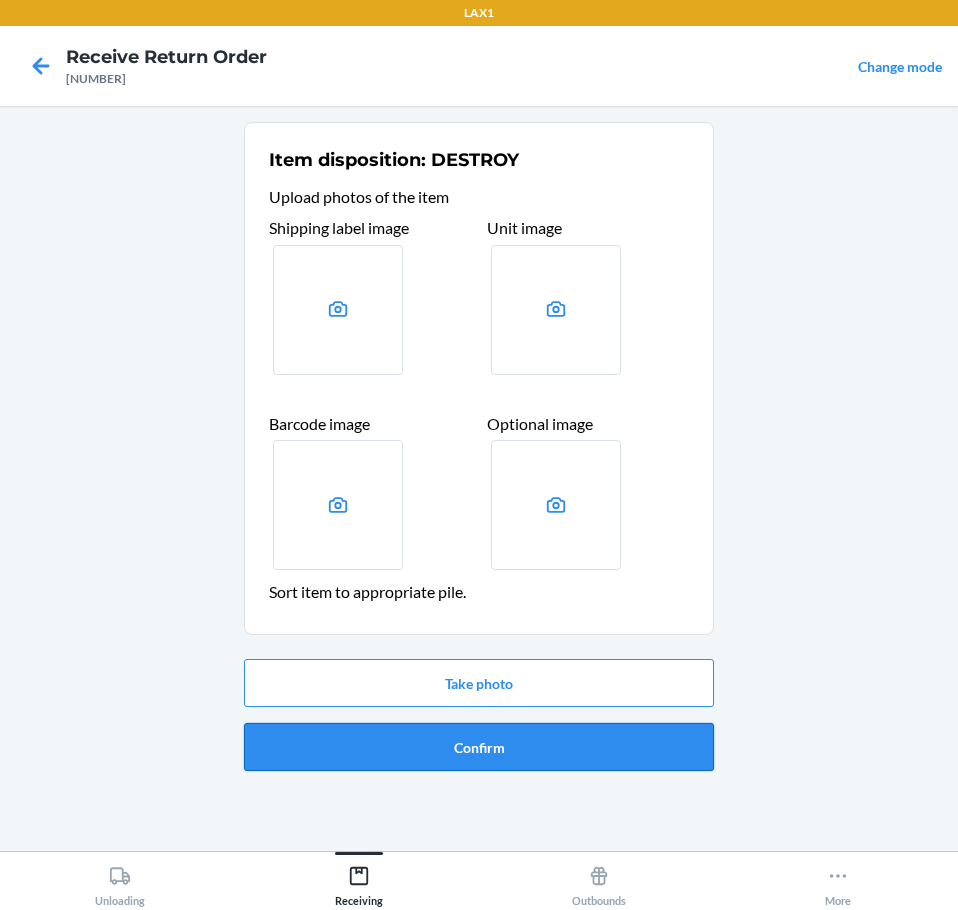 click on "Confirm" at bounding box center [479, 747] 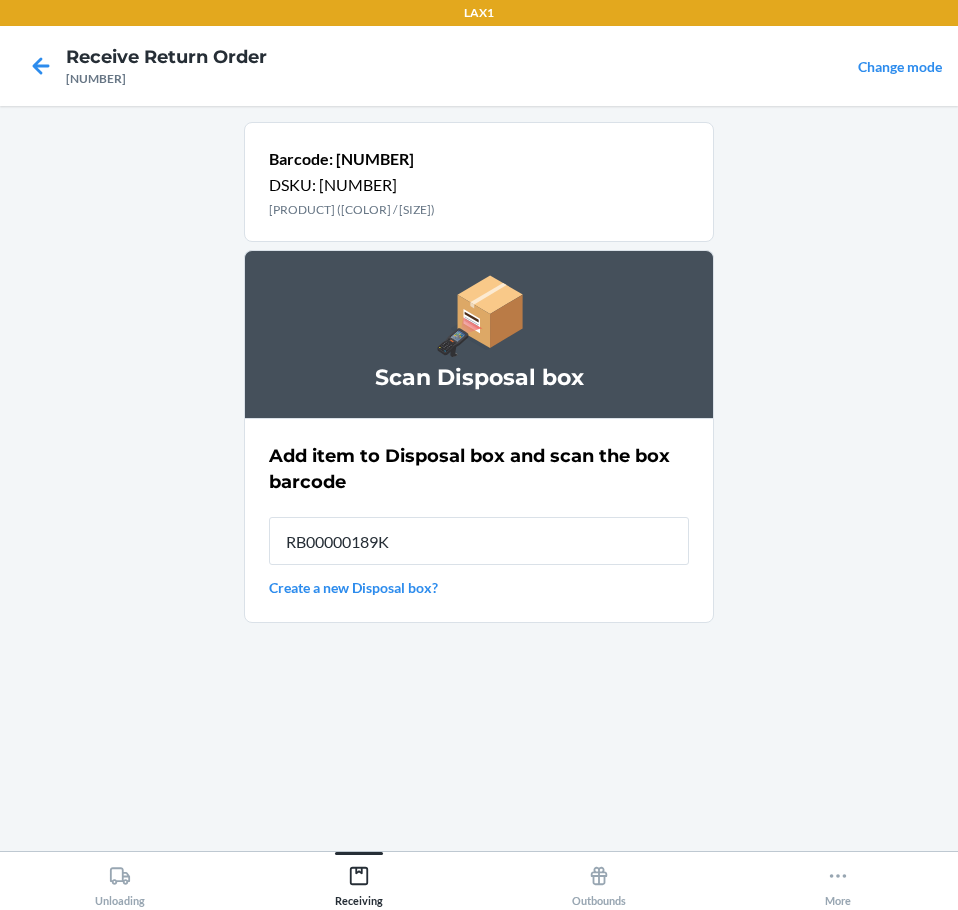 type on "RB00000189K" 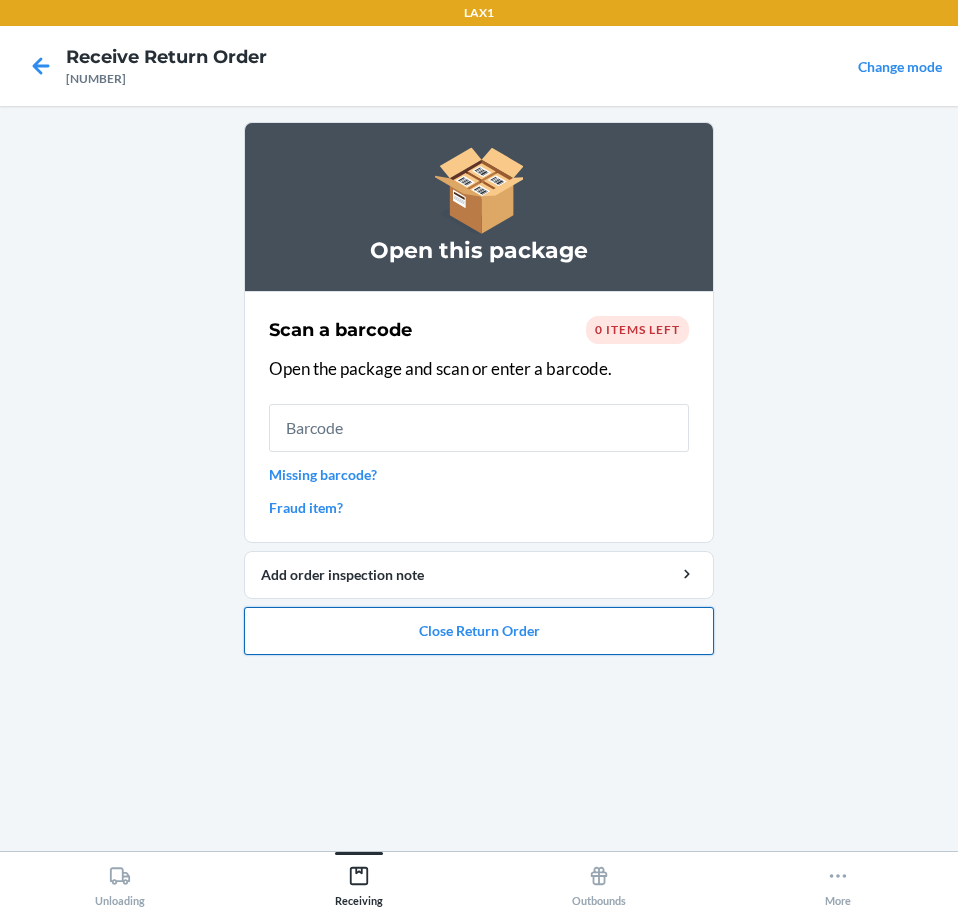 click on "Close Return Order" at bounding box center [479, 631] 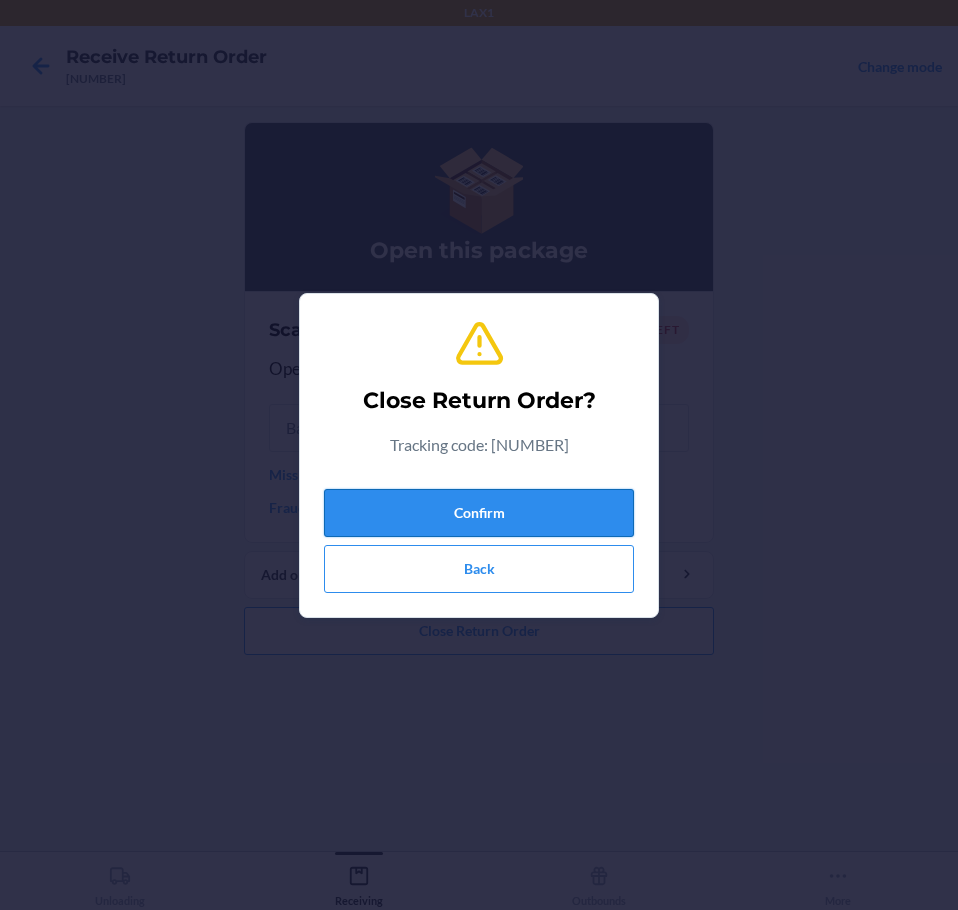 click on "Confirm" at bounding box center [479, 513] 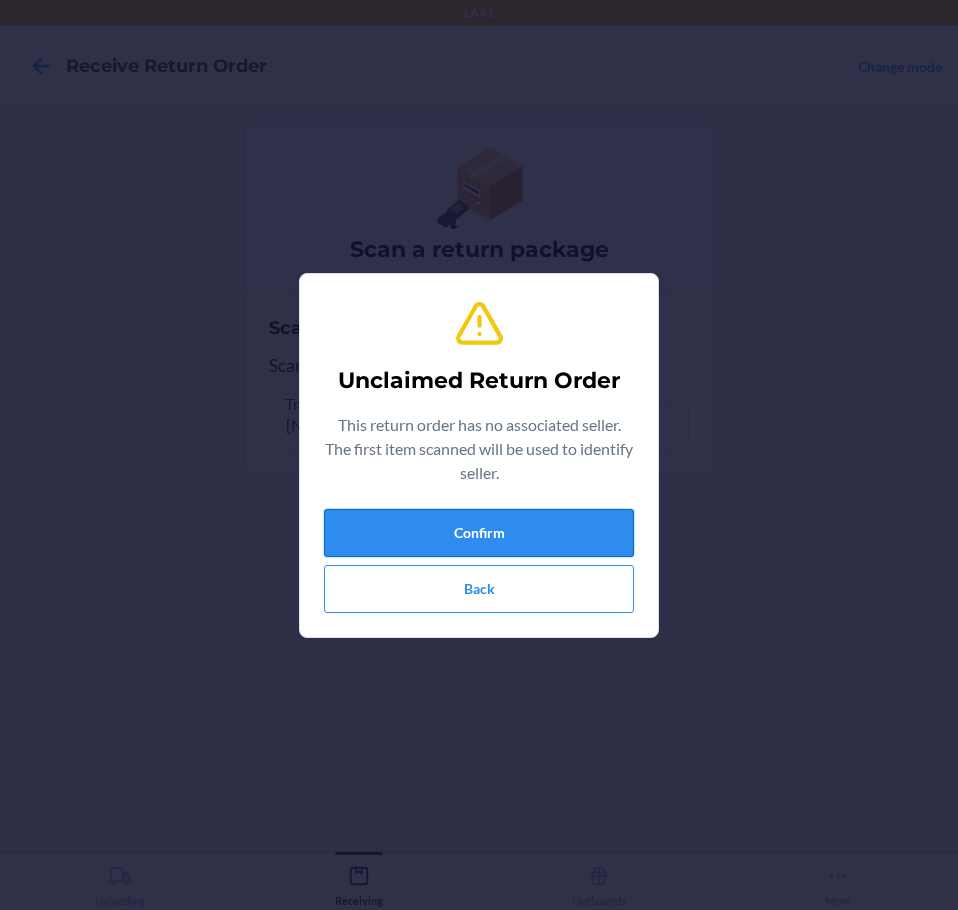 click on "Confirm" at bounding box center (479, 533) 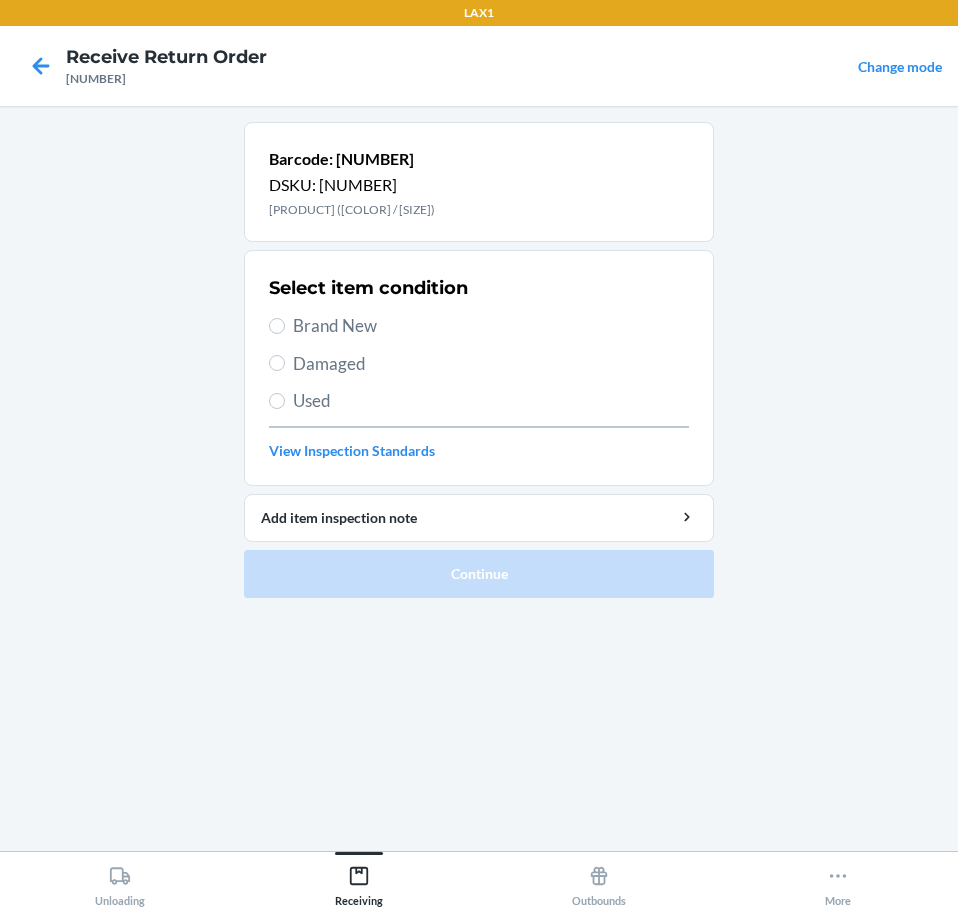 click on "Brand New" at bounding box center [491, 326] 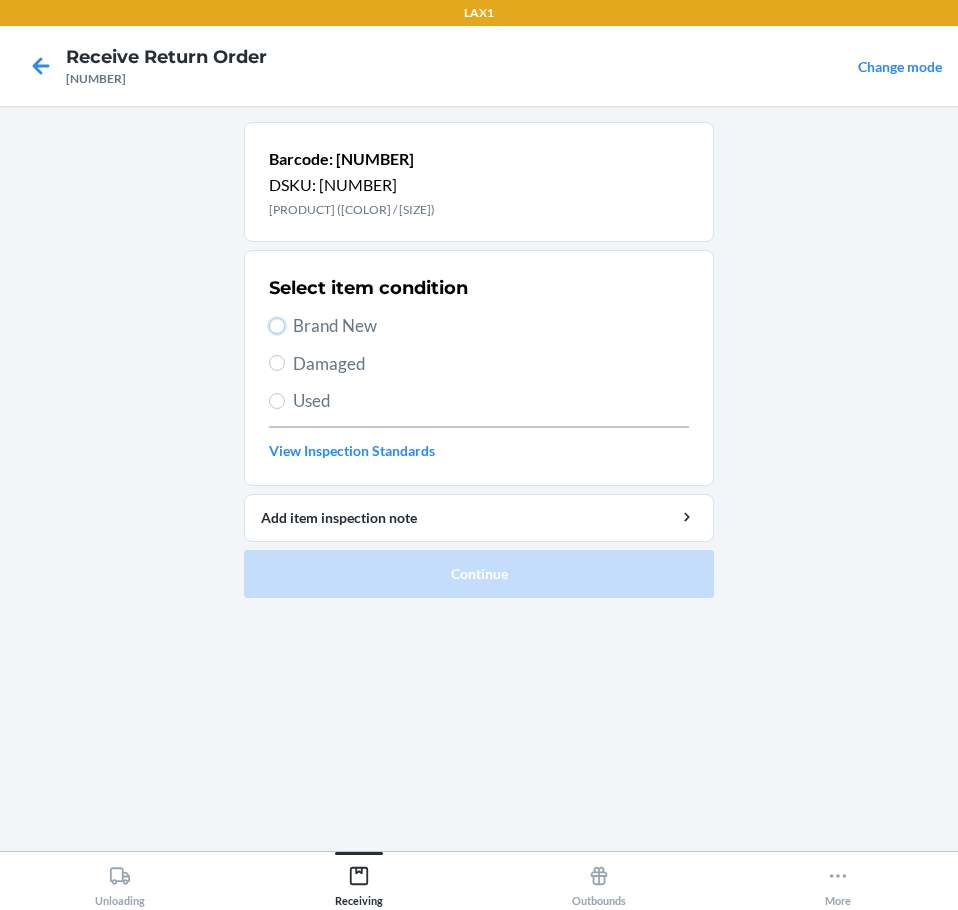 click on "Brand New" at bounding box center (277, 326) 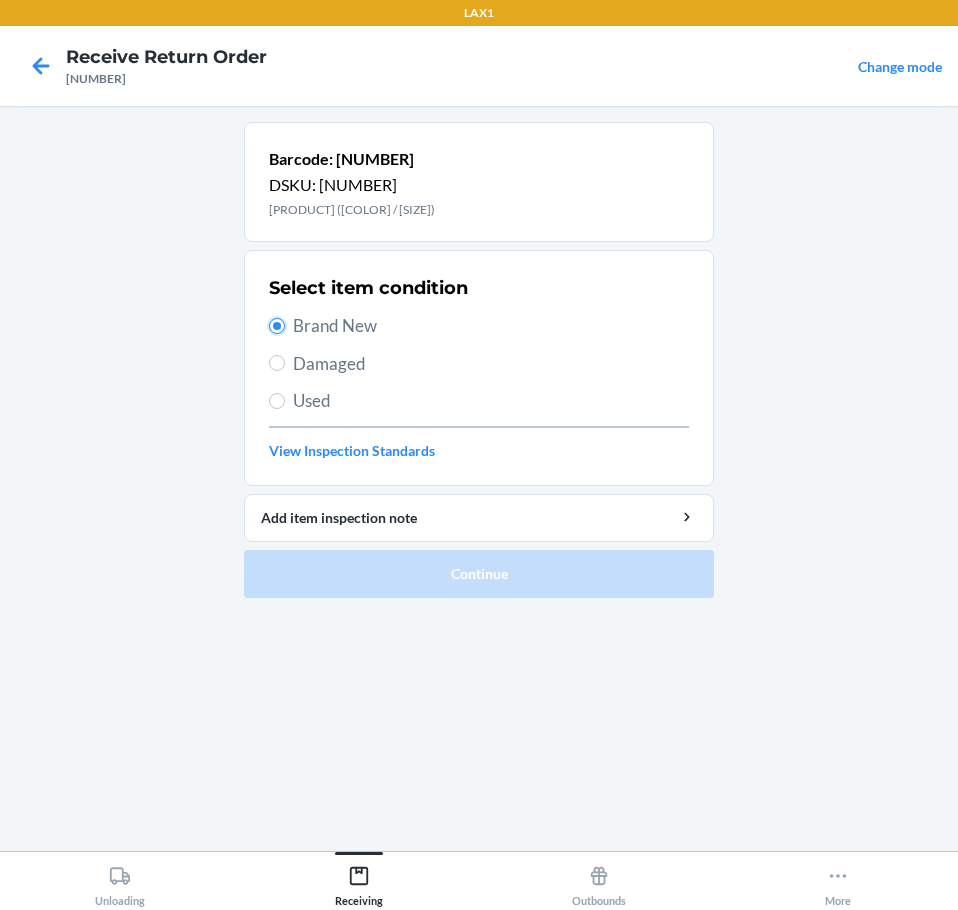 radio on "true" 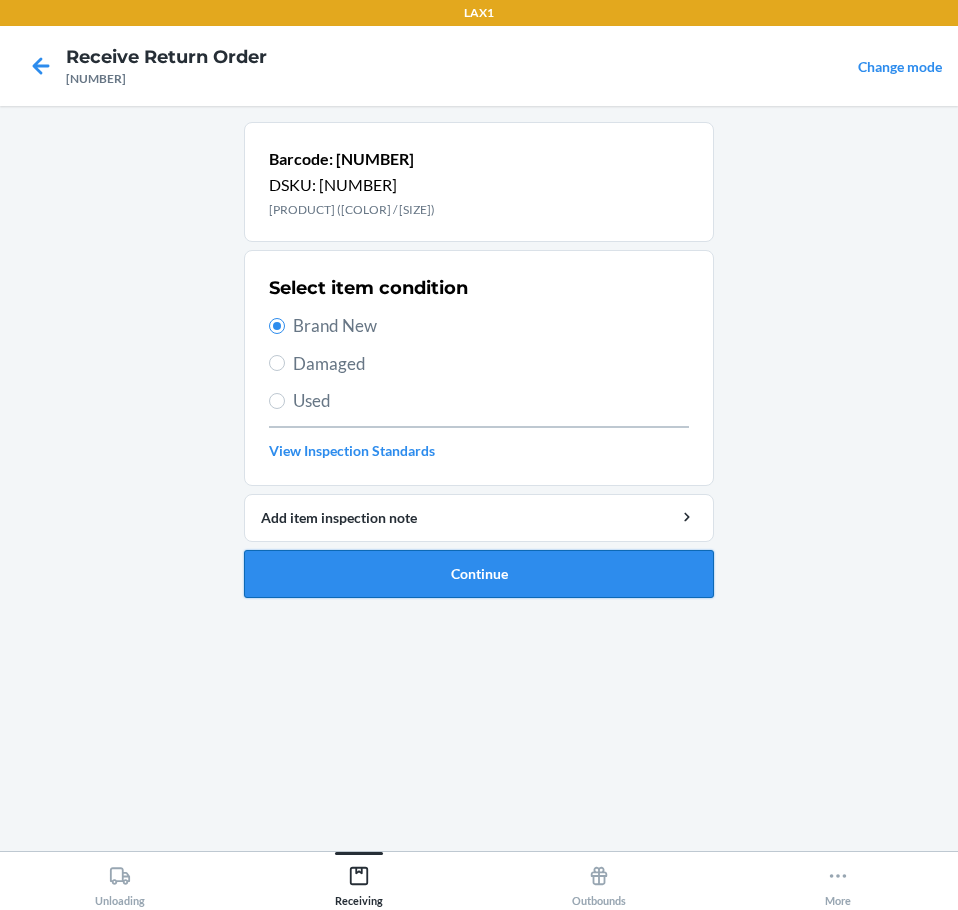 click on "Continue" at bounding box center [479, 574] 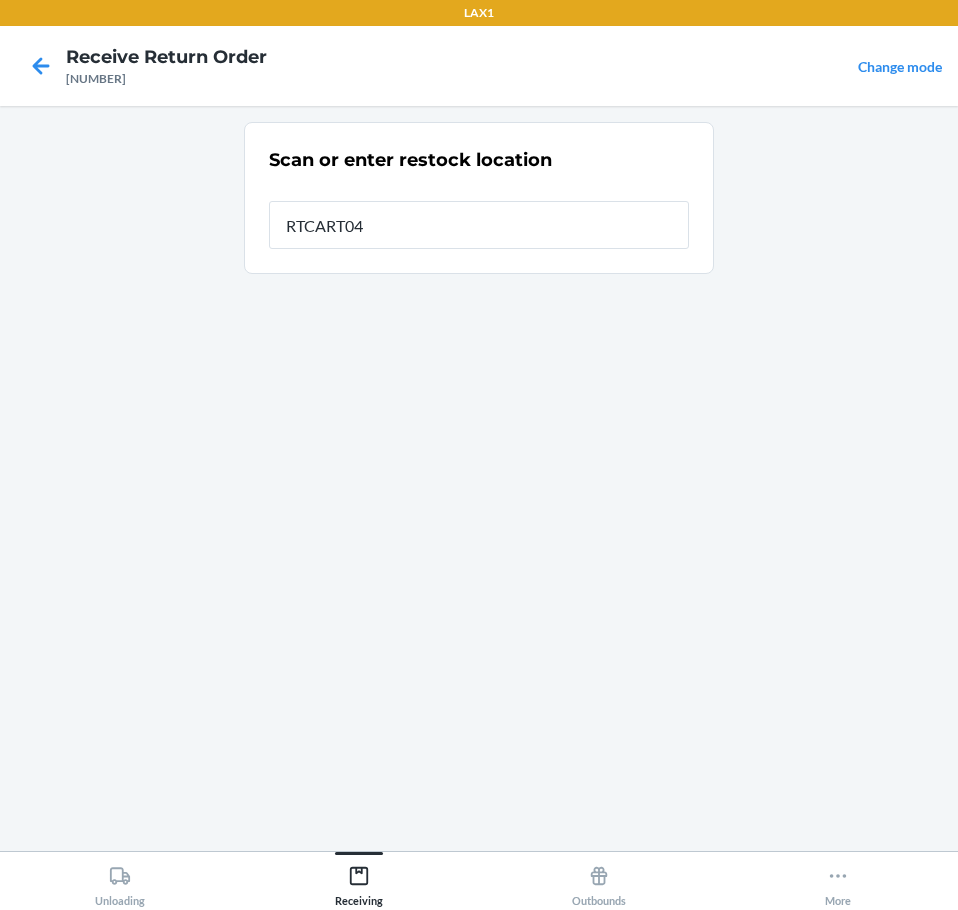 type on "[PRODUCT_CODE]" 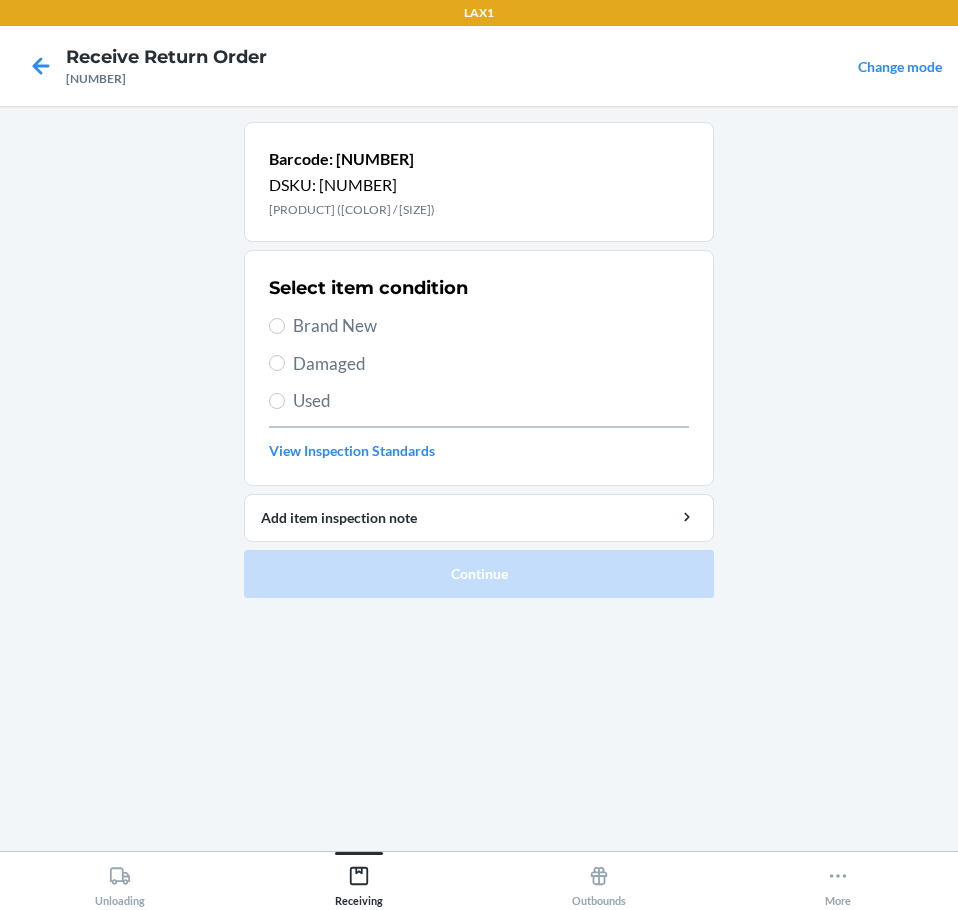 click on "Used" at bounding box center (479, 401) 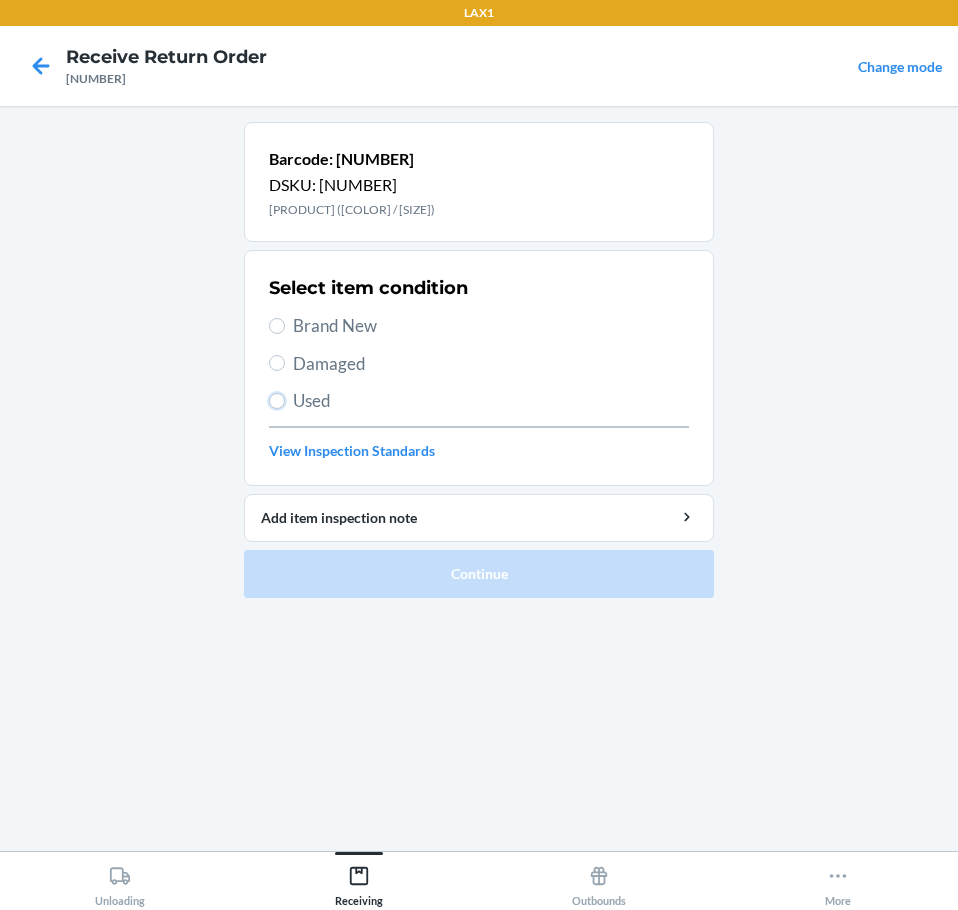 click on "Used" at bounding box center [277, 401] 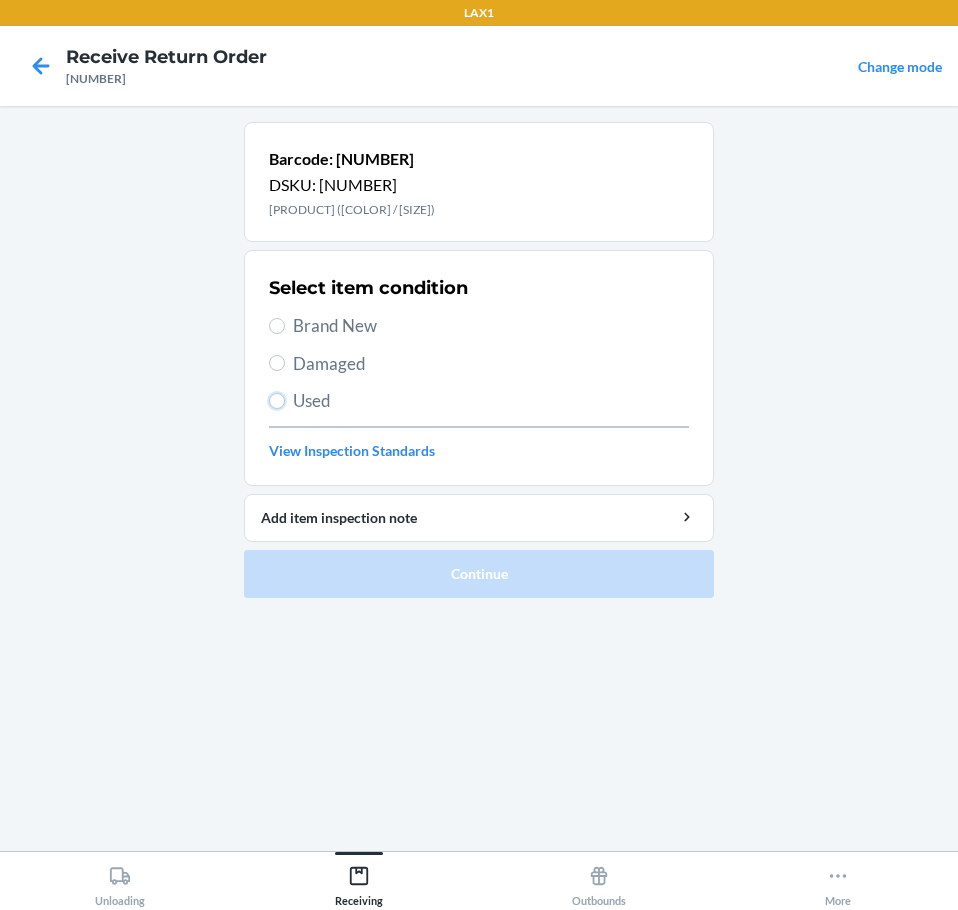 radio on "true" 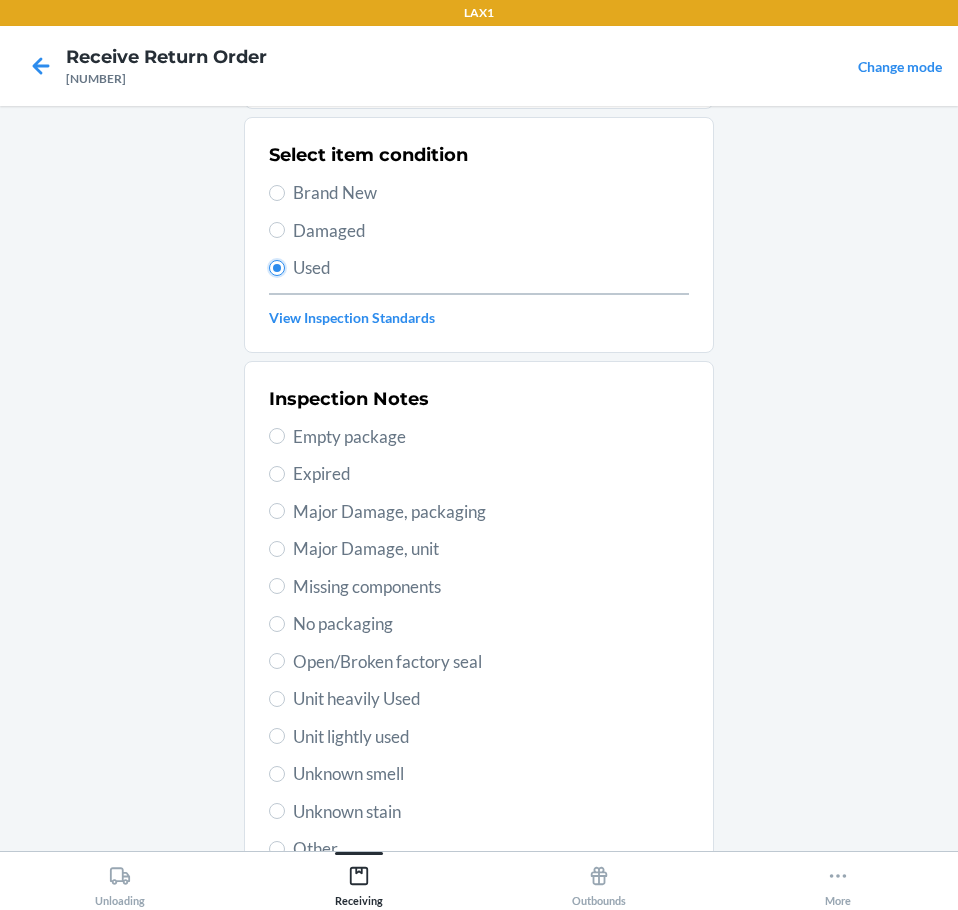scroll, scrollTop: 297, scrollLeft: 0, axis: vertical 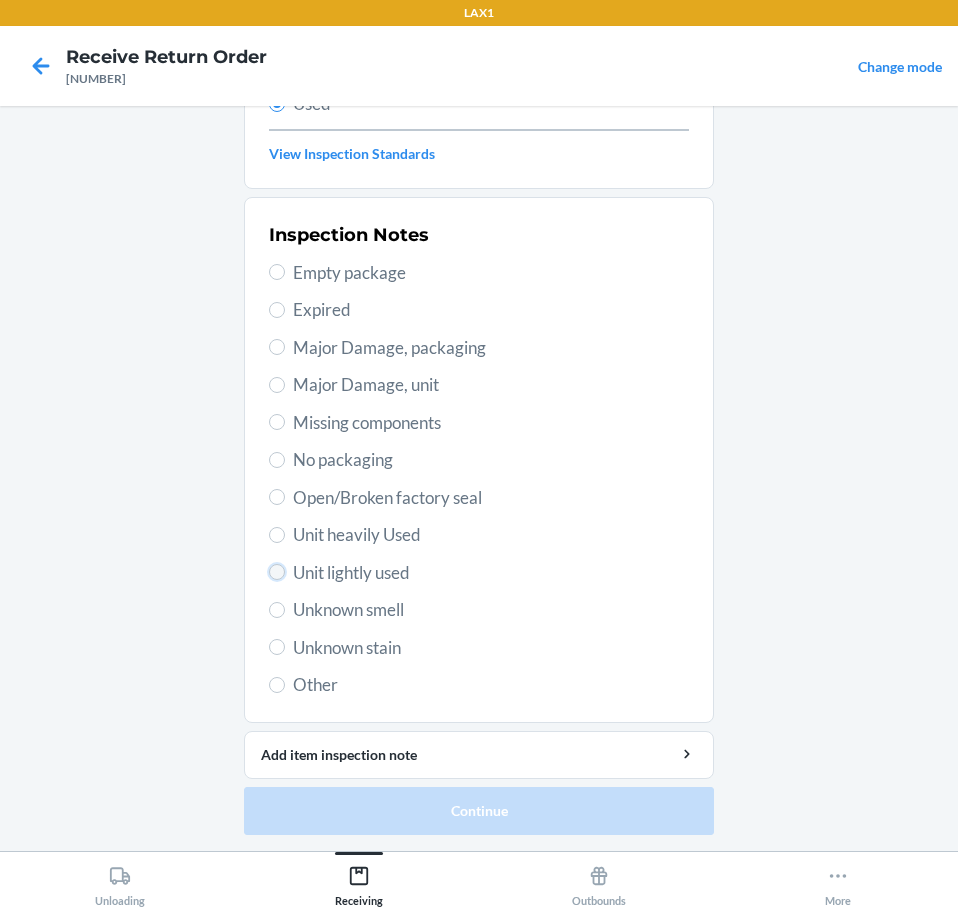 click on "Unit lightly used" at bounding box center [277, 572] 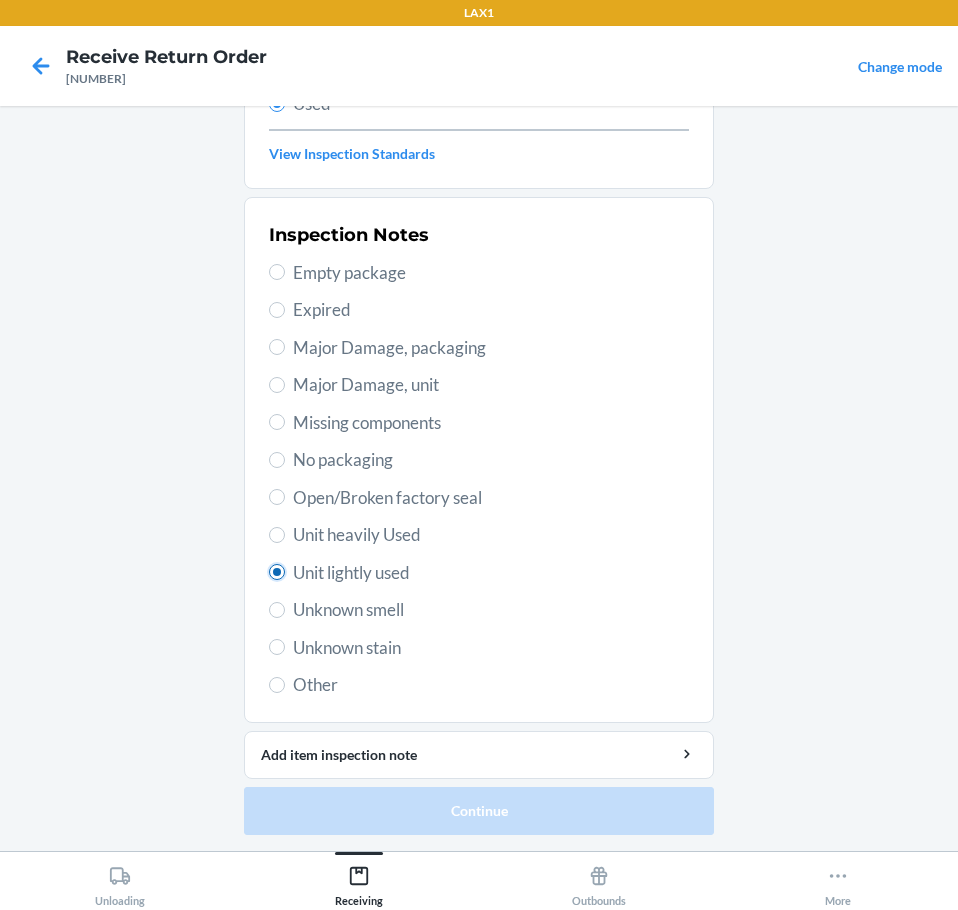 radio on "true" 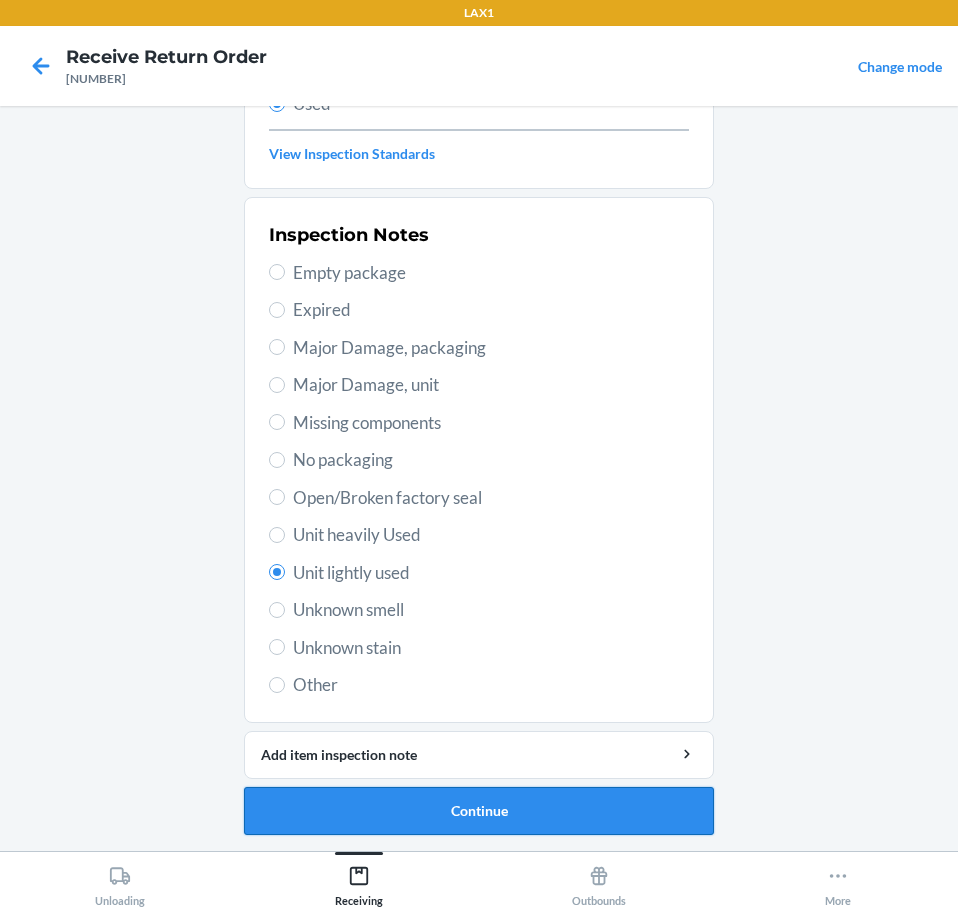click on "Continue" at bounding box center (479, 811) 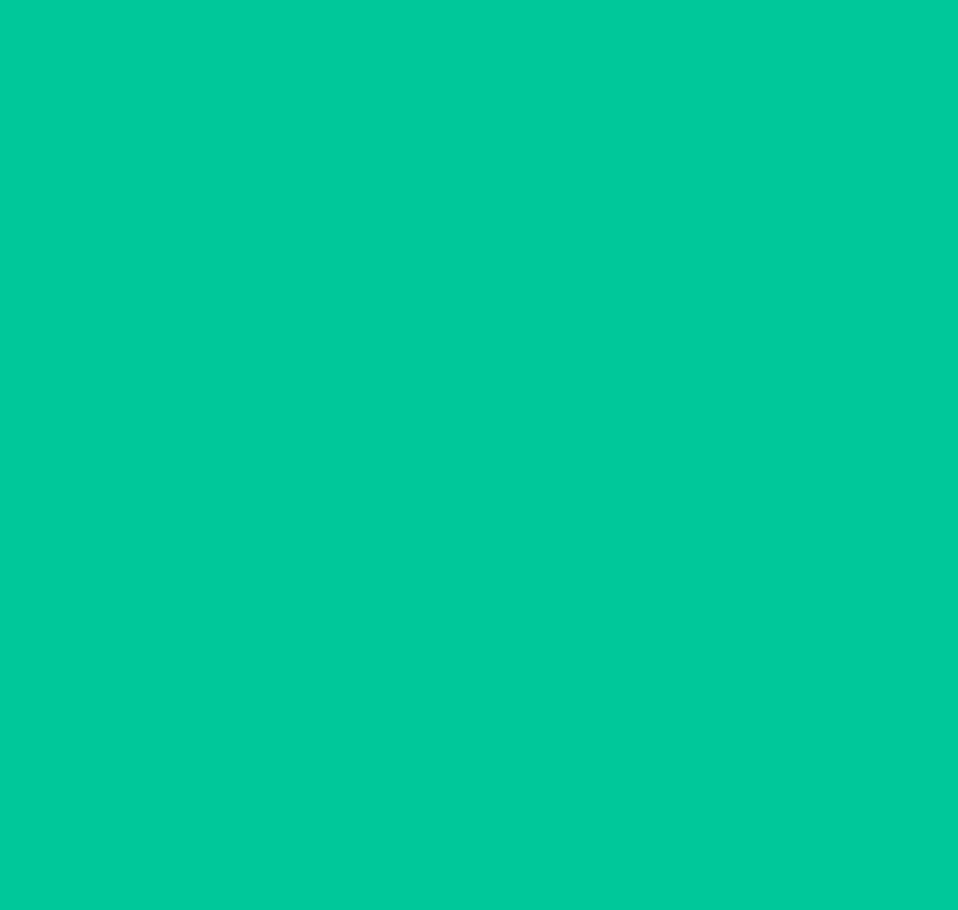 scroll, scrollTop: 0, scrollLeft: 0, axis: both 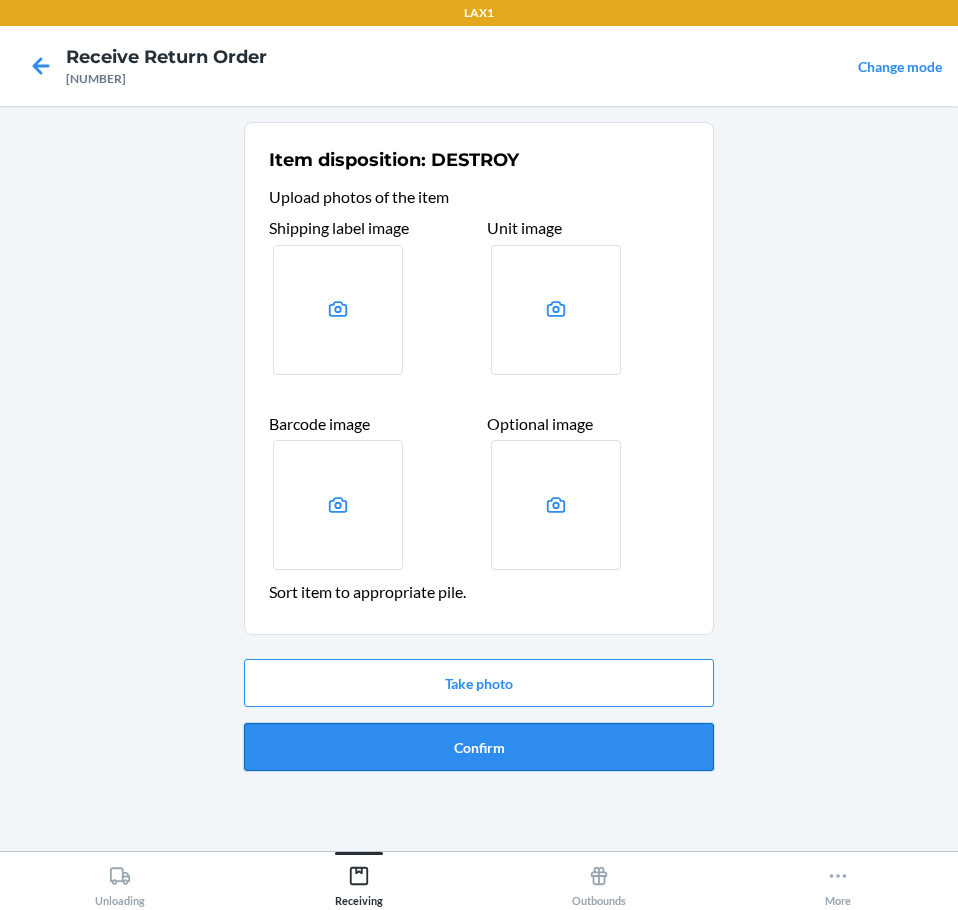 click on "Confirm" at bounding box center (479, 747) 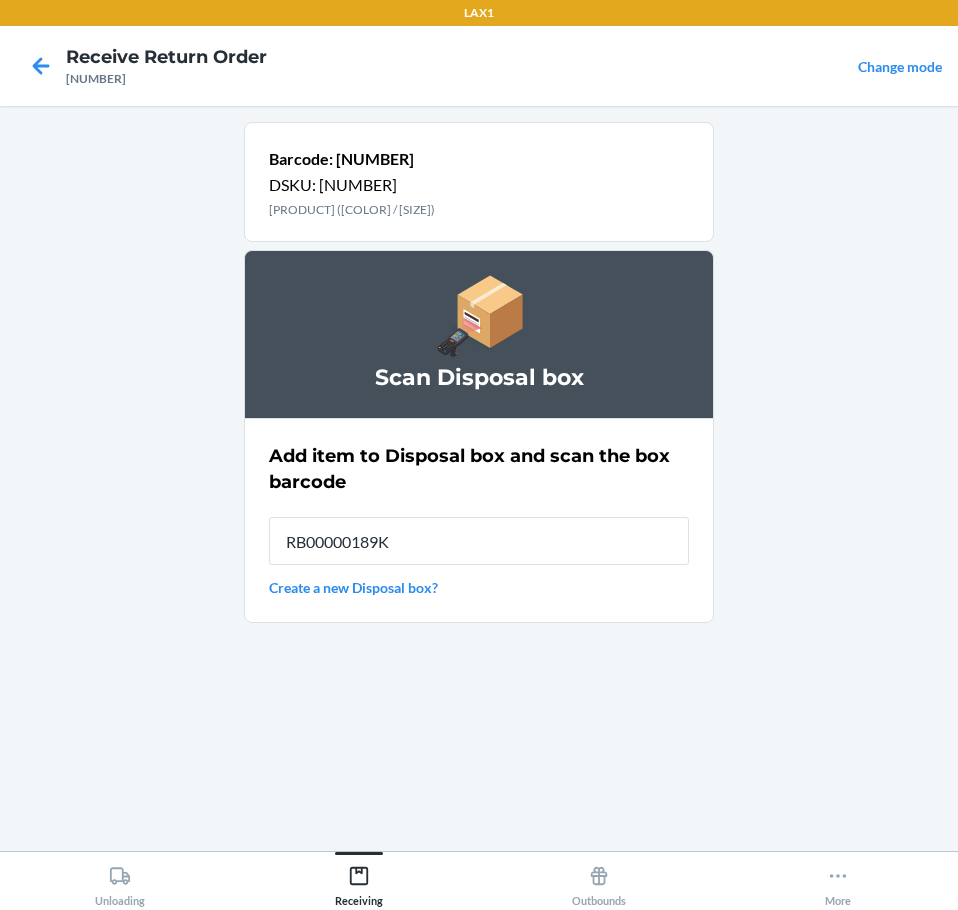 type on "RB00000189K" 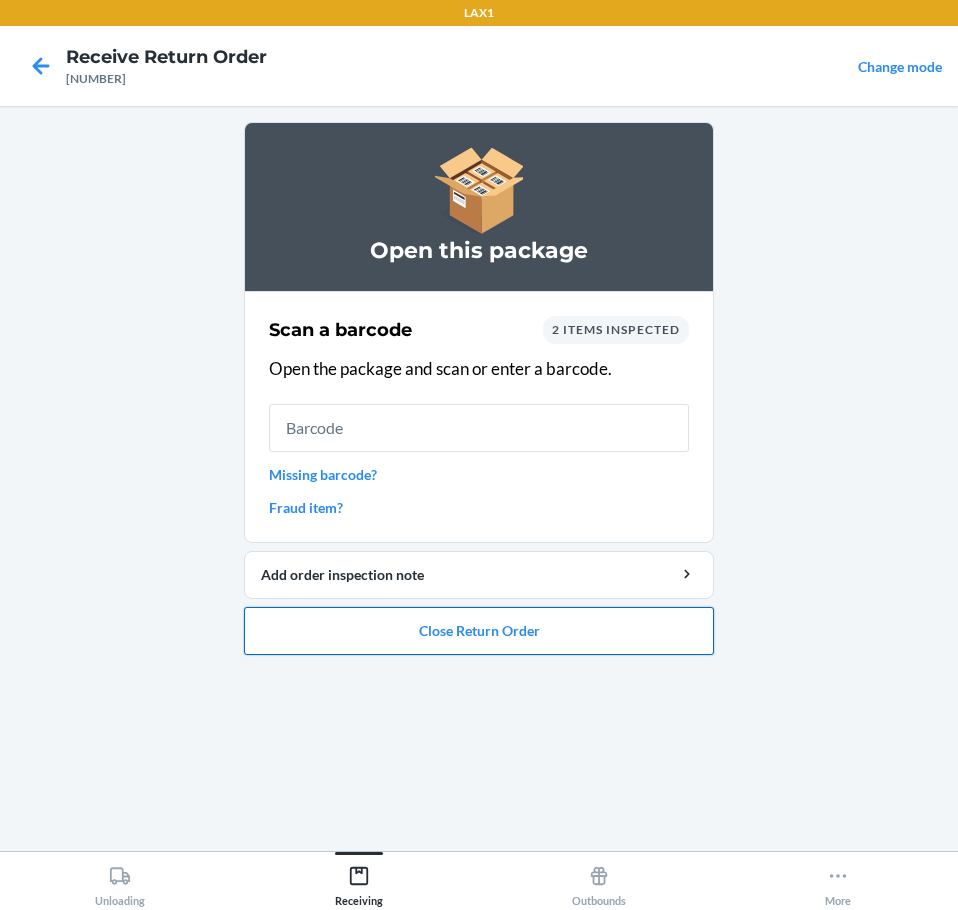 click on "Close Return Order" at bounding box center (479, 631) 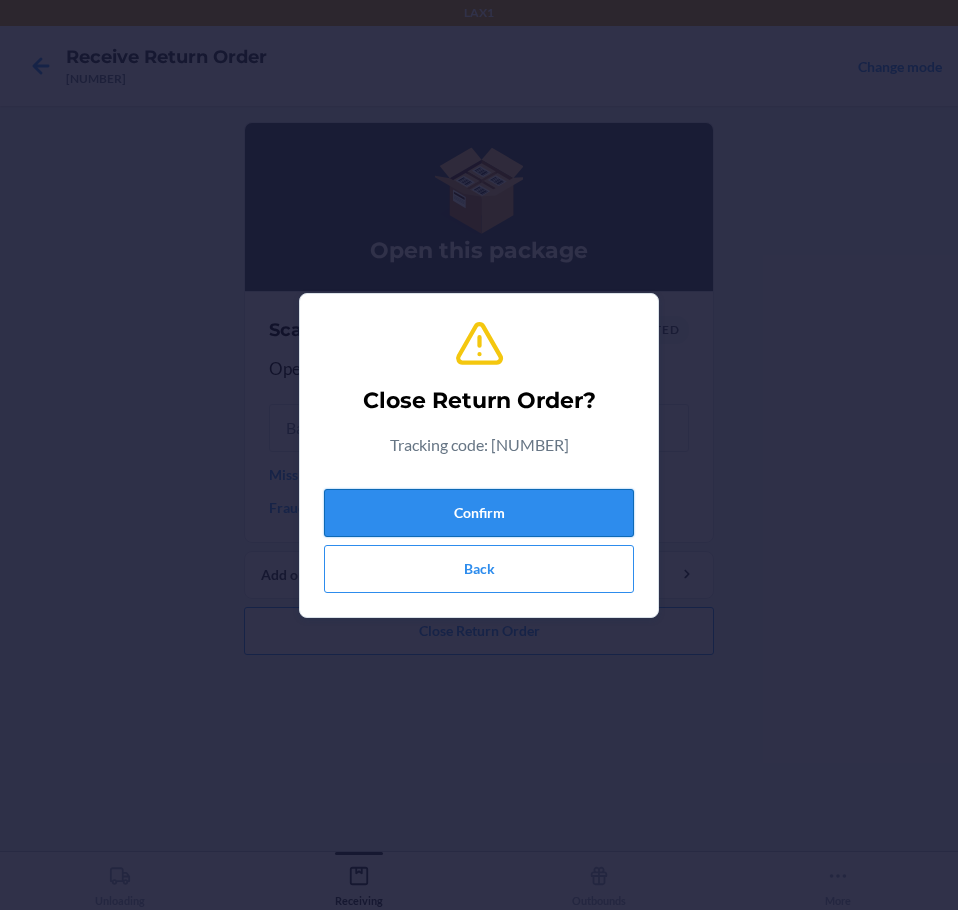 click on "Confirm" at bounding box center (479, 513) 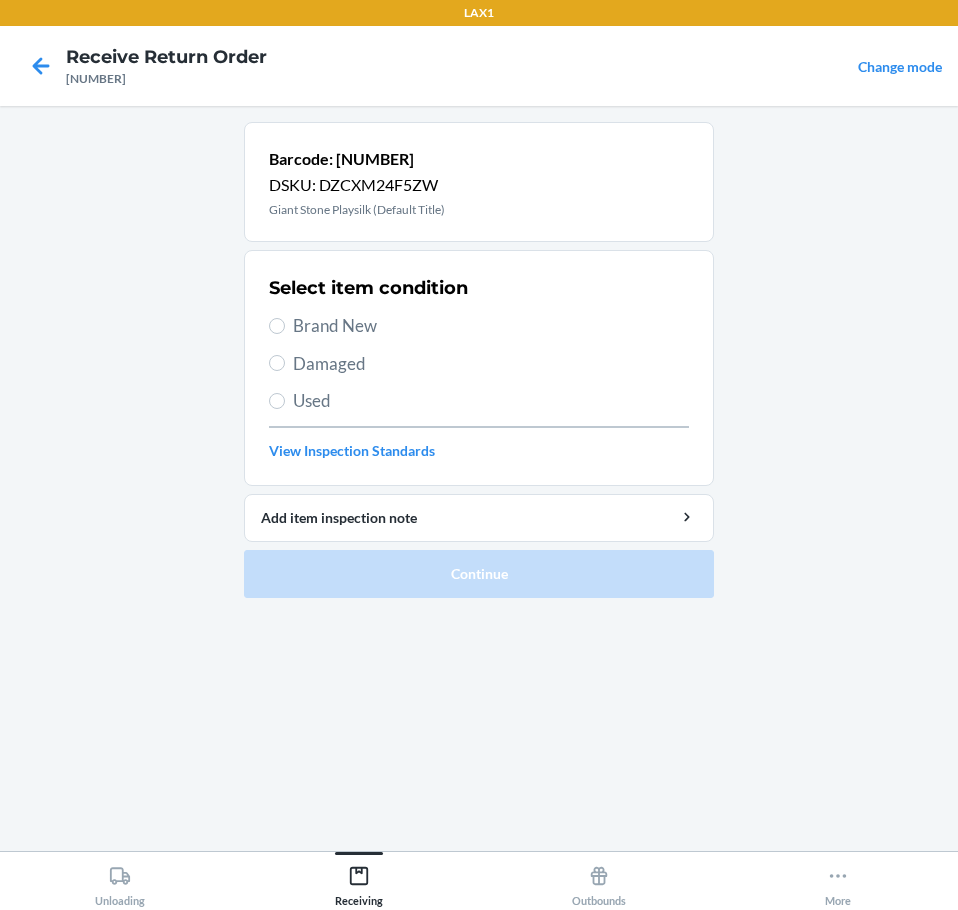click on "Used" at bounding box center [491, 401] 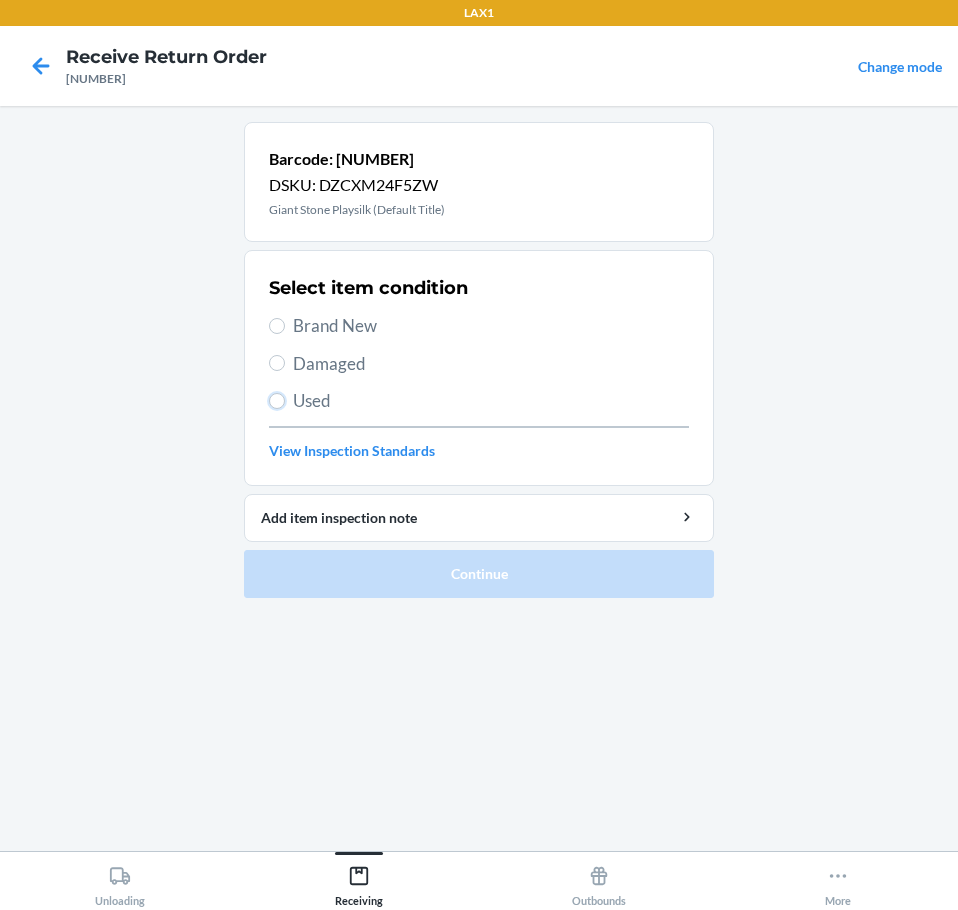 click on "Used" at bounding box center (277, 401) 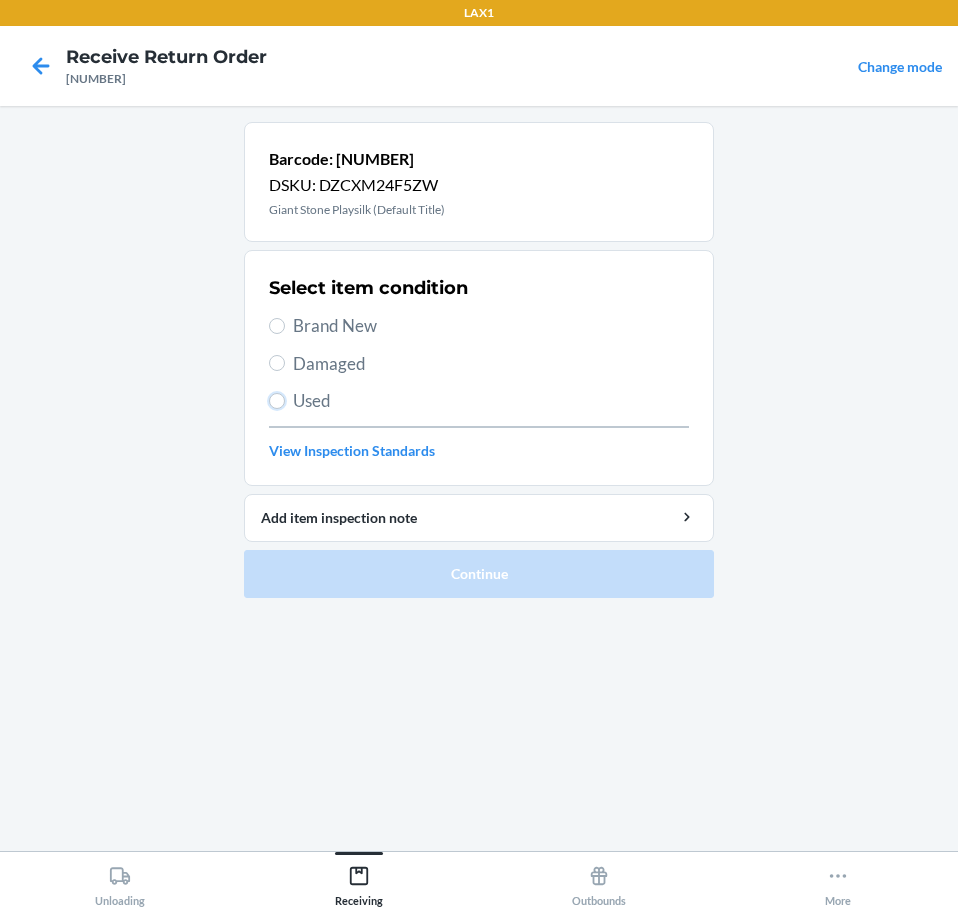 radio on "true" 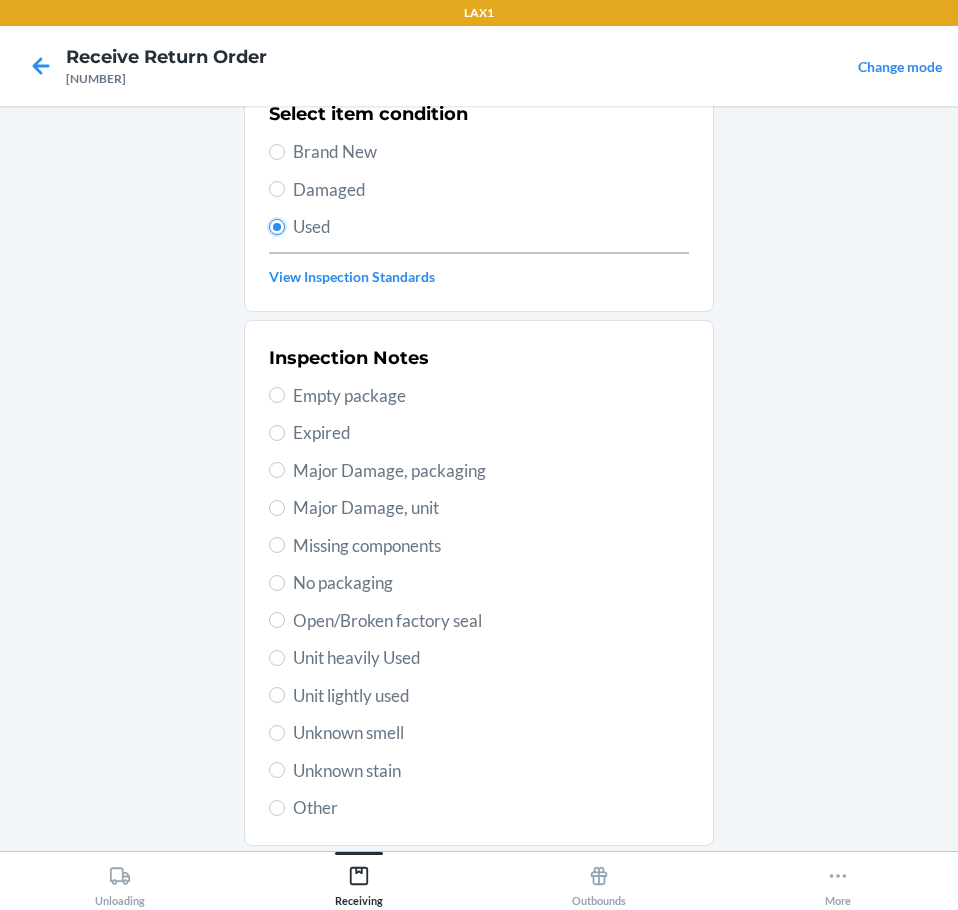 scroll, scrollTop: 297, scrollLeft: 0, axis: vertical 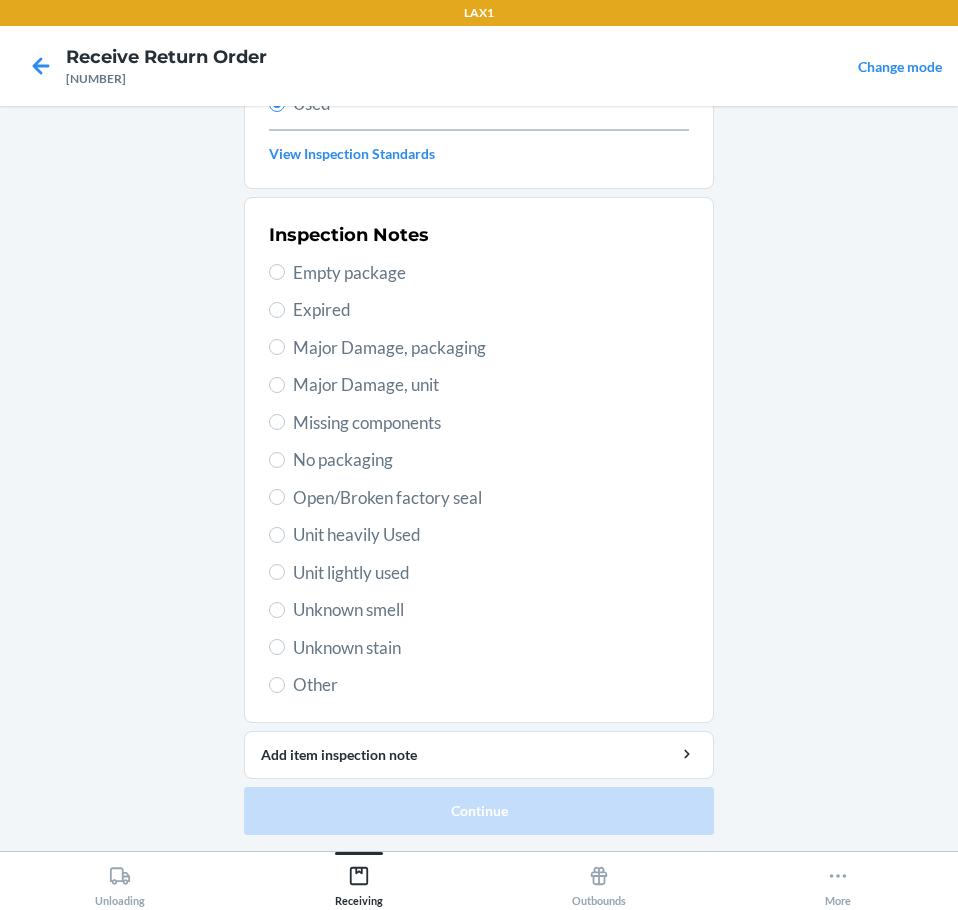 click on "Inspection Notes Empty package Expired Major Damage, packaging Major Damage, unit Missing components No packaging Open/Broken factory seal Unit heavily Used Unit lightly used Unknown smell Unknown stain Other" at bounding box center (479, 460) 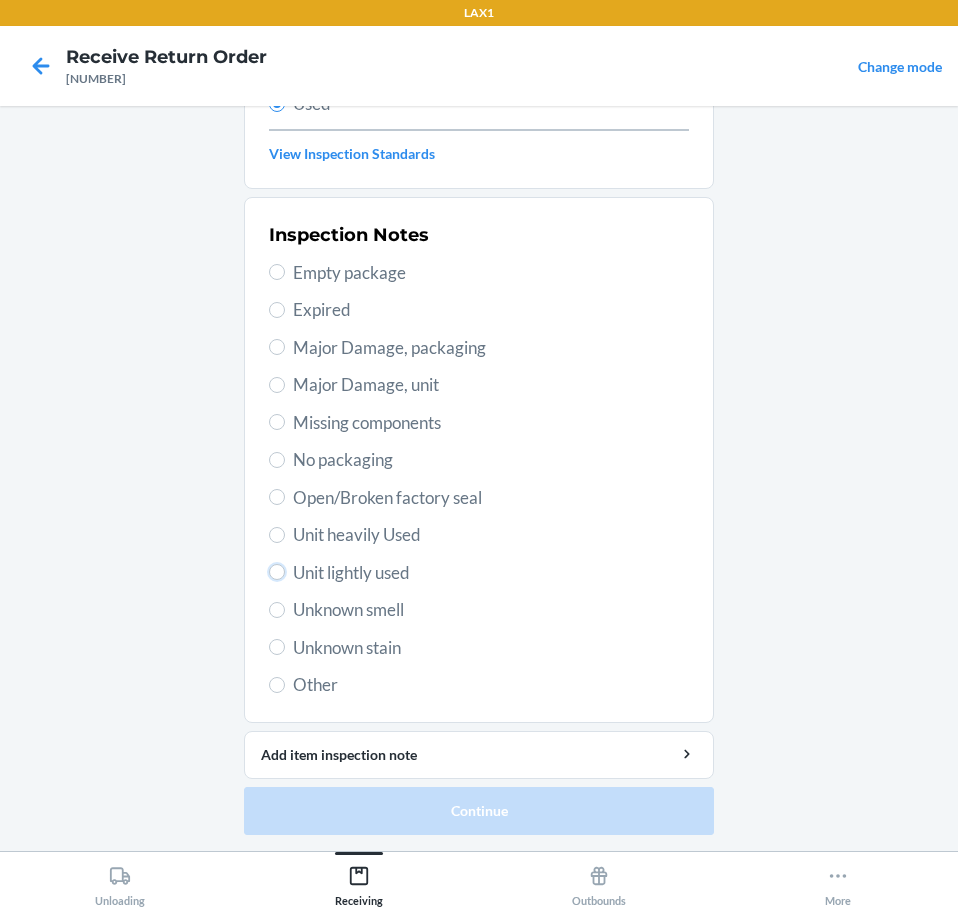 click on "Unit lightly used" at bounding box center (277, 572) 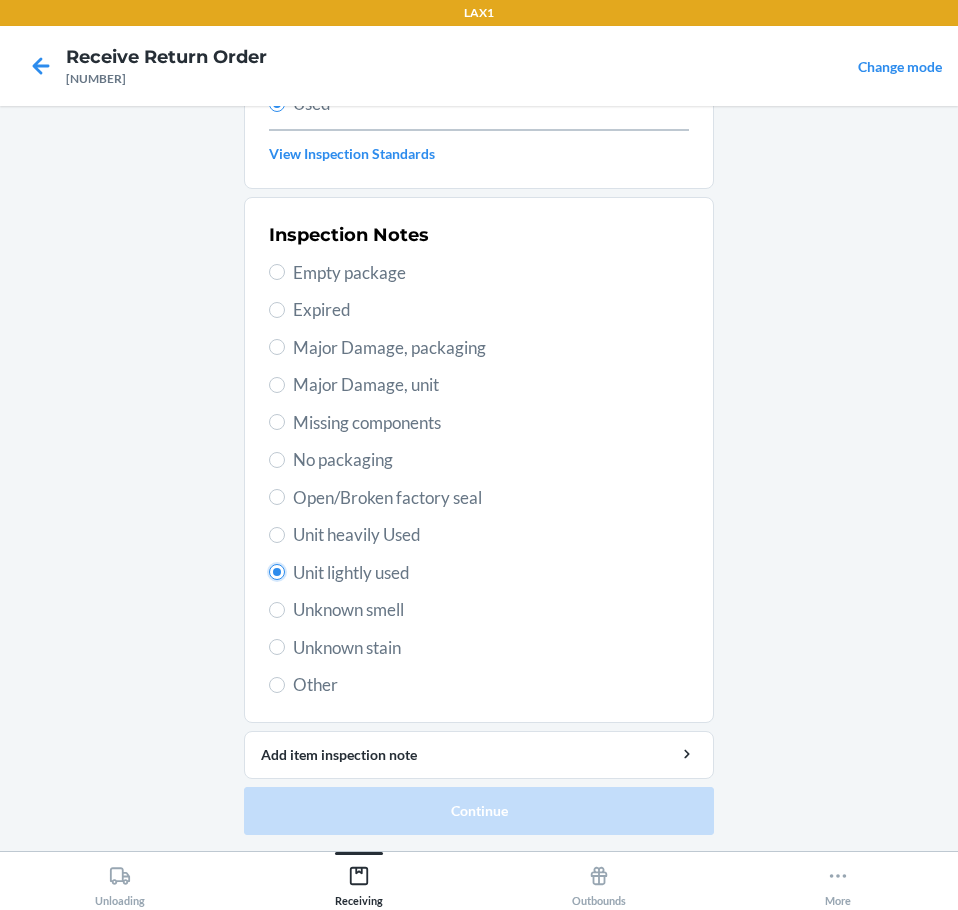 radio on "true" 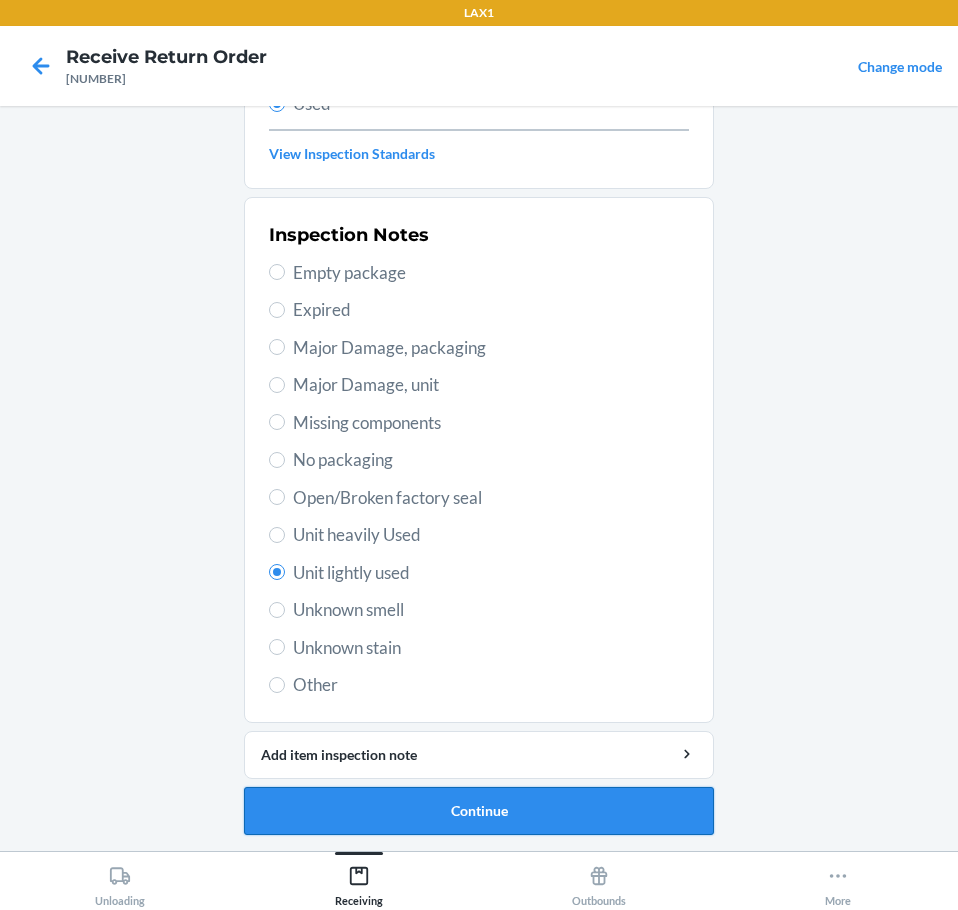 click on "Continue" at bounding box center [479, 811] 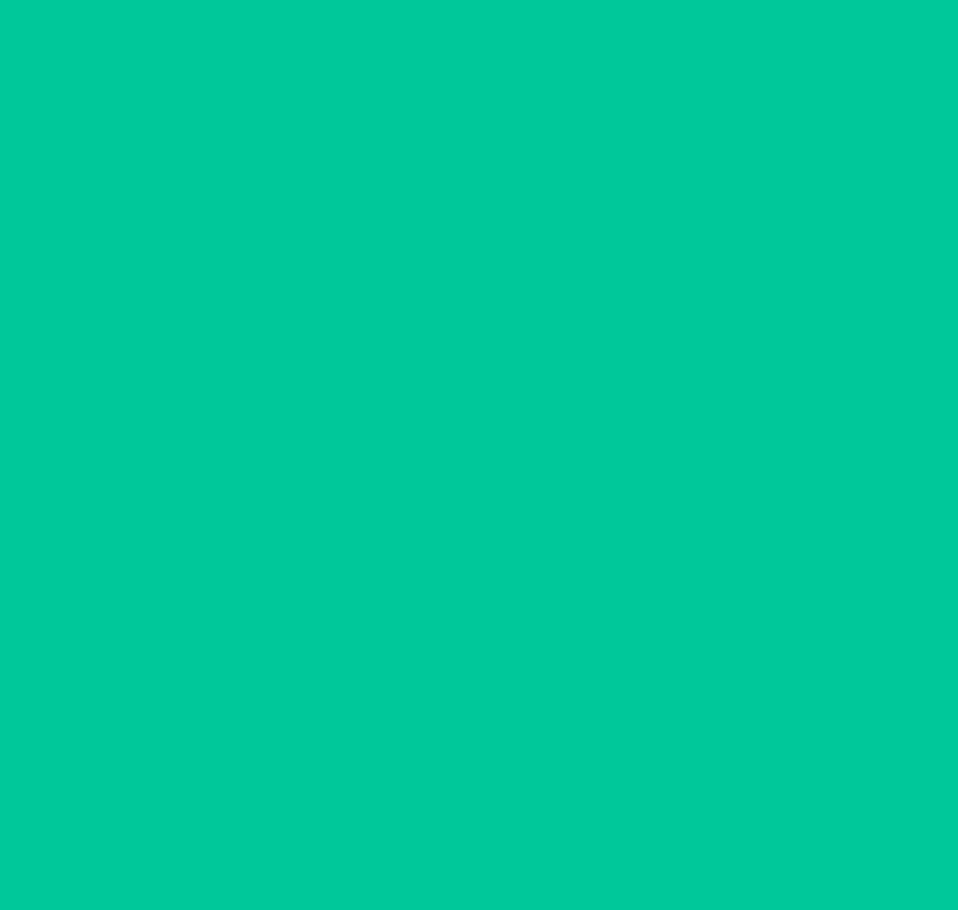 scroll, scrollTop: 0, scrollLeft: 0, axis: both 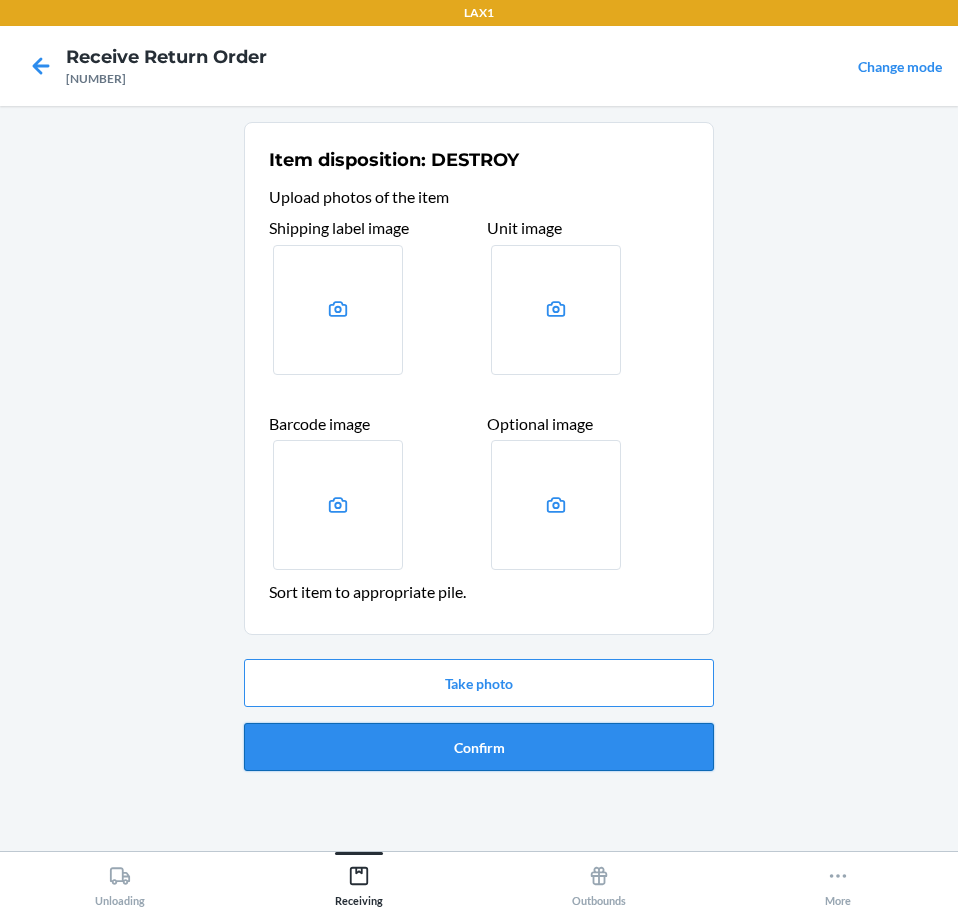 click on "Confirm" at bounding box center (479, 747) 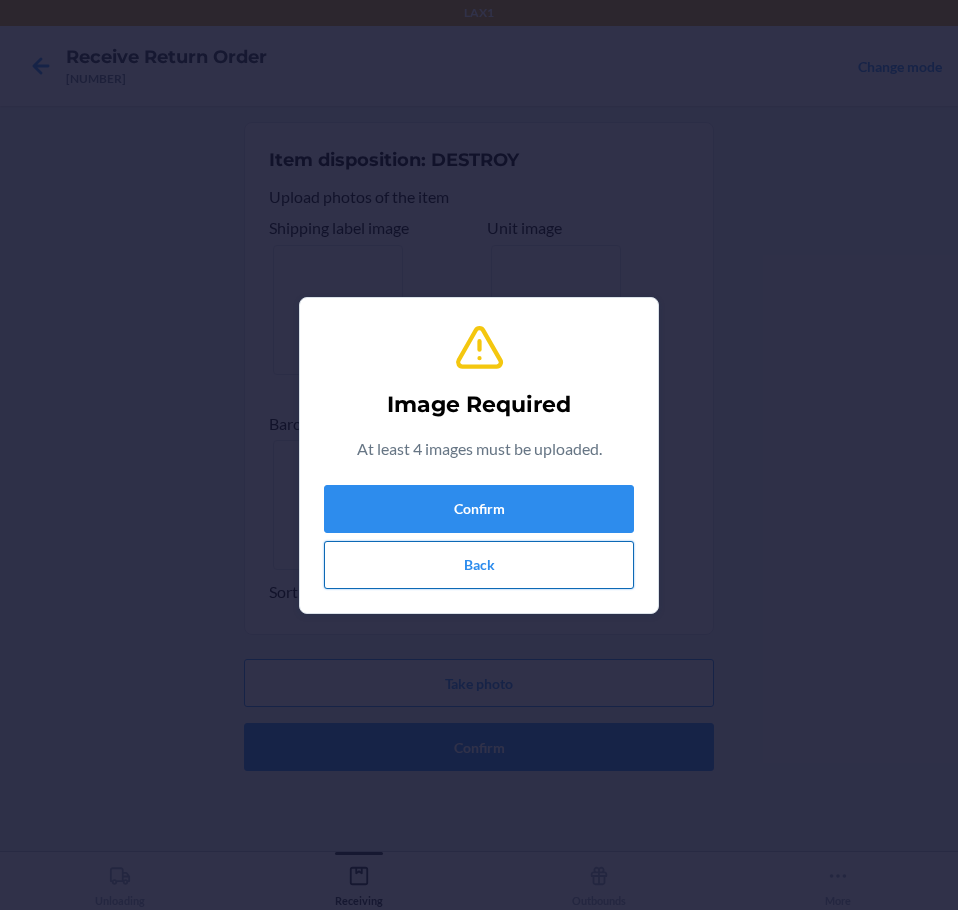 click on "Back" at bounding box center (479, 565) 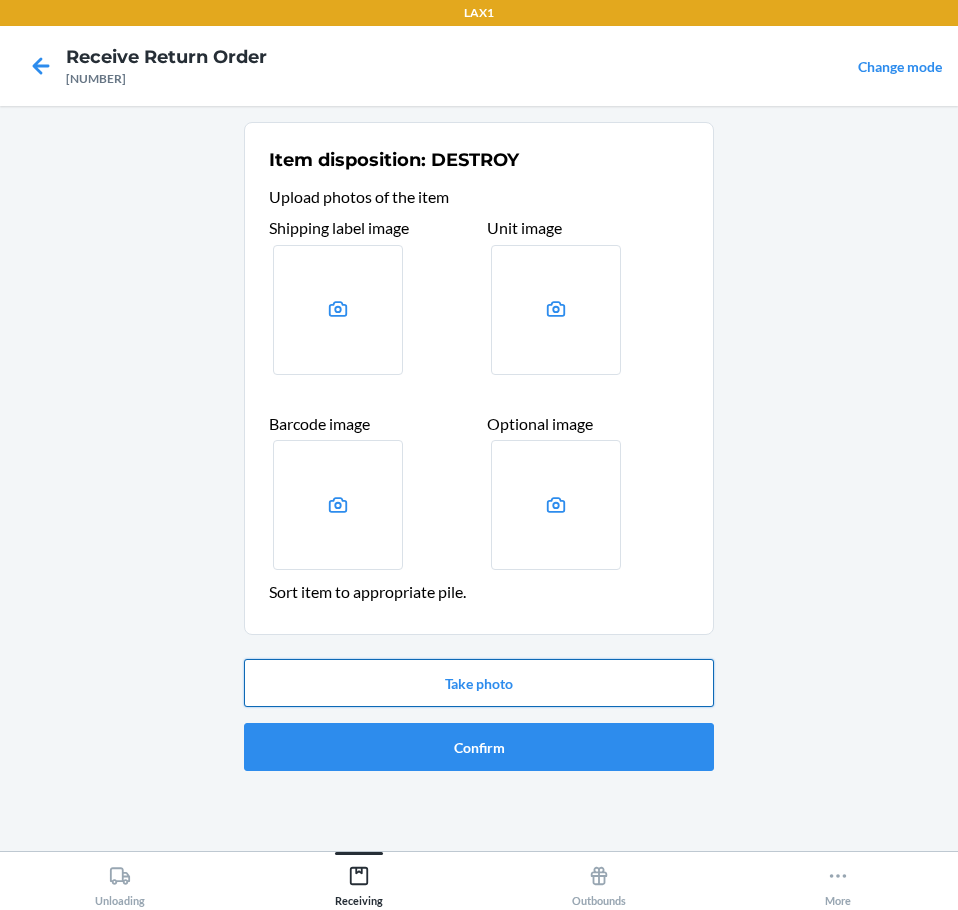 click on "Take photo" at bounding box center [479, 683] 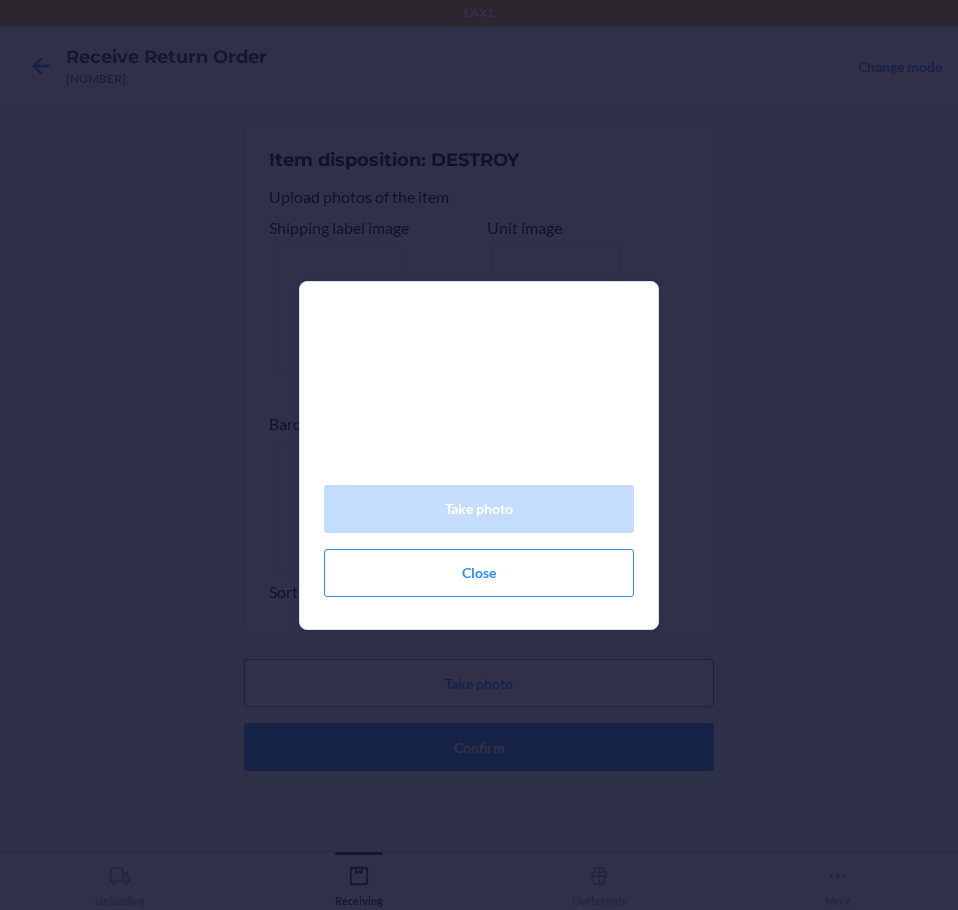 click on "Take photo Close" at bounding box center (479, 463) 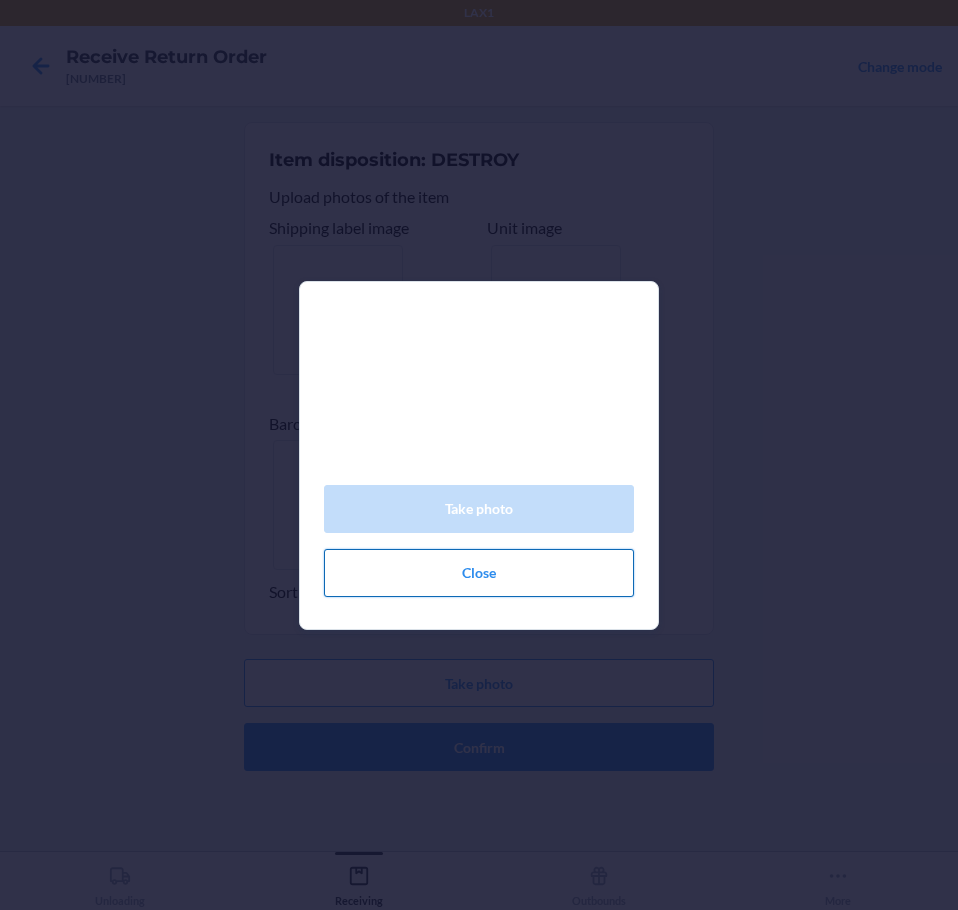 click on "Close" 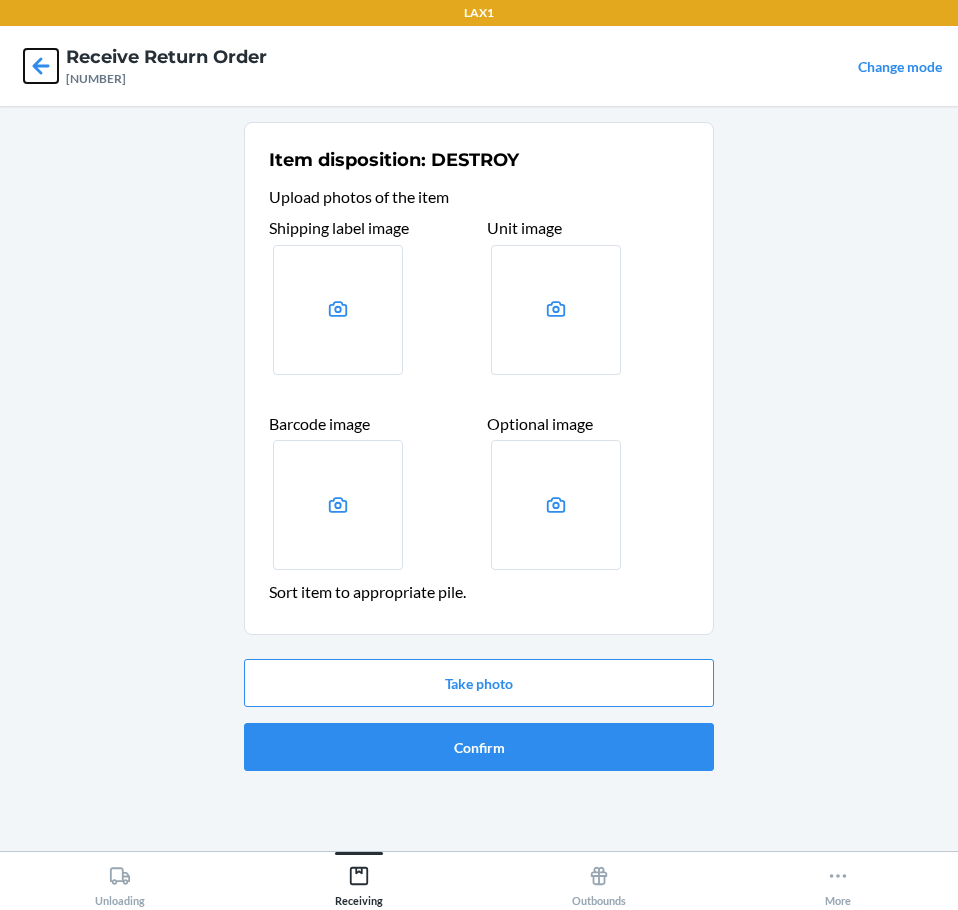 click 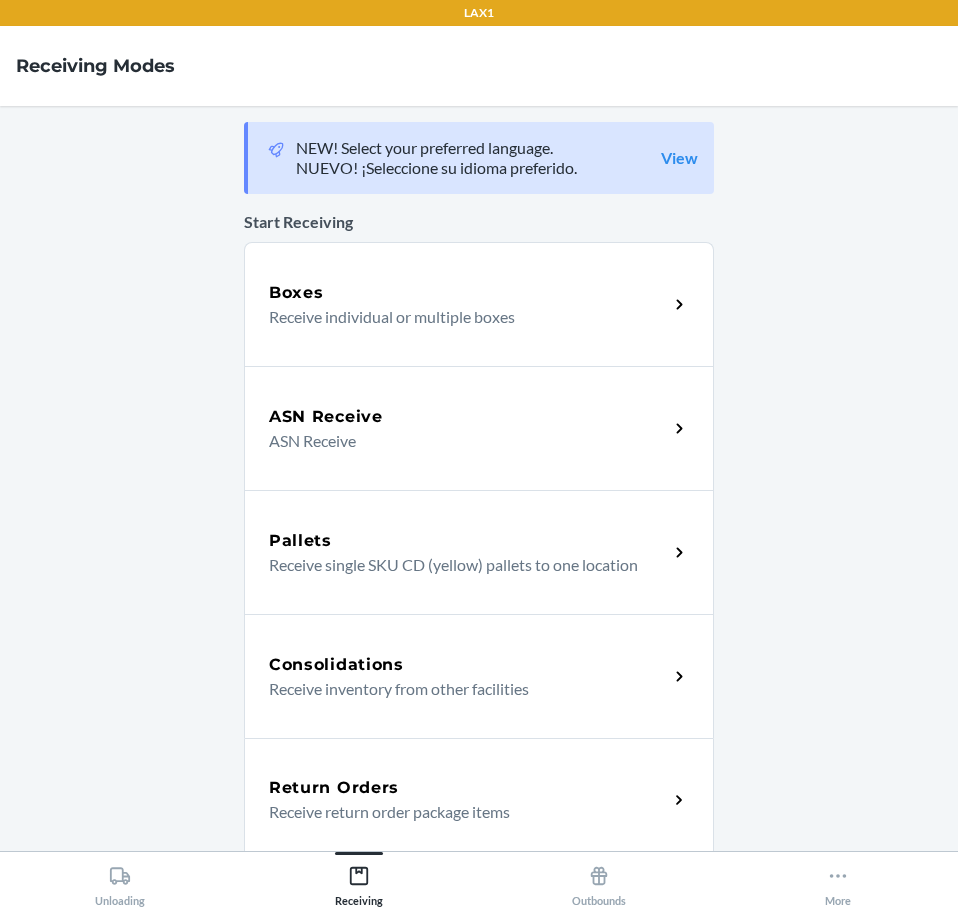 click on "Return Orders" at bounding box center [334, 788] 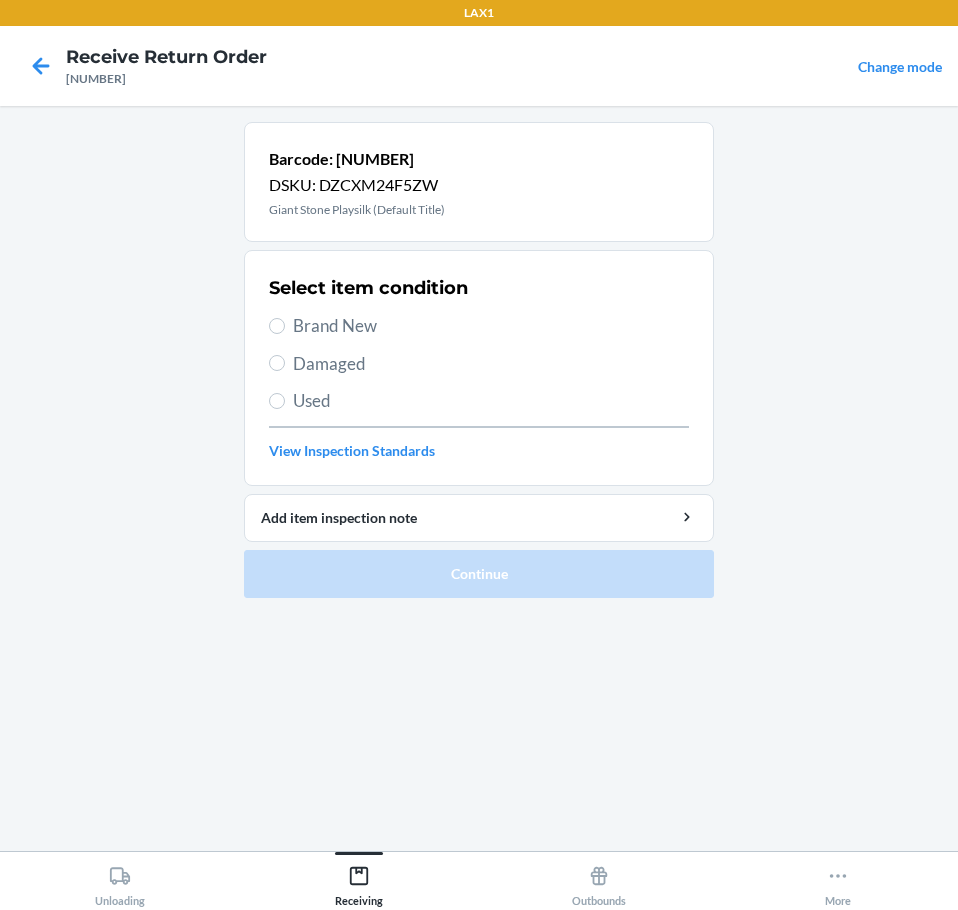 click on "Brand New" at bounding box center (479, 326) 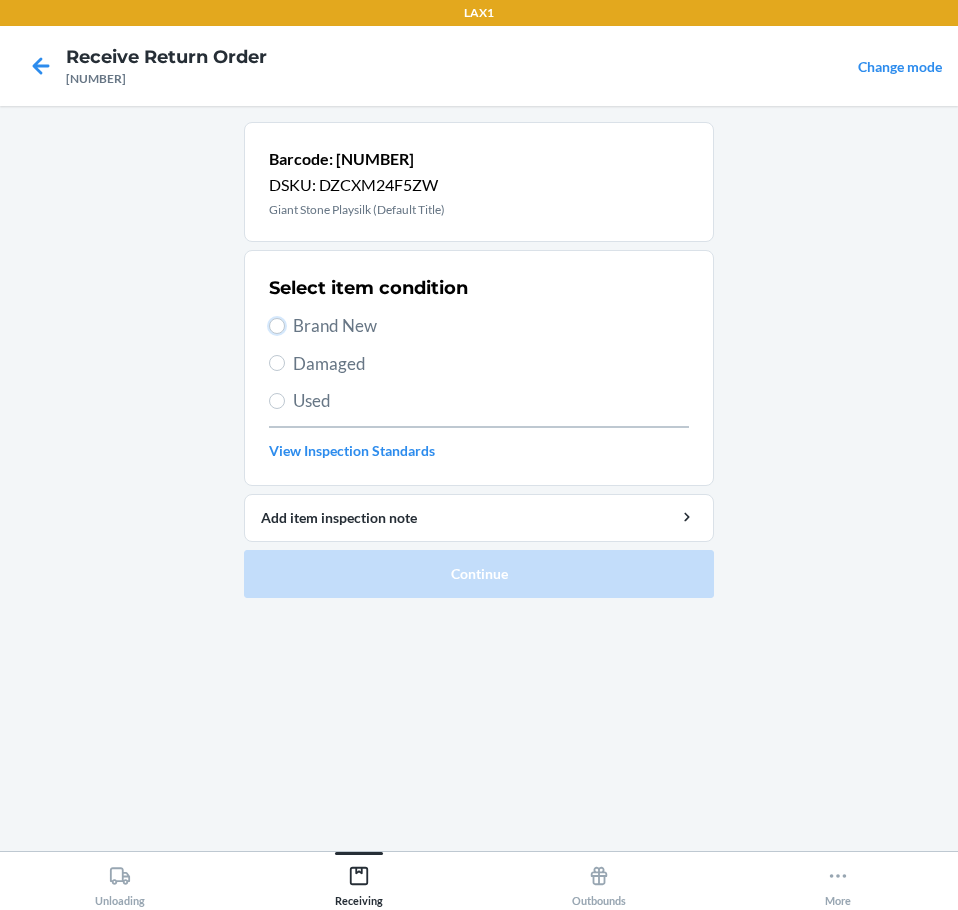 click on "Brand New" at bounding box center (277, 326) 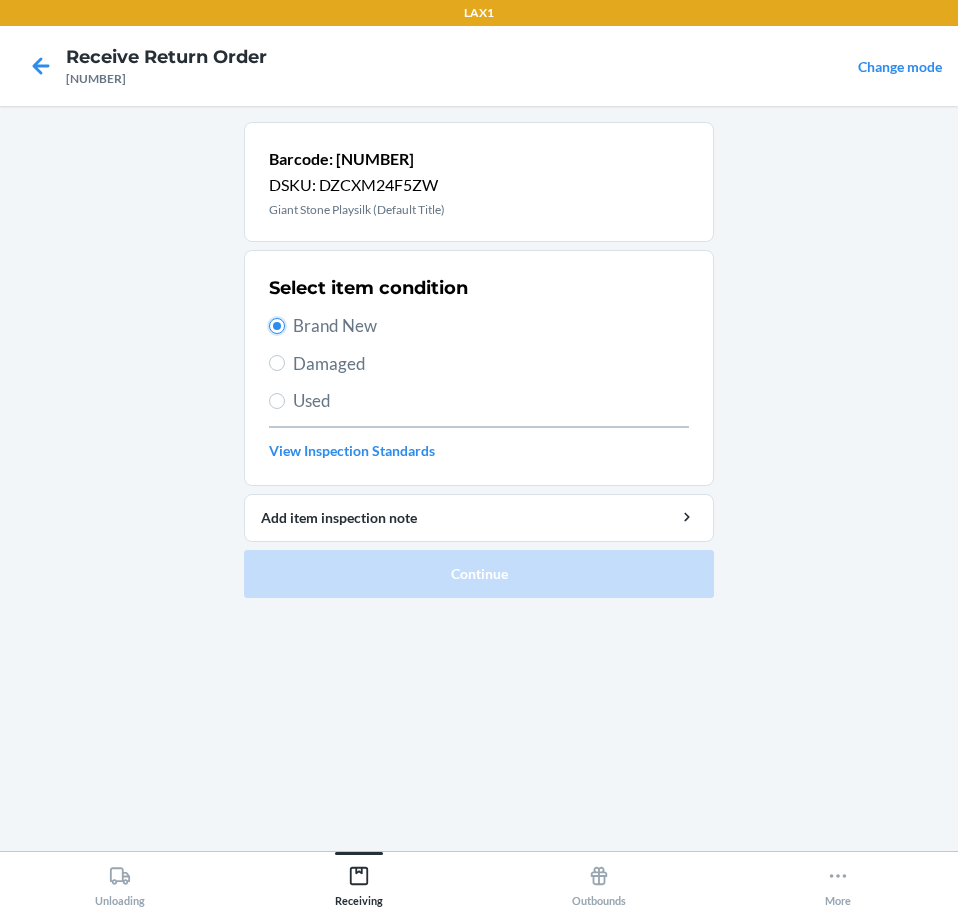 radio on "true" 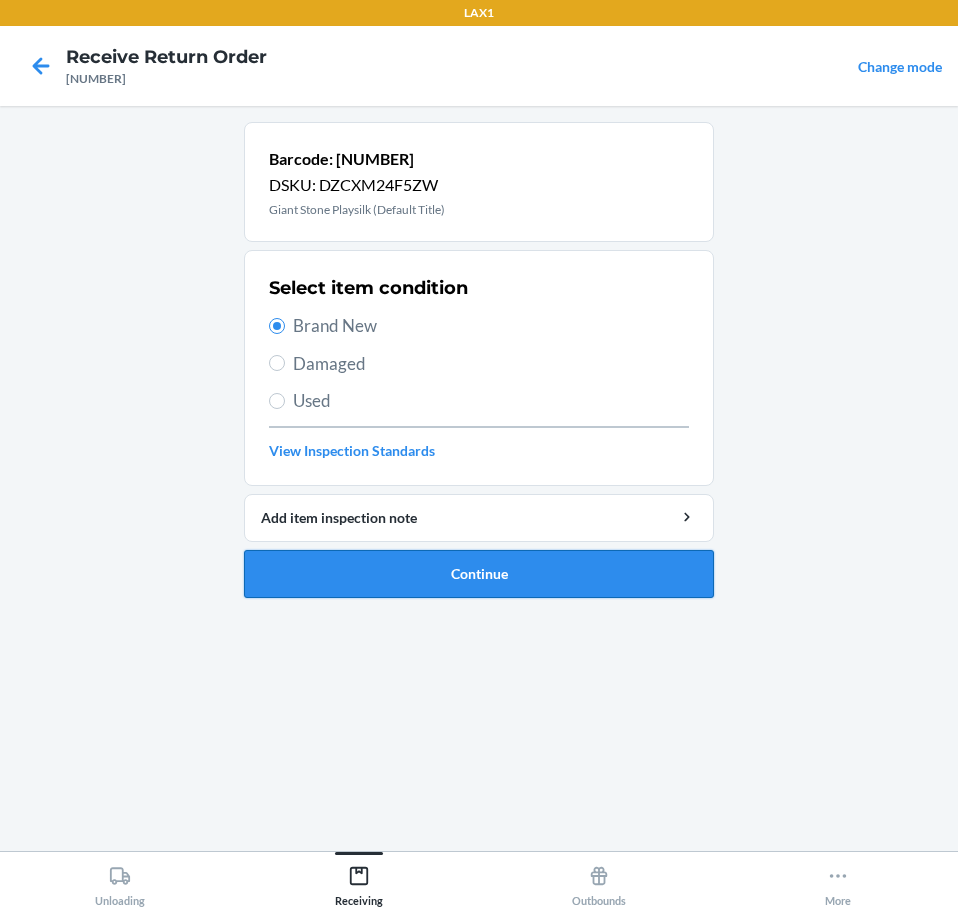 click on "Continue" at bounding box center (479, 574) 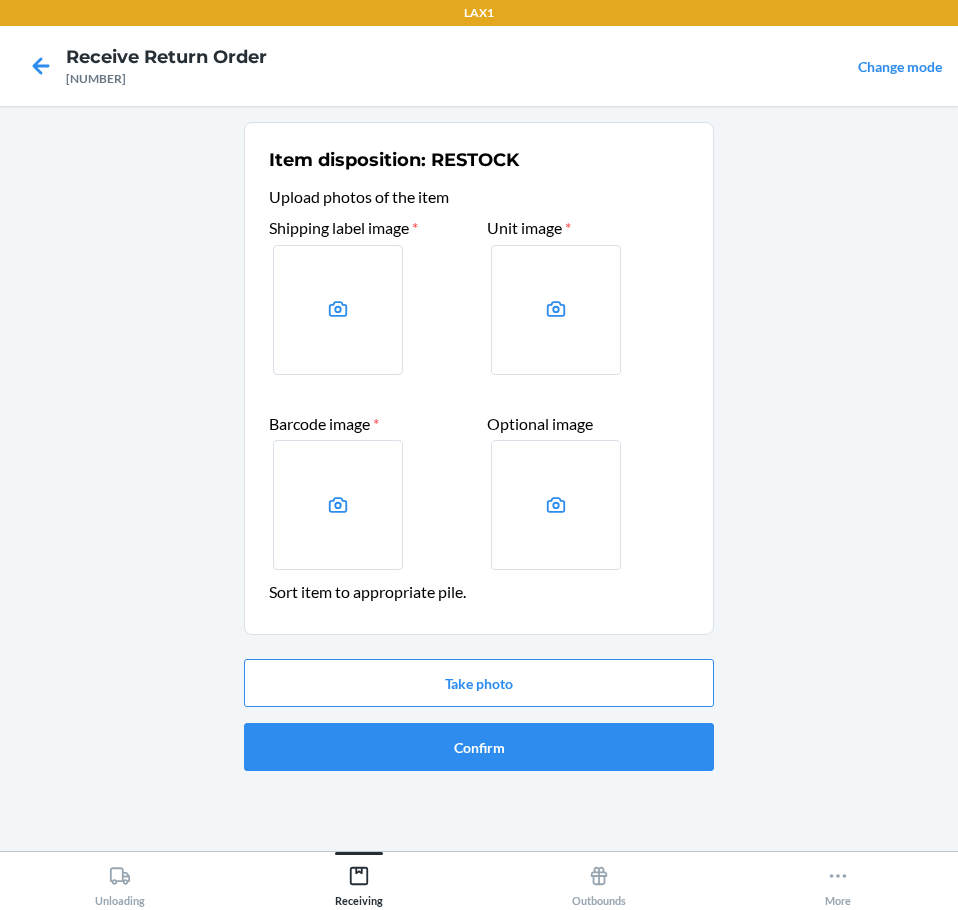 click on "Item disposition: RESTOCK Upload photos of the item Shipping label image   * Unit image   * Barcode image   * Optional image Sort item to appropriate pile. Take photo Confirm" at bounding box center (479, 454) 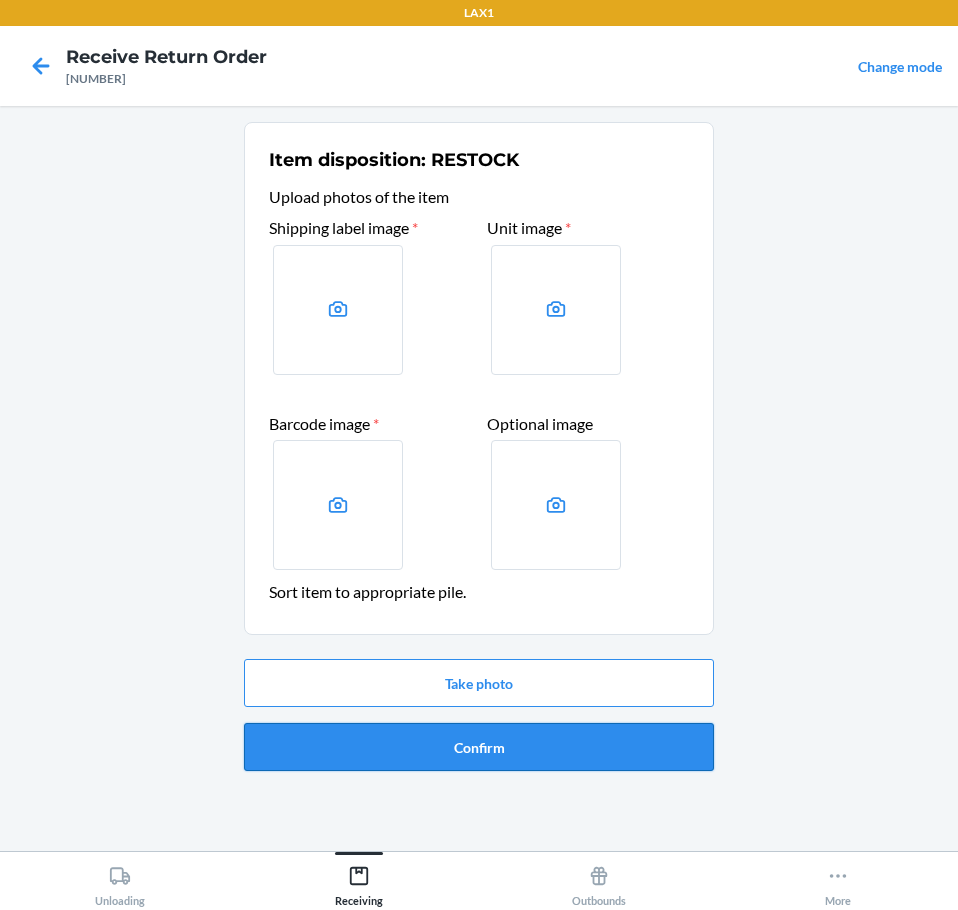 click on "Confirm" at bounding box center (479, 747) 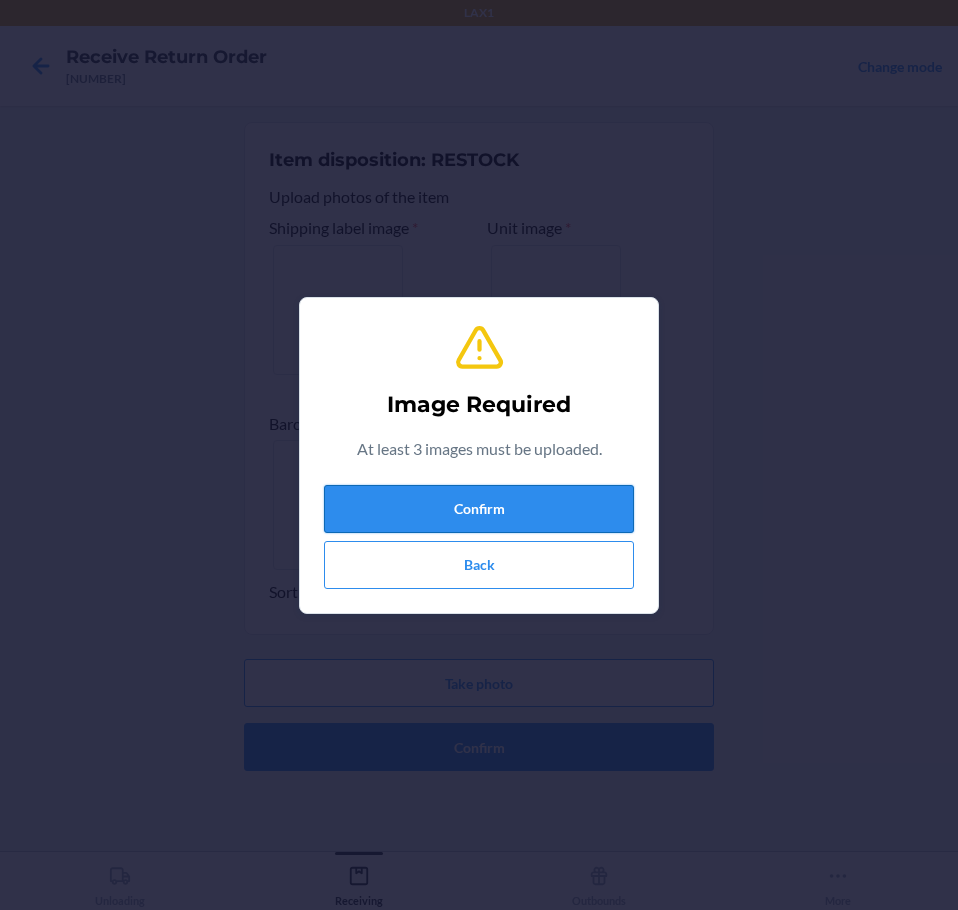 click on "Confirm" at bounding box center [479, 509] 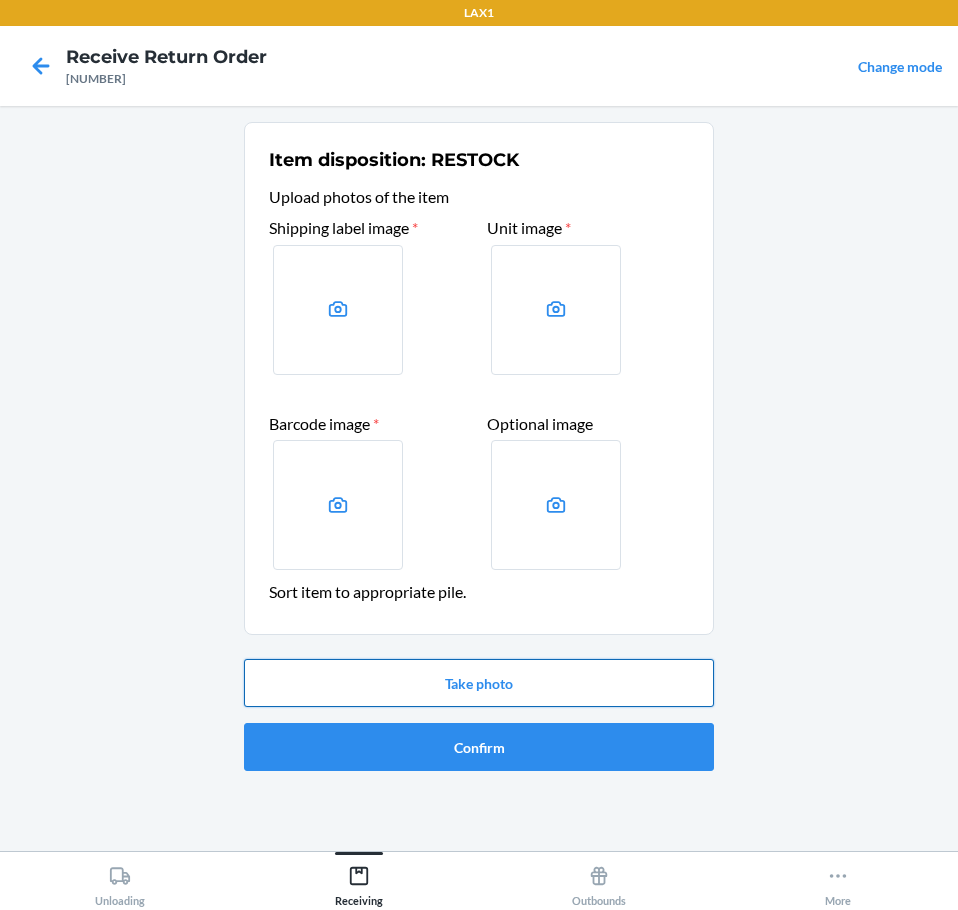 click on "Take photo" at bounding box center [479, 683] 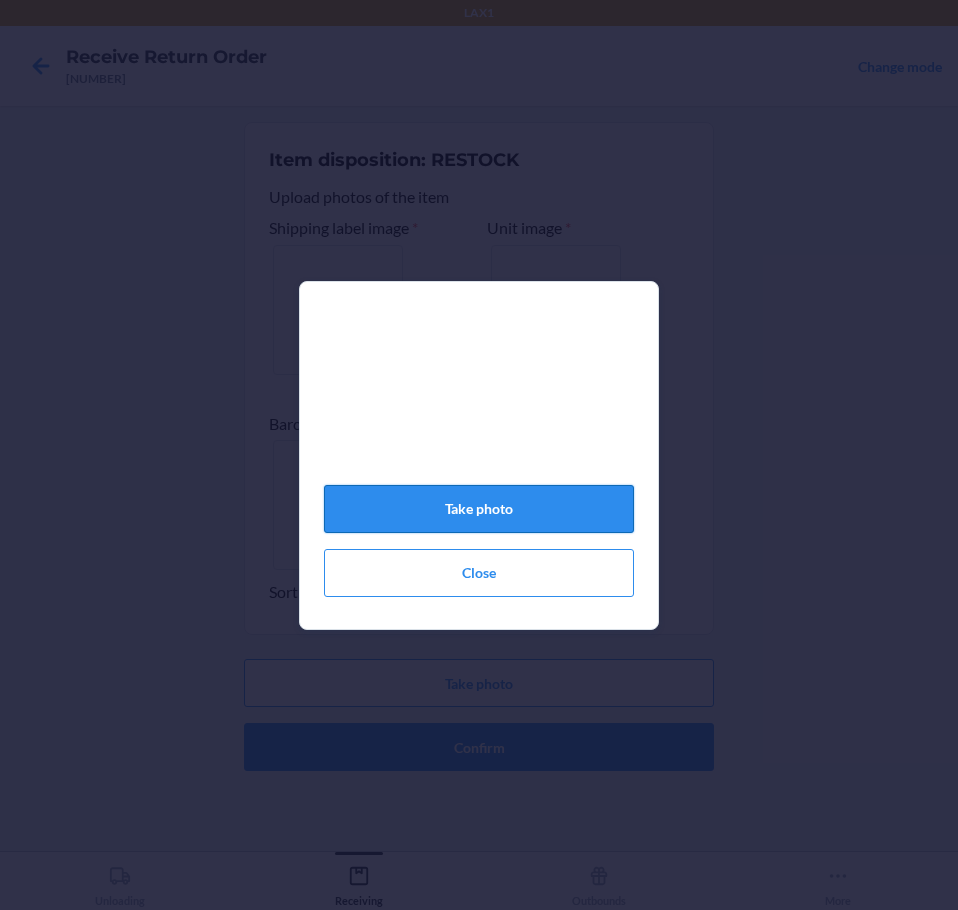 click on "Take photo" 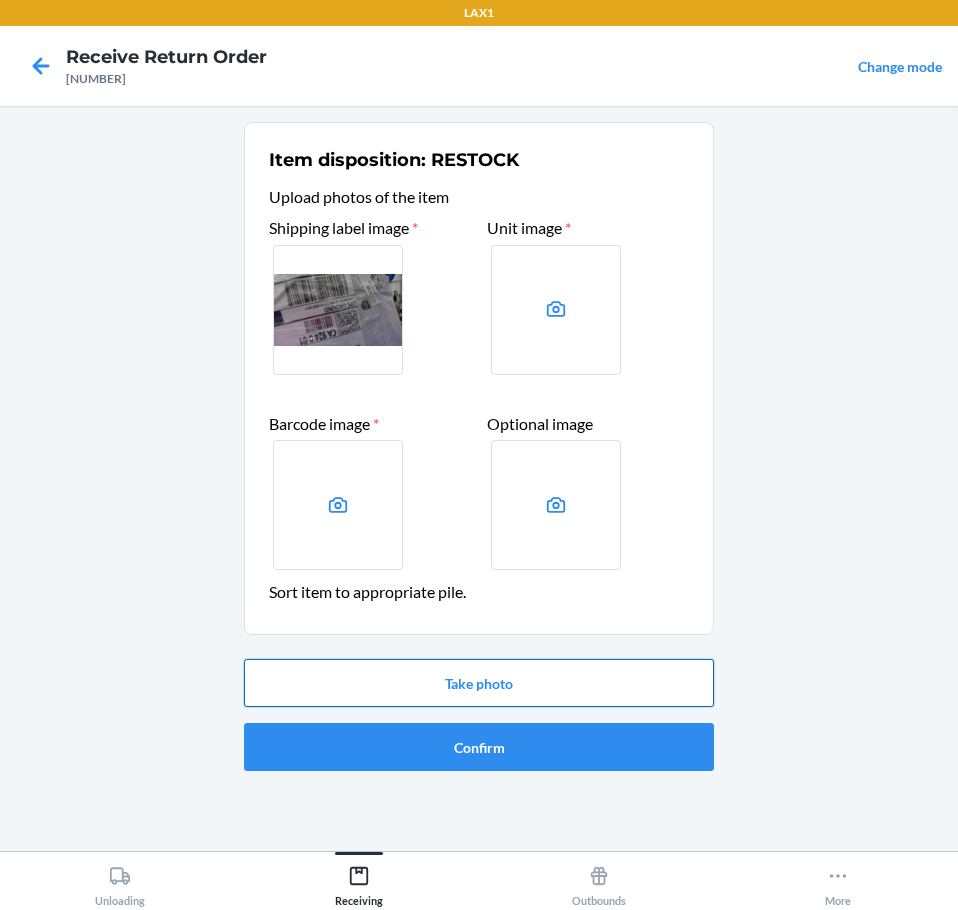 click on "Take photo" at bounding box center [479, 683] 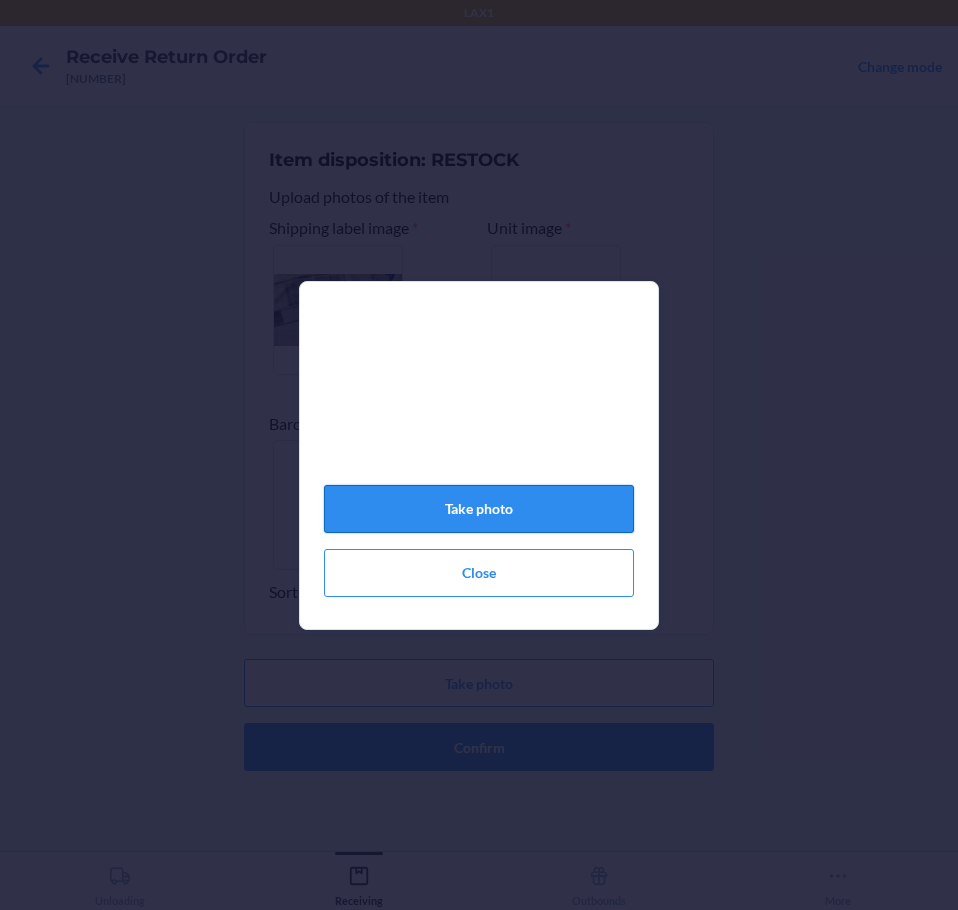 click on "Take photo" 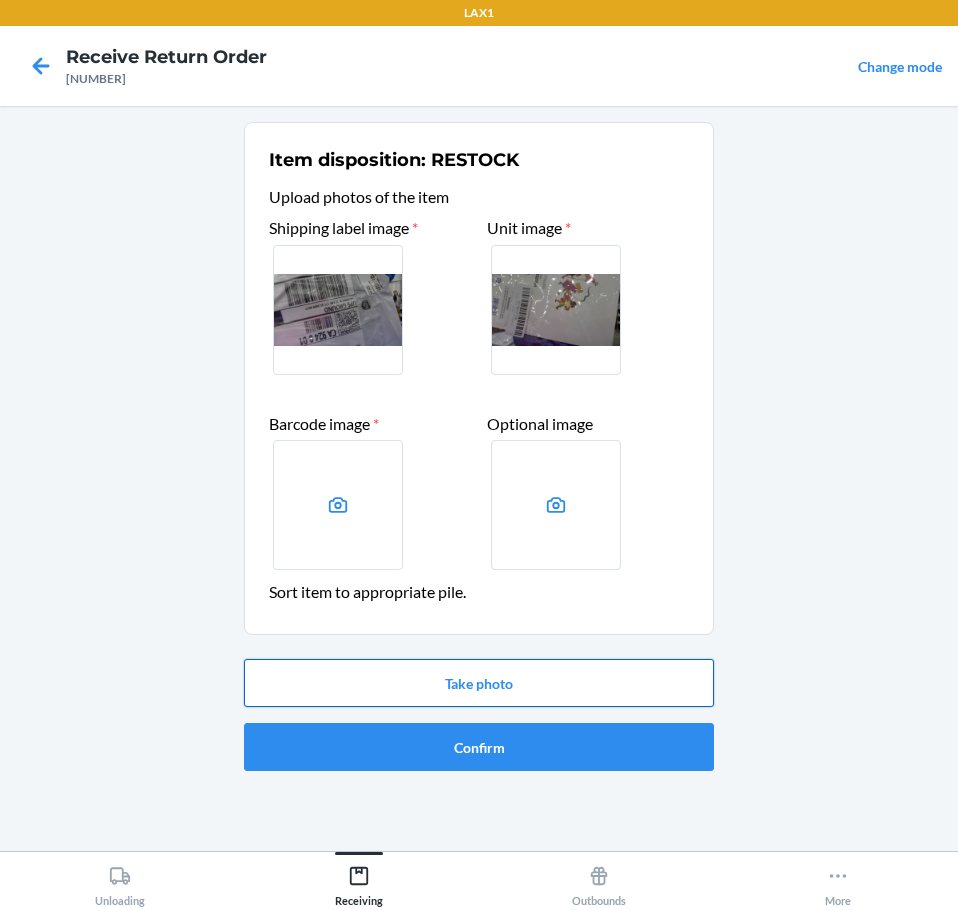 click on "Take photo" at bounding box center [479, 683] 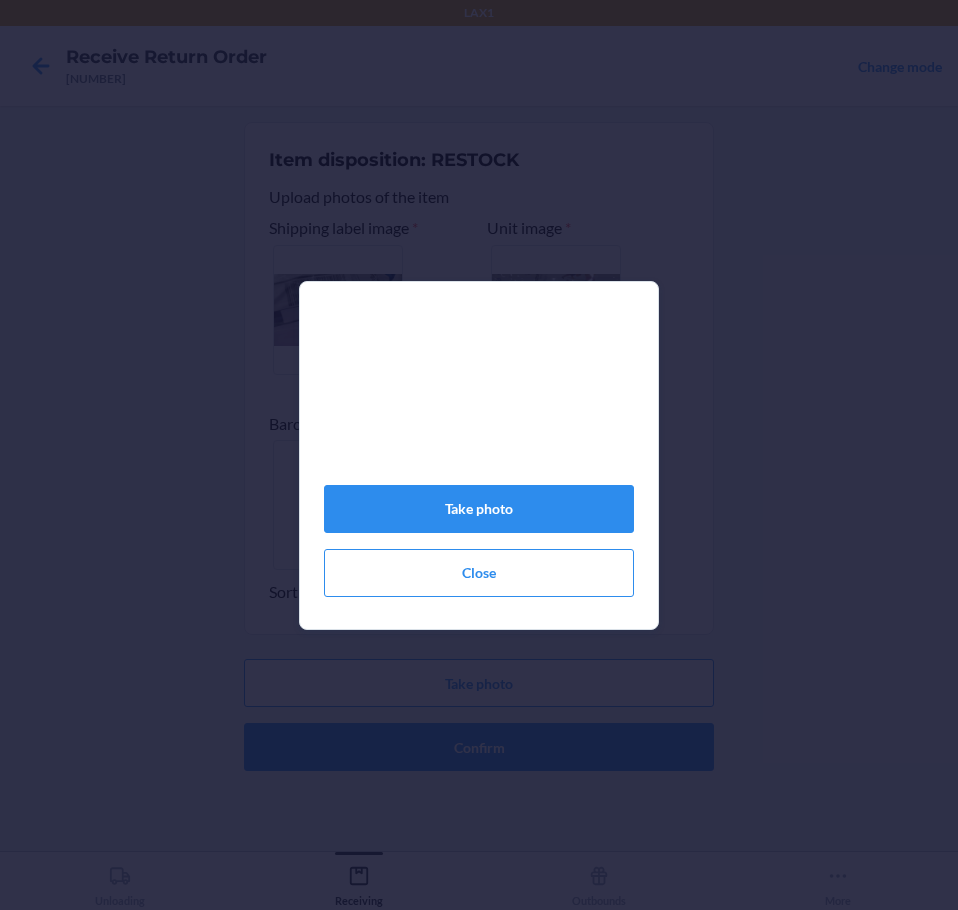 click at bounding box center [479, 399] 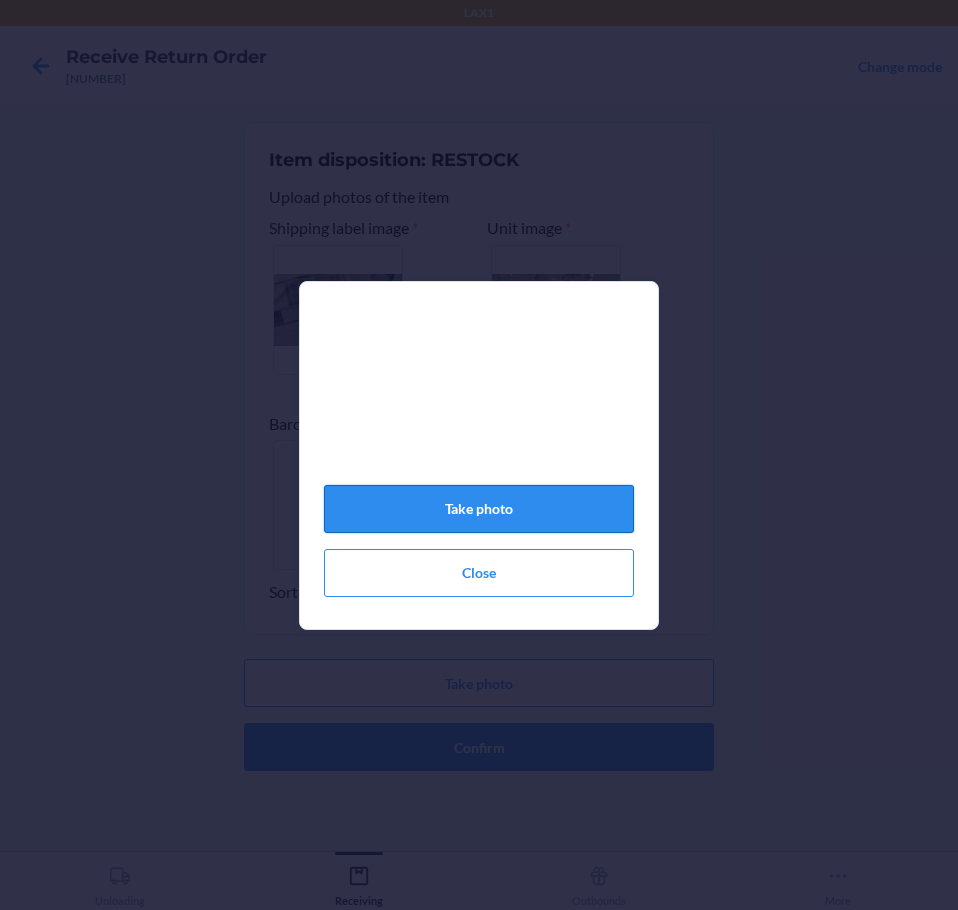 click on "Take photo" 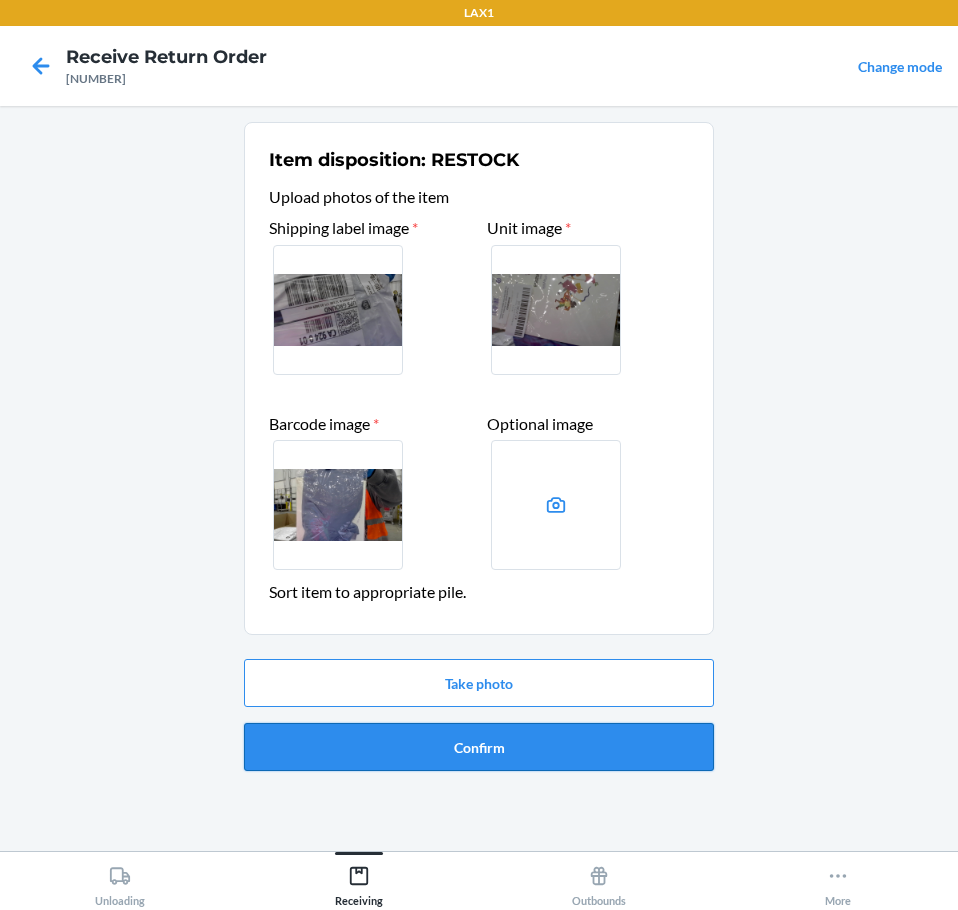 click on "Confirm" at bounding box center [479, 747] 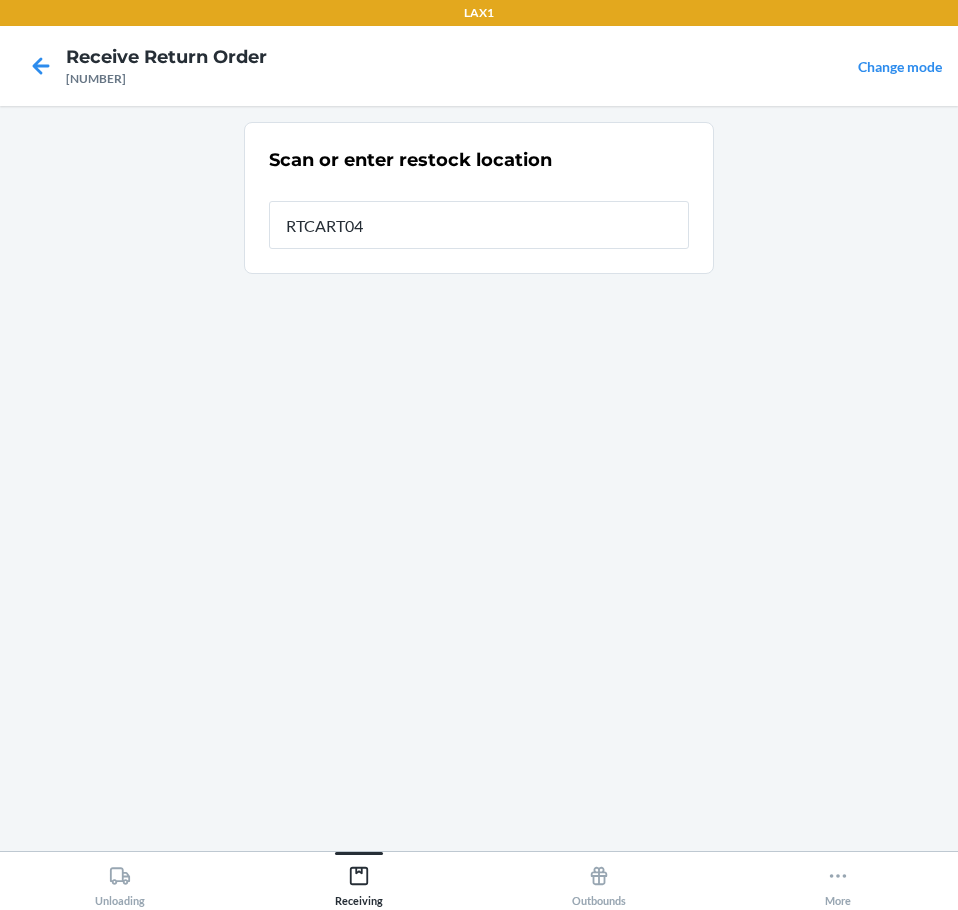 type on "RTCART040" 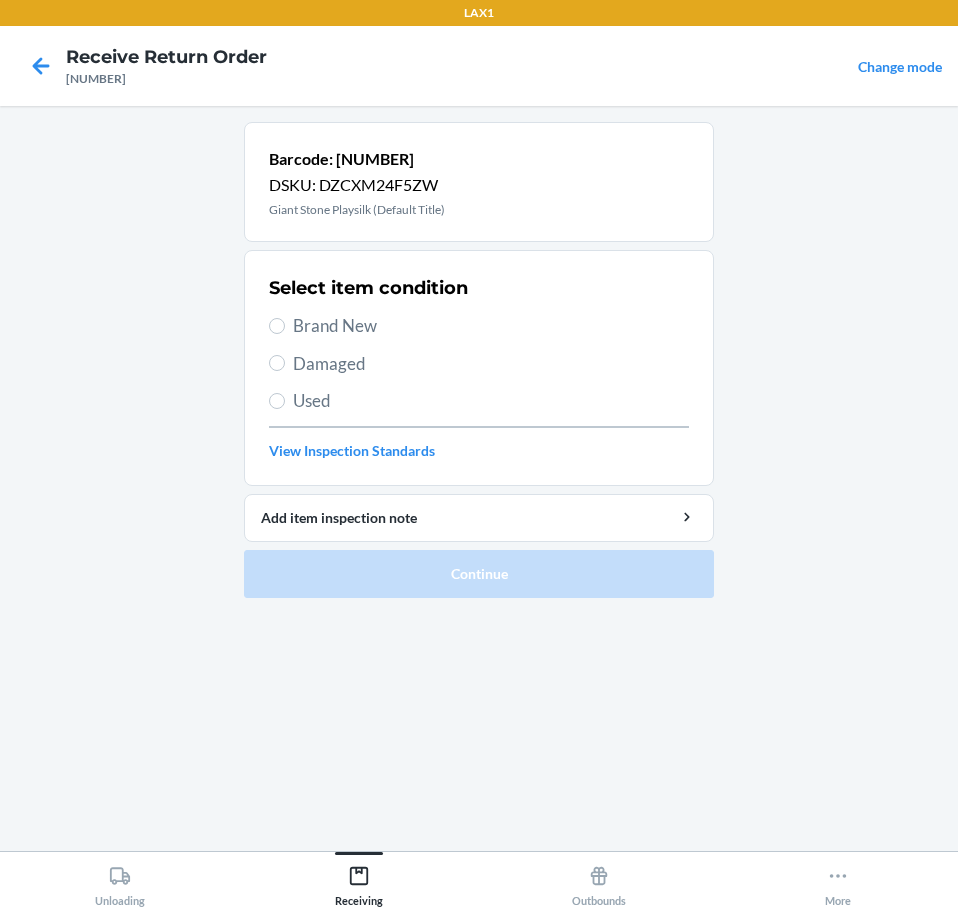 click on "Brand New" at bounding box center (491, 326) 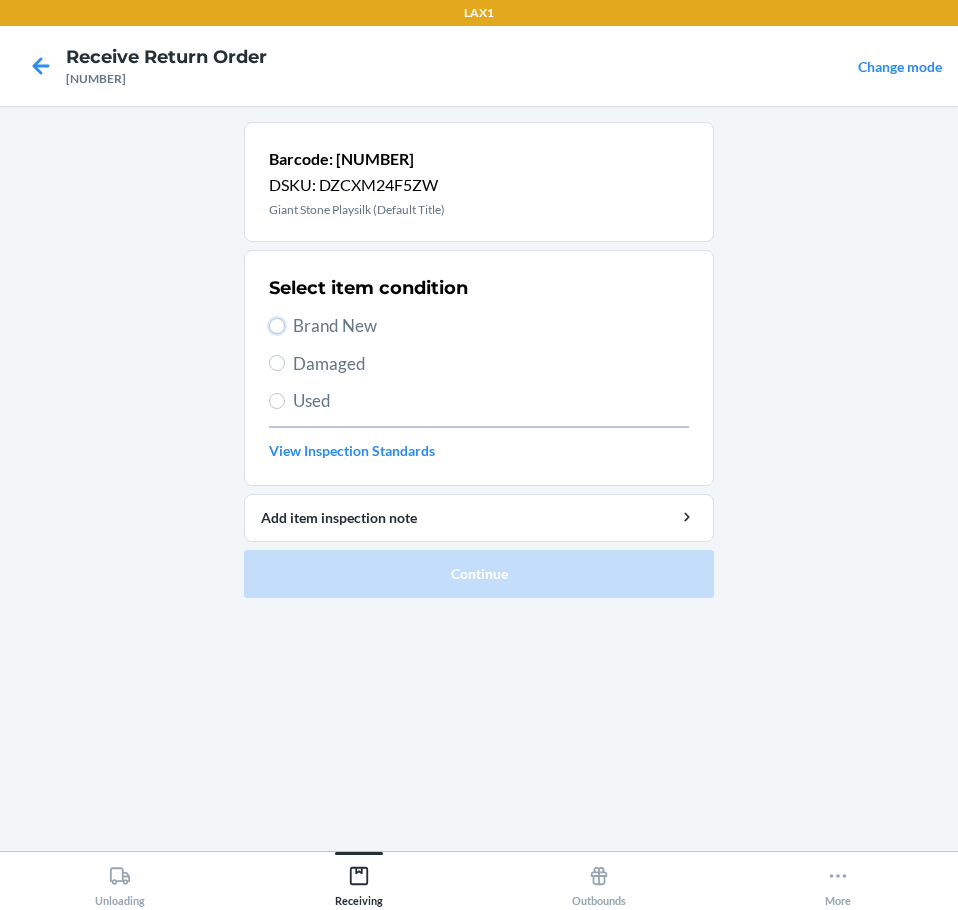 click on "Brand New" at bounding box center [277, 326] 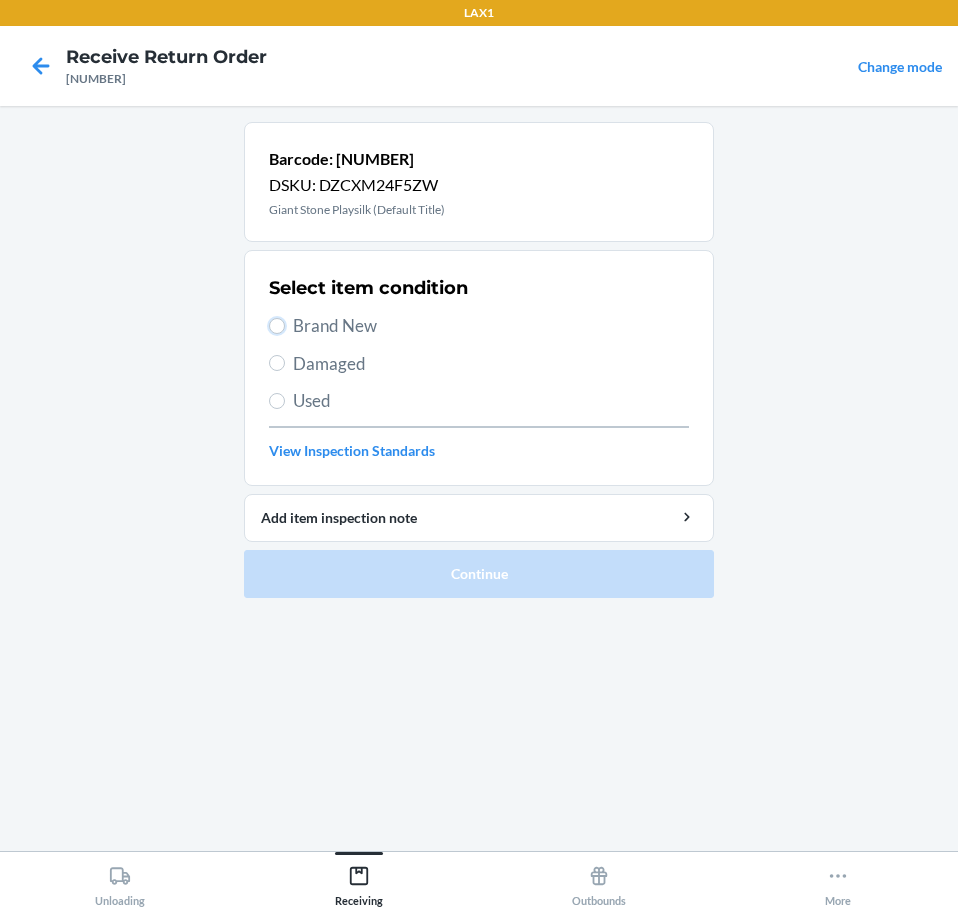radio on "true" 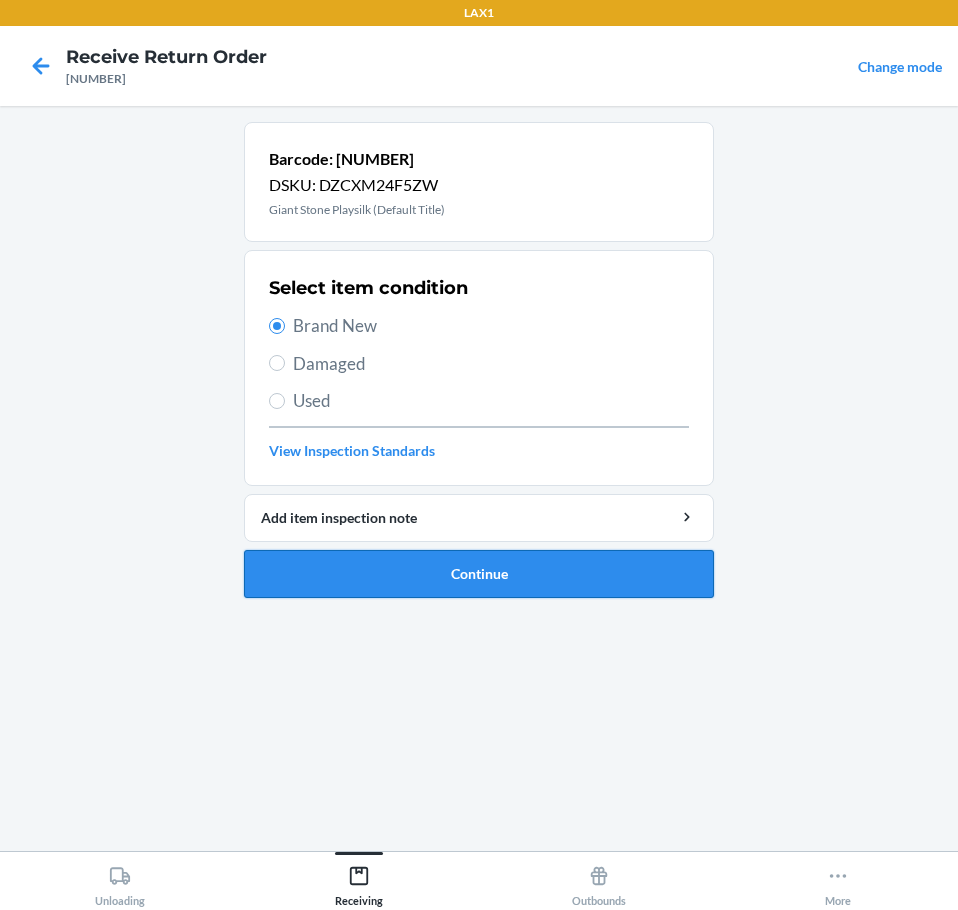 click on "Continue" at bounding box center (479, 574) 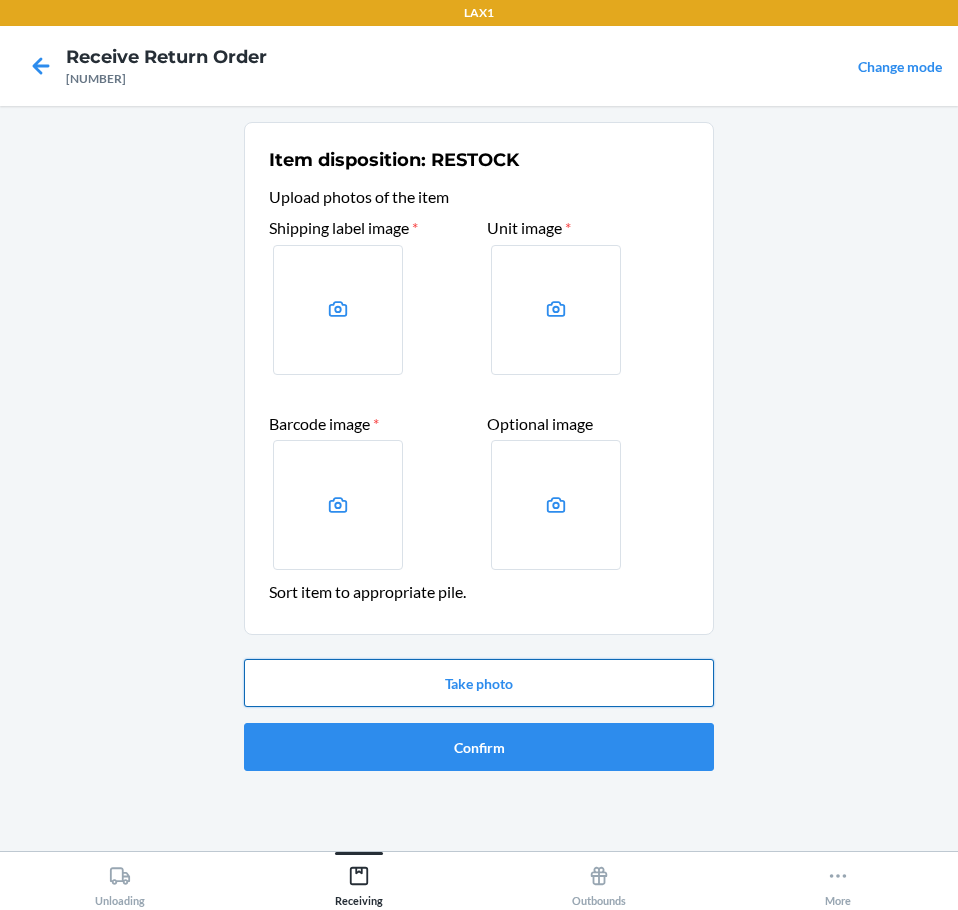 click on "Take photo" at bounding box center (479, 683) 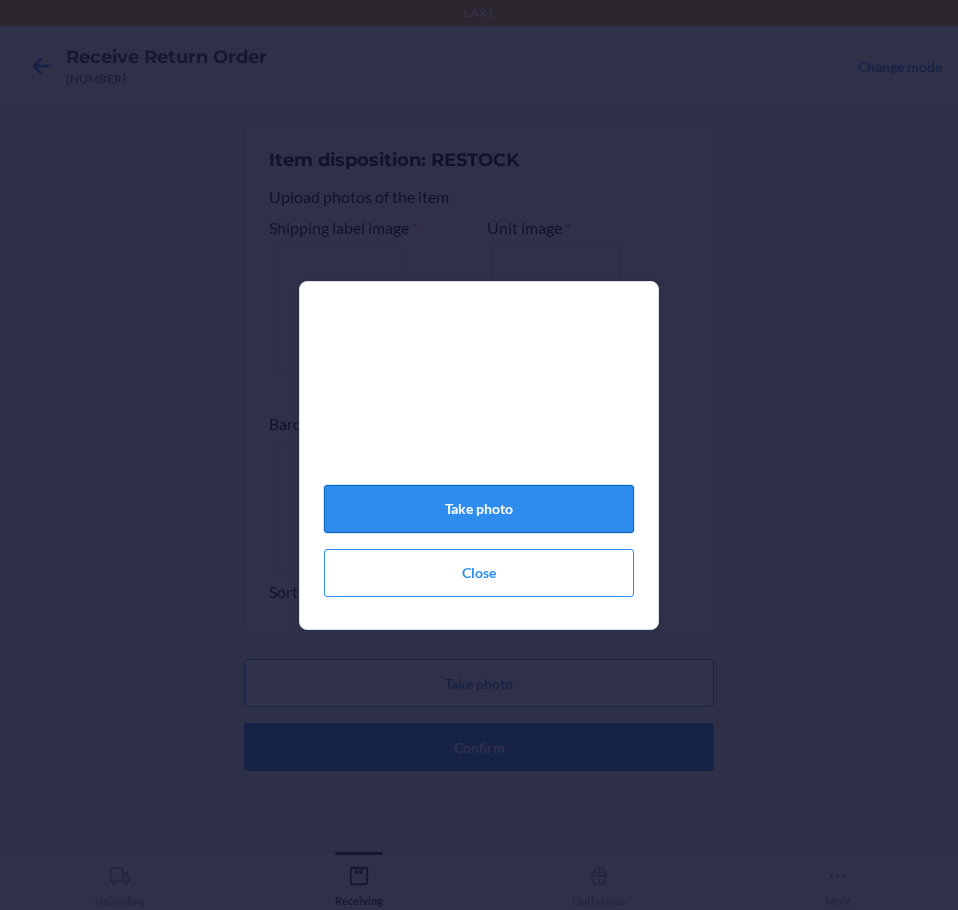 click on "Take photo" 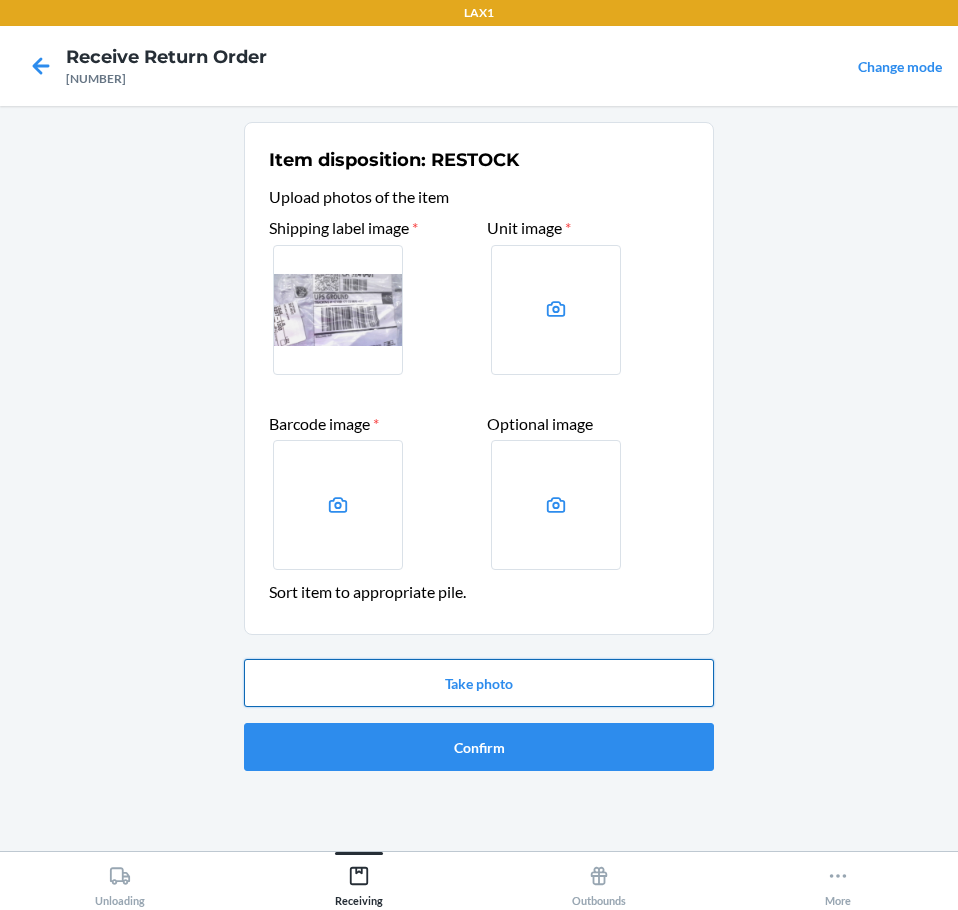 click on "Take photo" at bounding box center [479, 683] 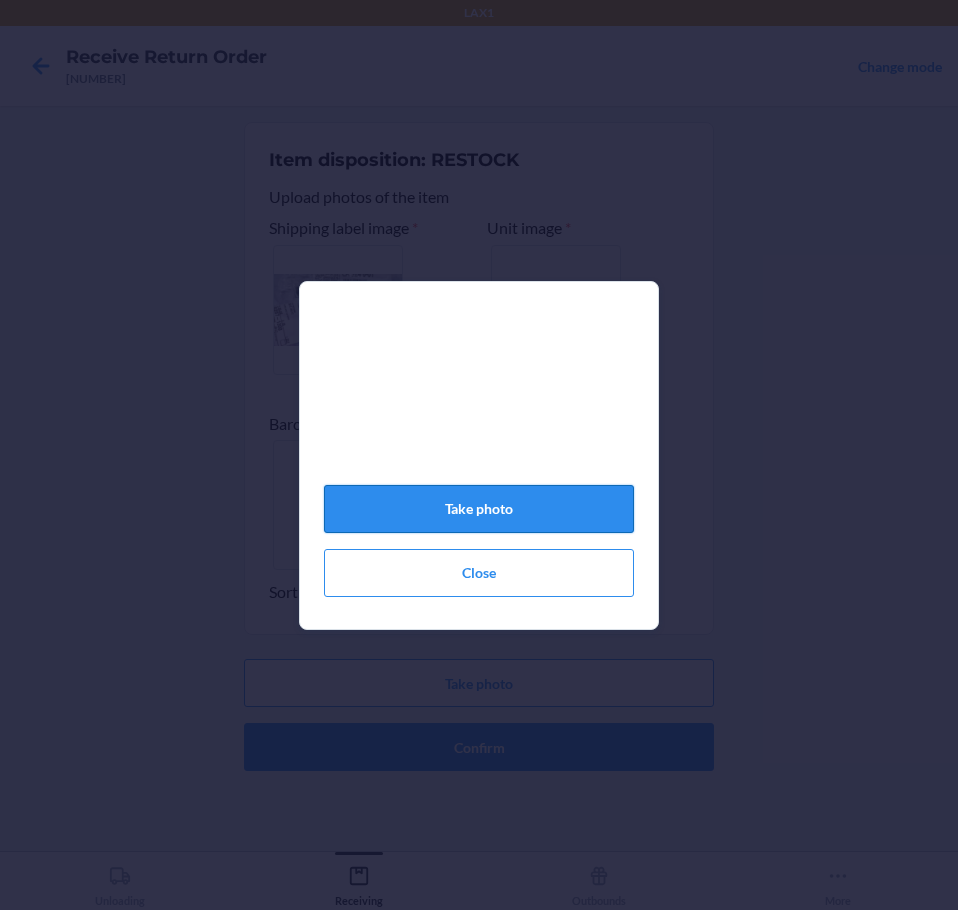 click on "Take photo" 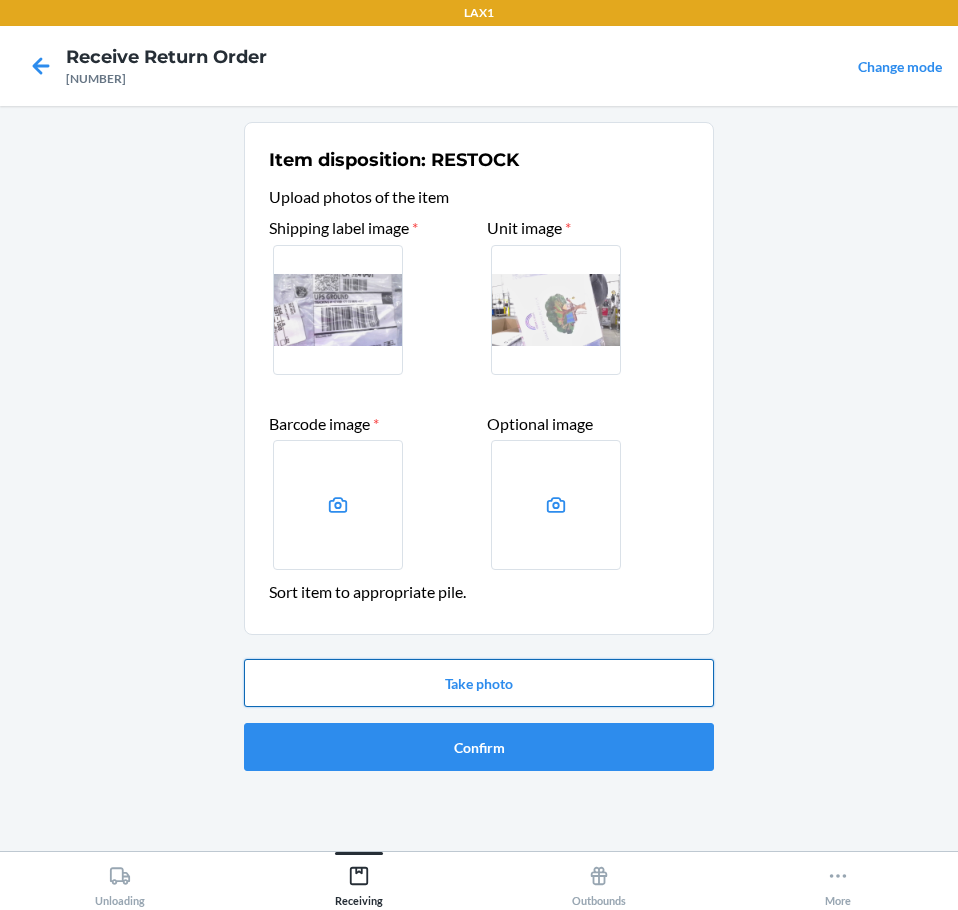 click on "Take photo" at bounding box center (479, 683) 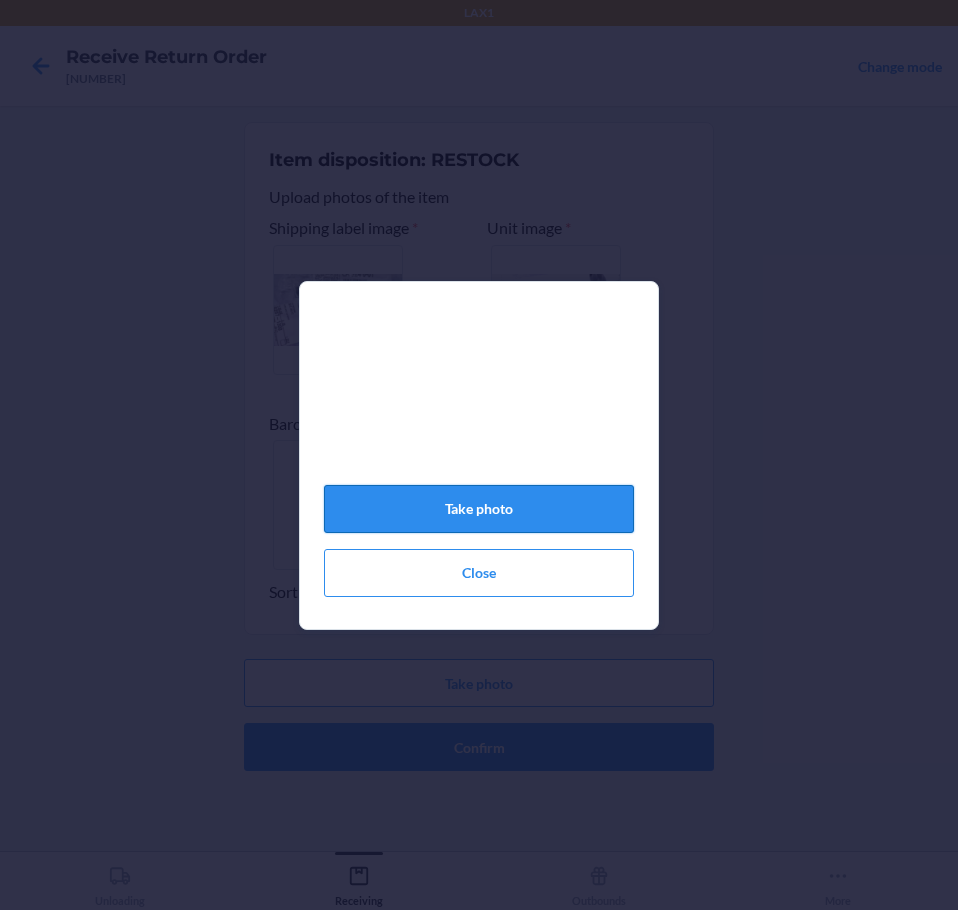 click on "Take photo" 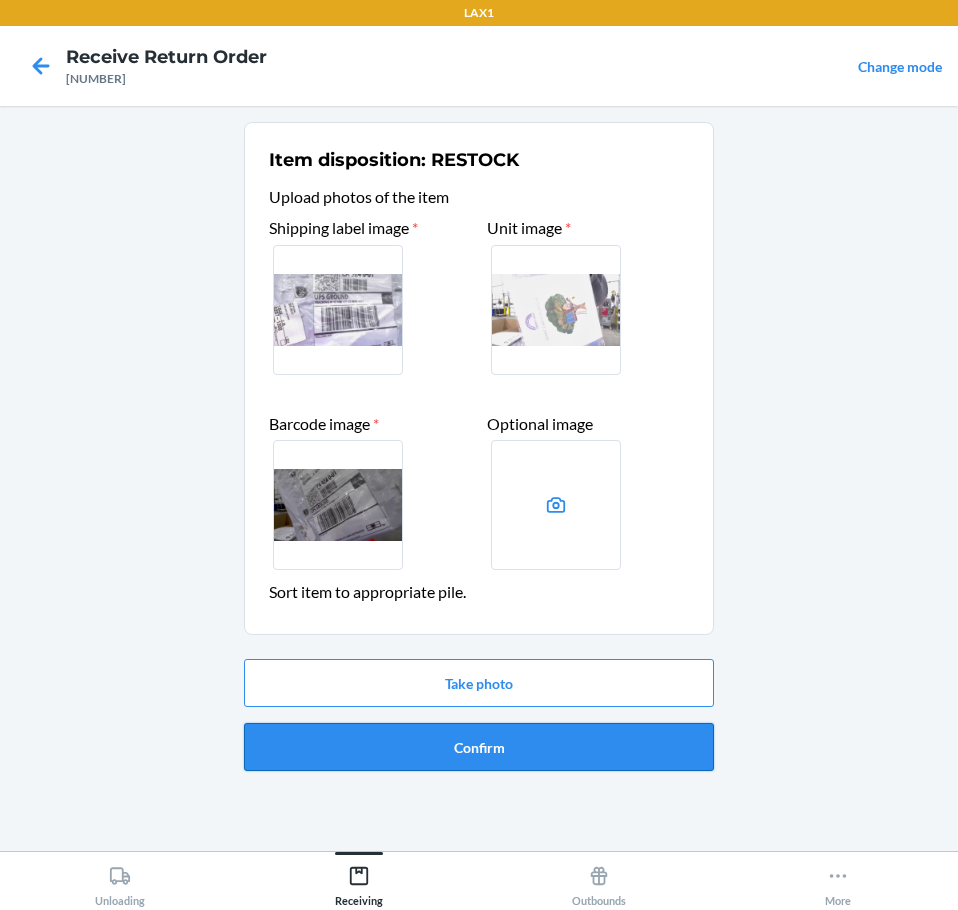 click on "Confirm" at bounding box center [479, 747] 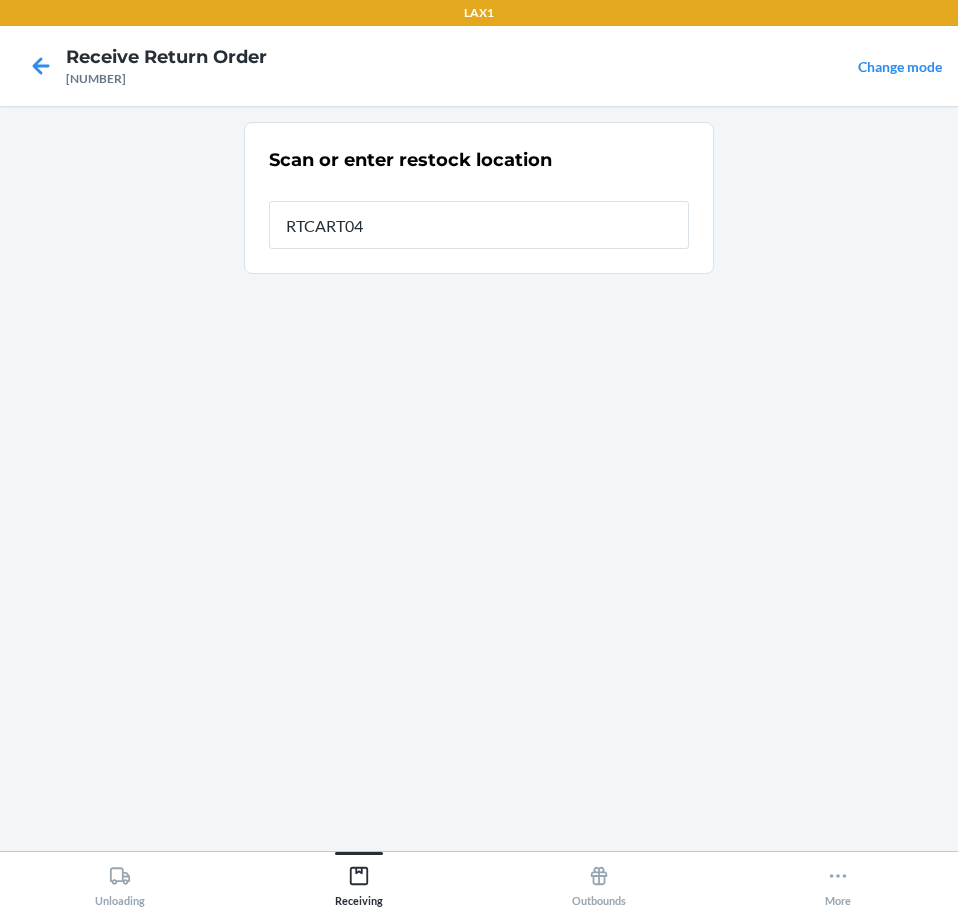 type on "RTCART040" 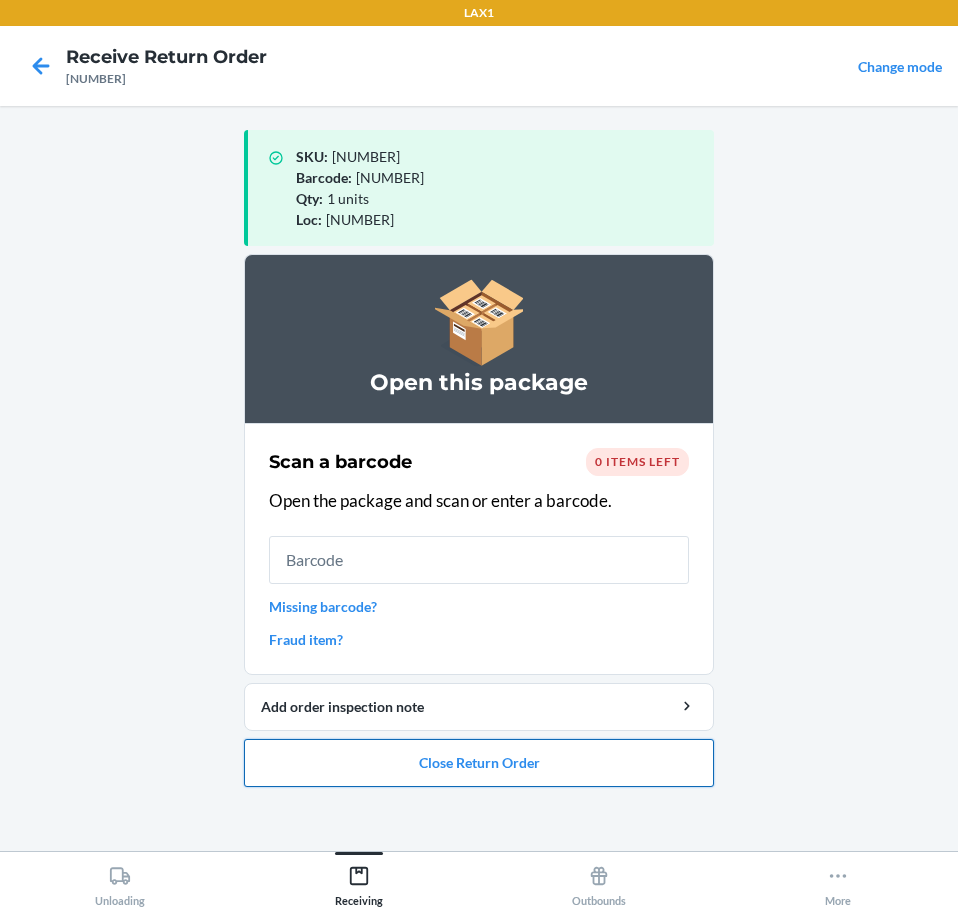 click on "Close Return Order" at bounding box center (479, 763) 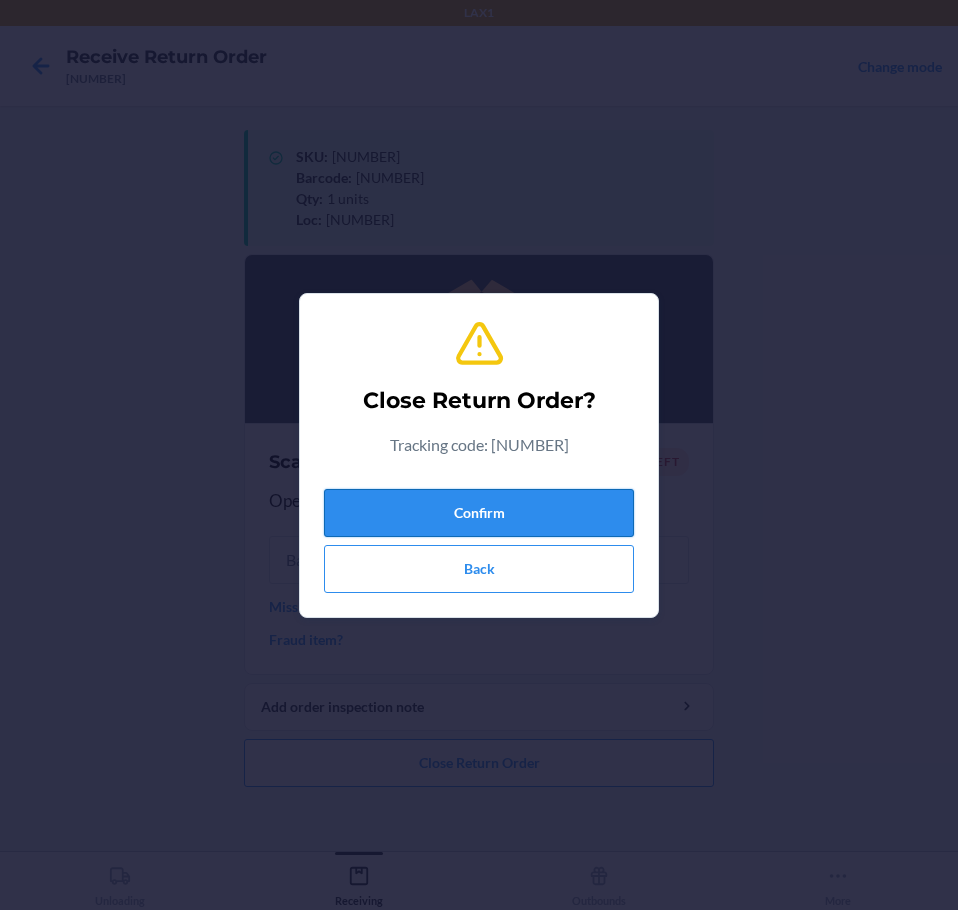 click on "Confirm" at bounding box center (479, 513) 